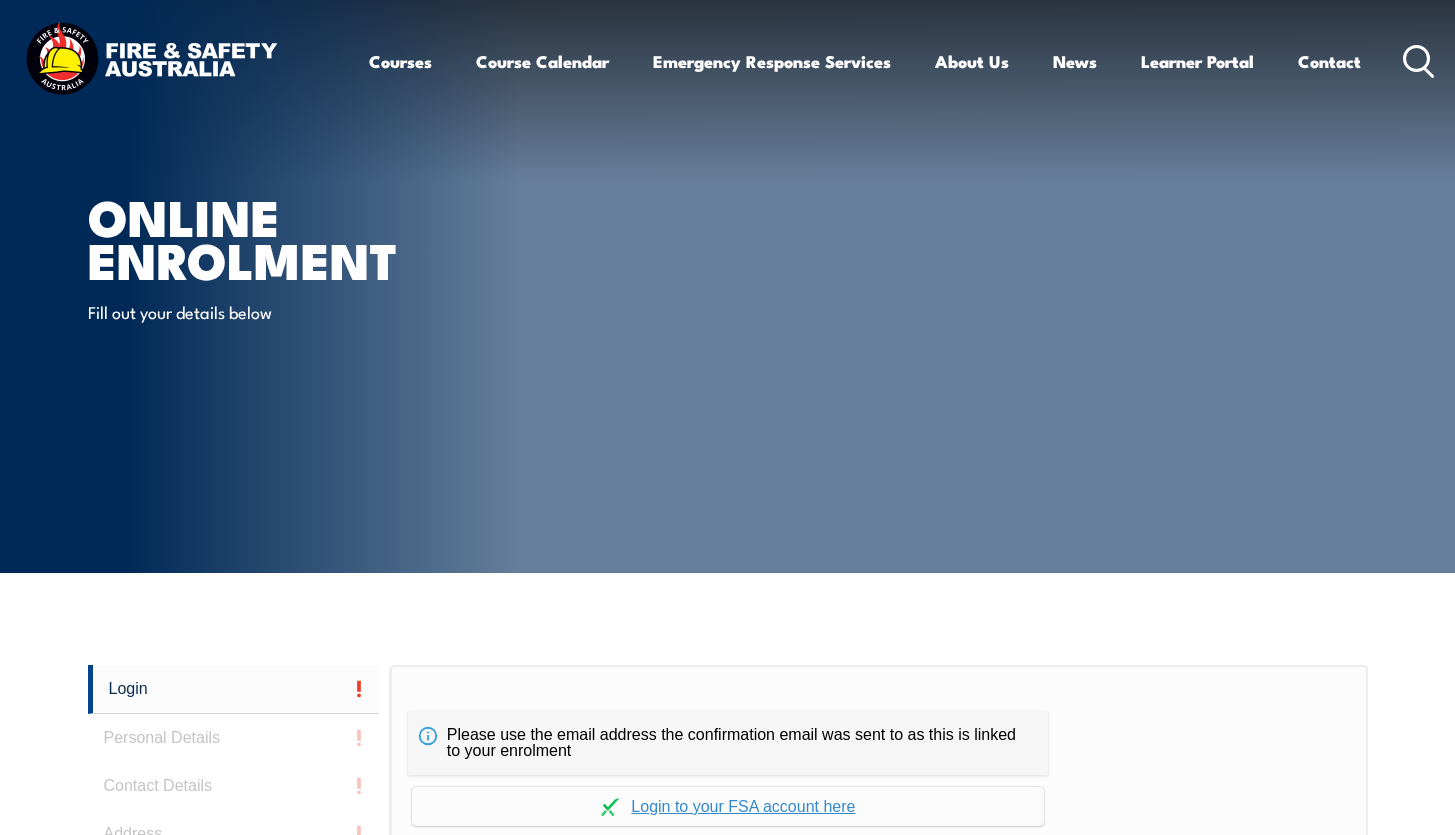 scroll, scrollTop: 1, scrollLeft: 0, axis: vertical 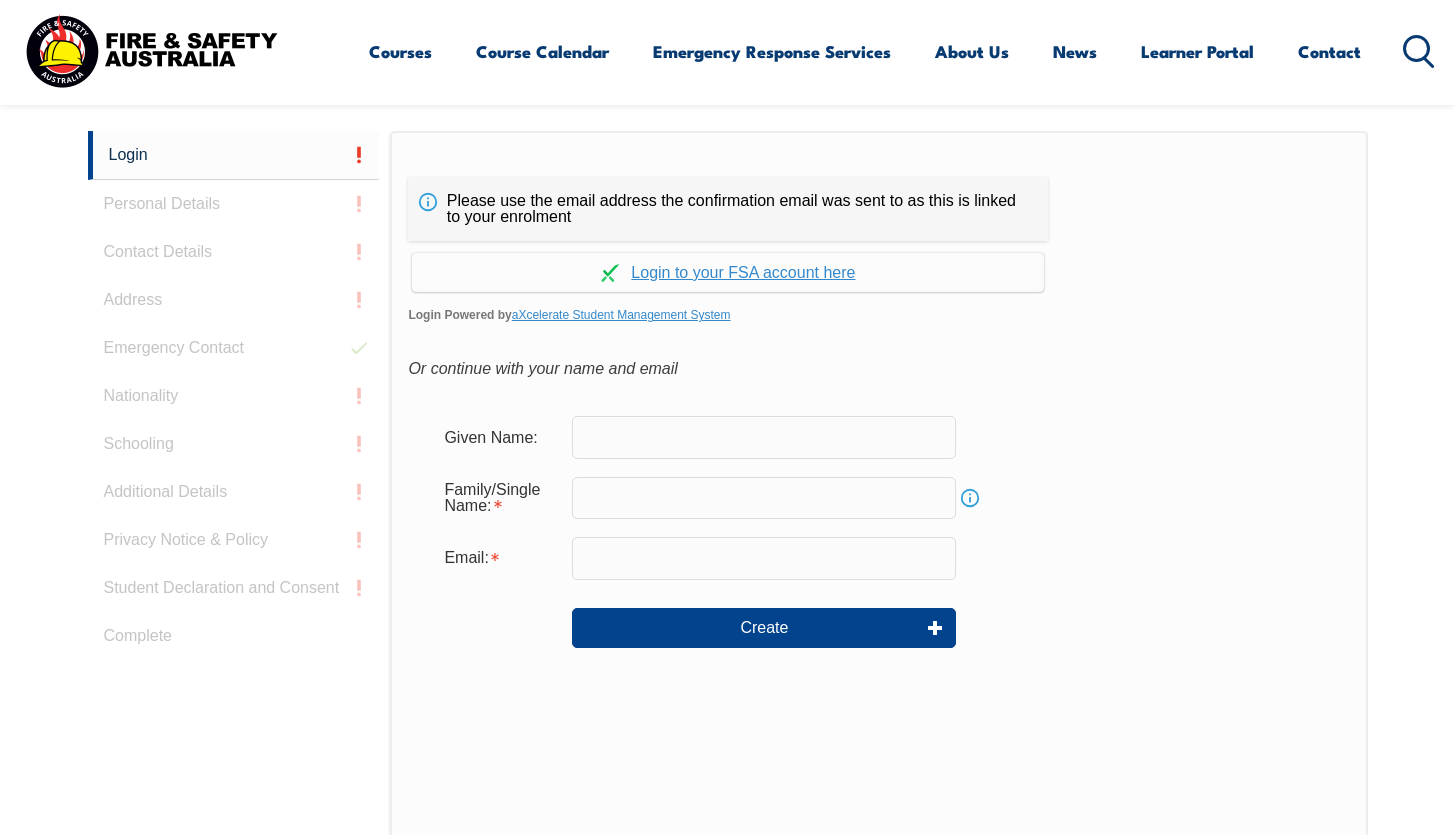 click at bounding box center (764, 437) 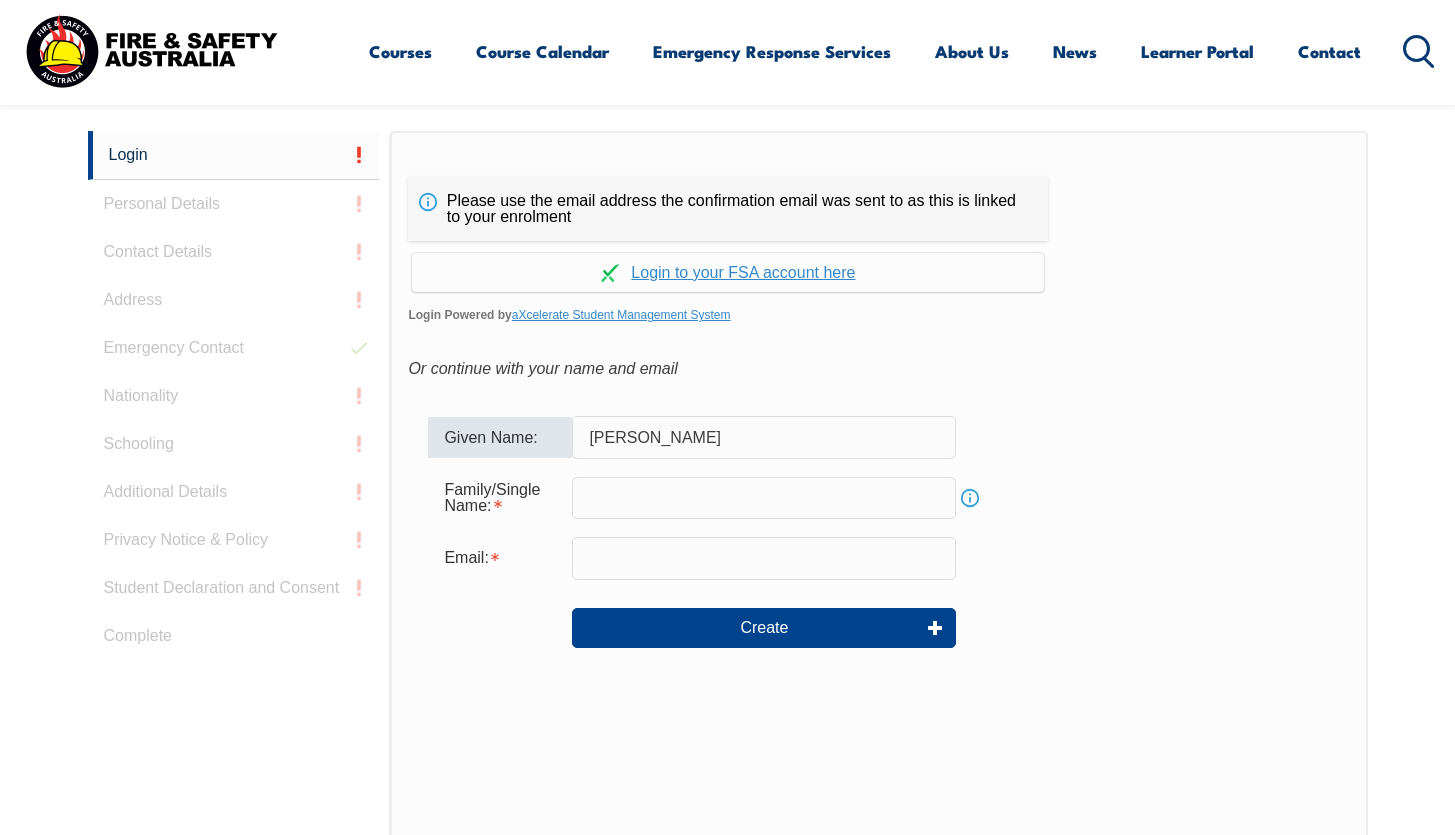 type on "[PERSON_NAME]" 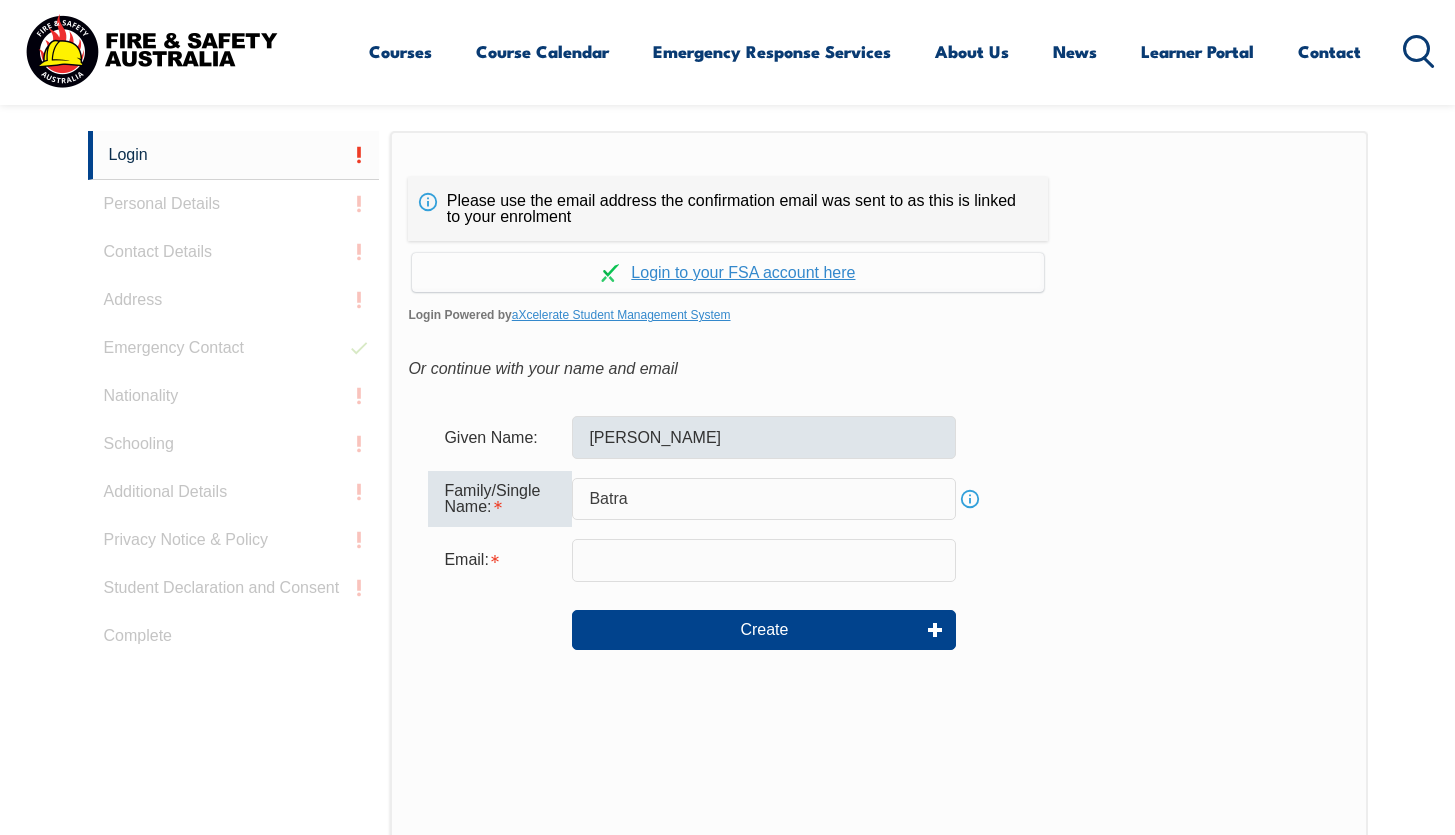 type on "Batra" 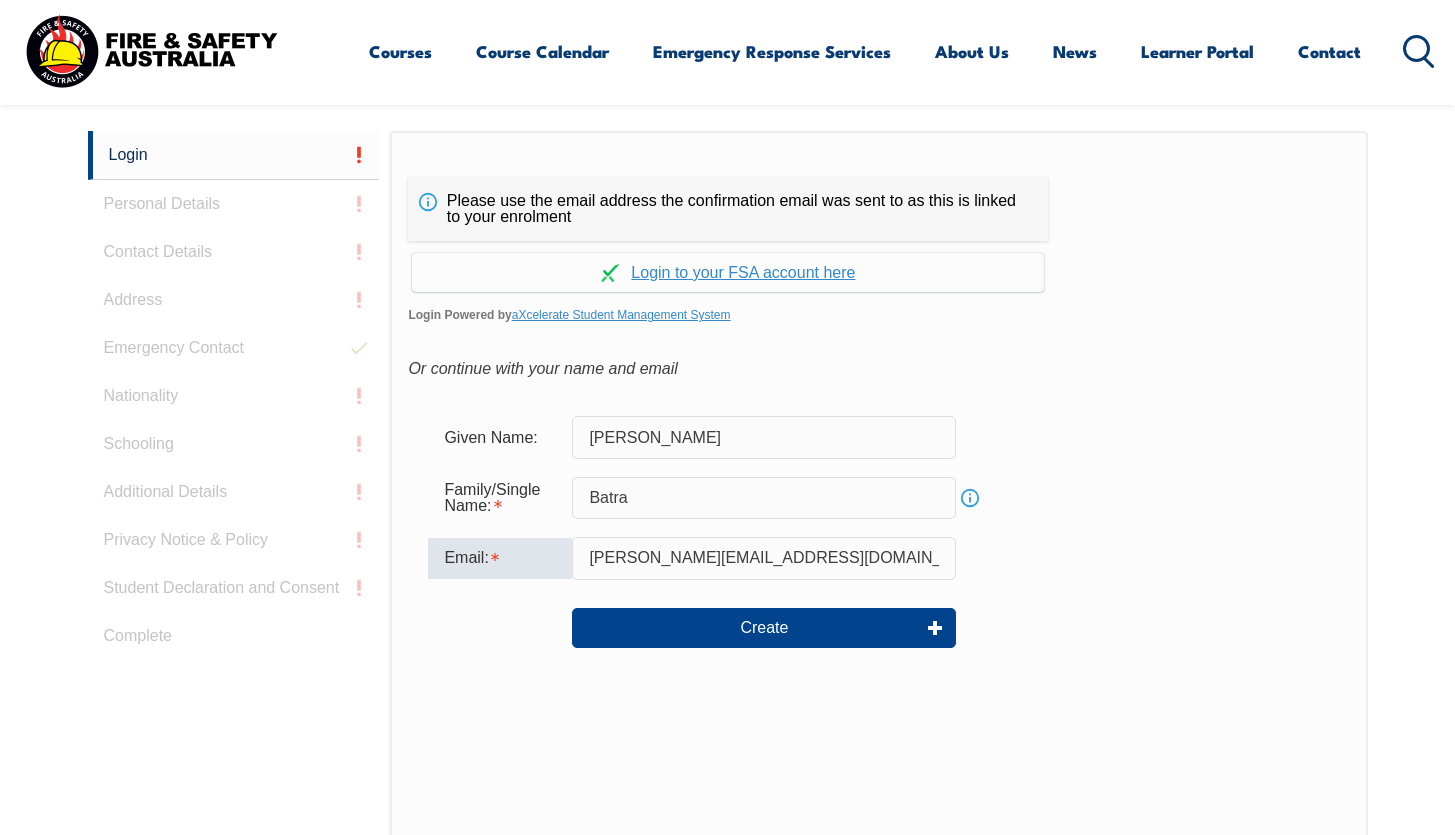 type on "[PERSON_NAME][EMAIL_ADDRESS][DOMAIN_NAME]" 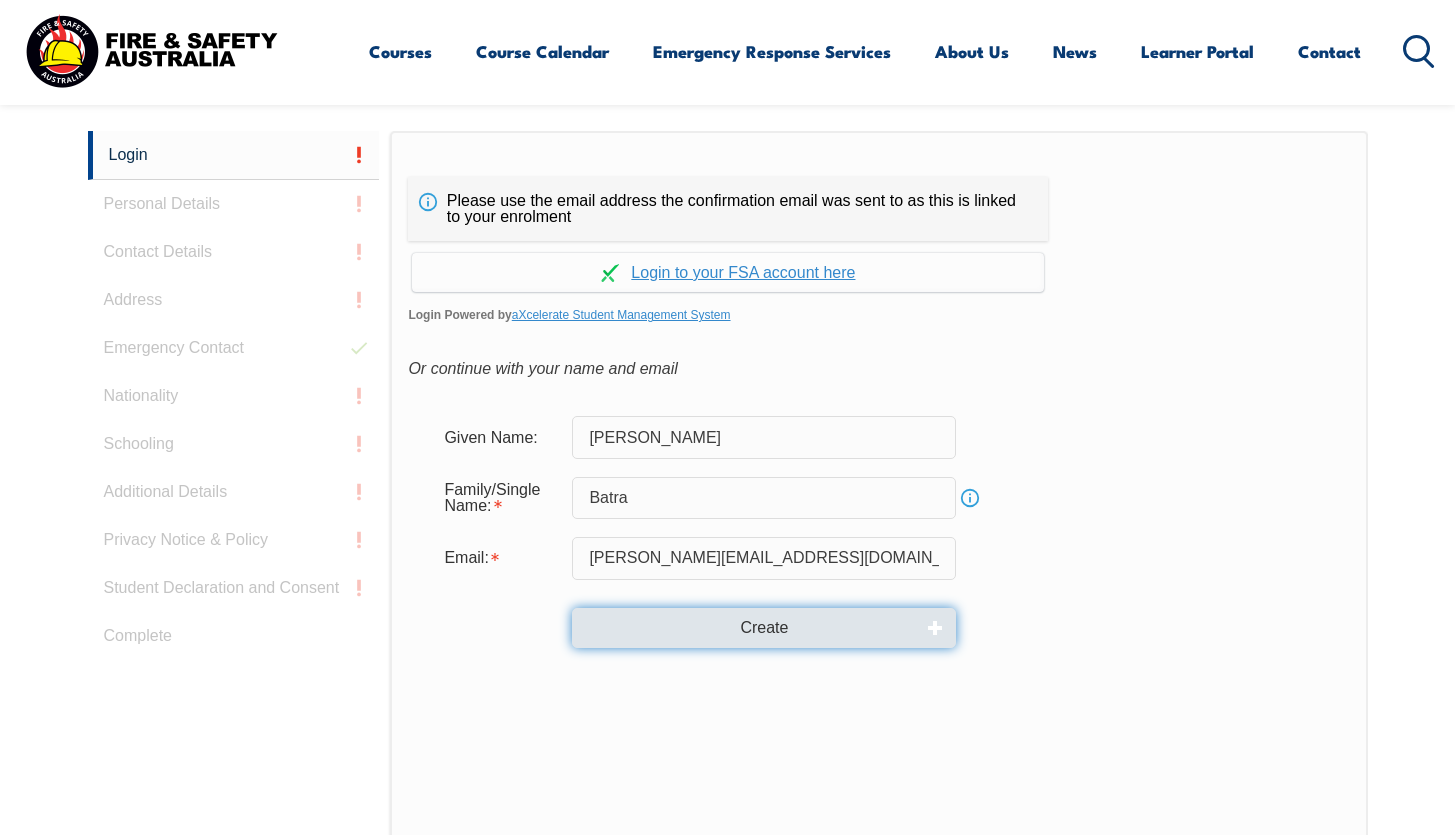 click on "Create" at bounding box center [764, 628] 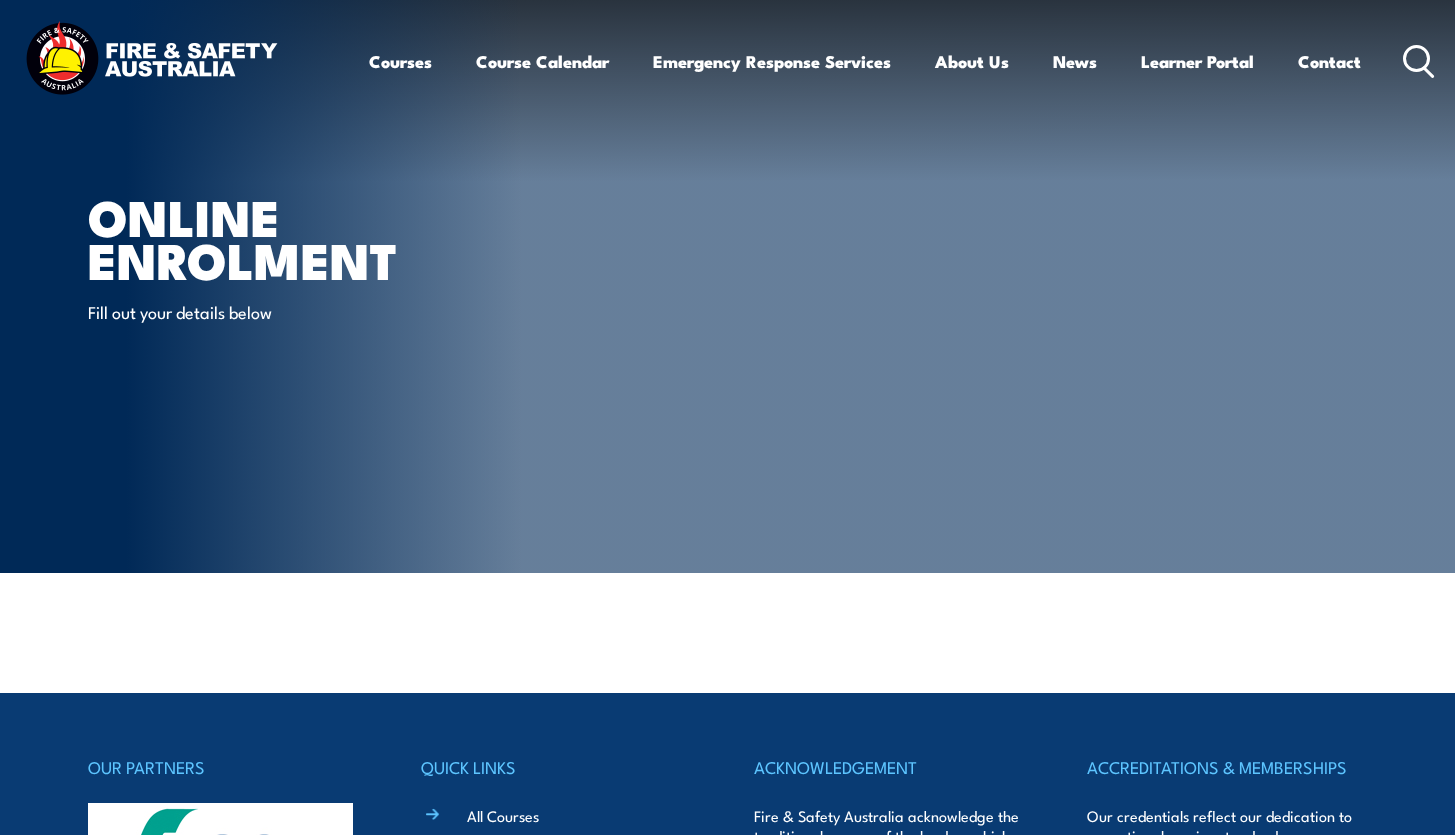 scroll, scrollTop: 0, scrollLeft: 0, axis: both 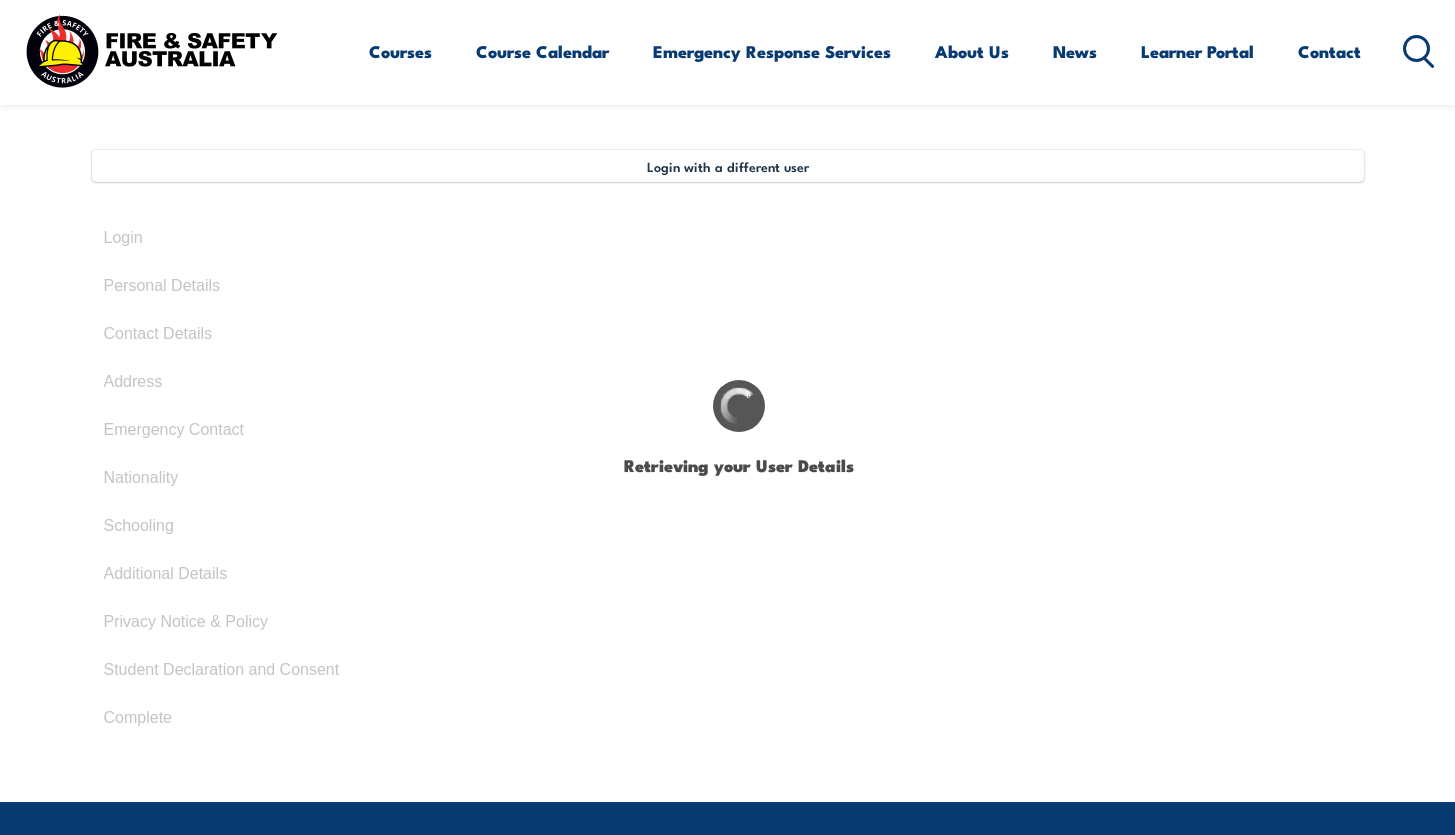 type on "[PERSON_NAME]" 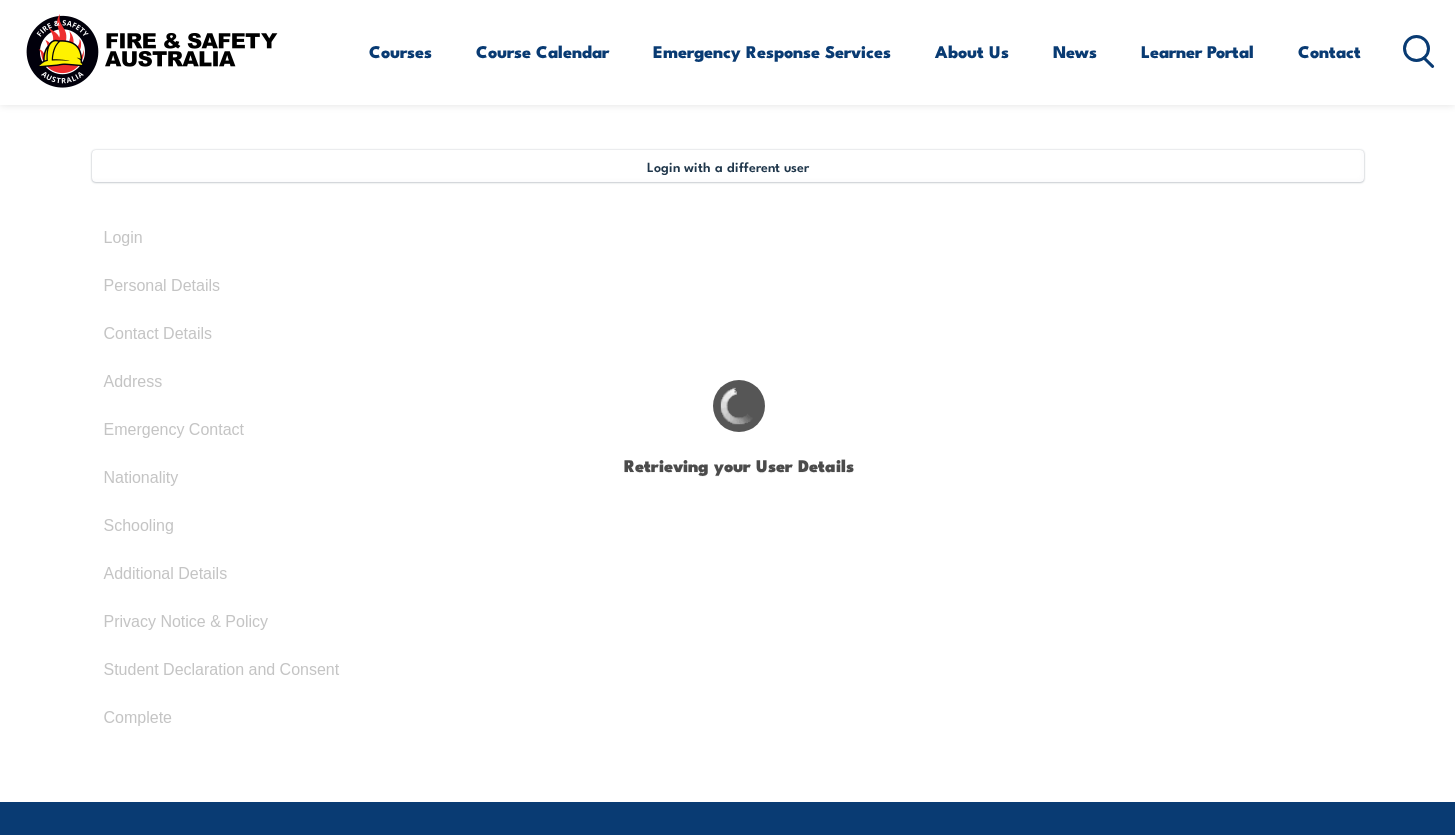 type on "Batra" 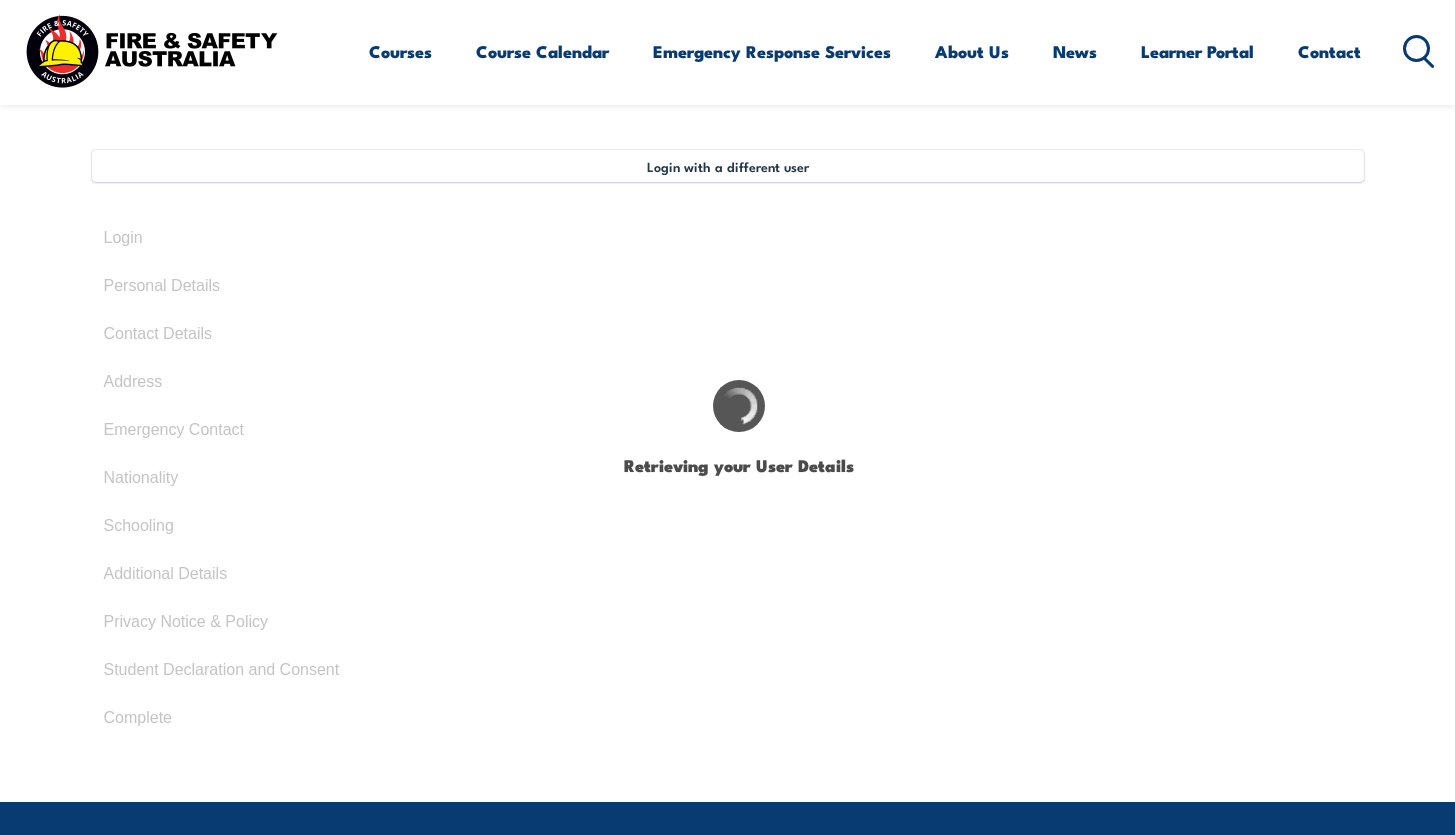 type on "[DATE]" 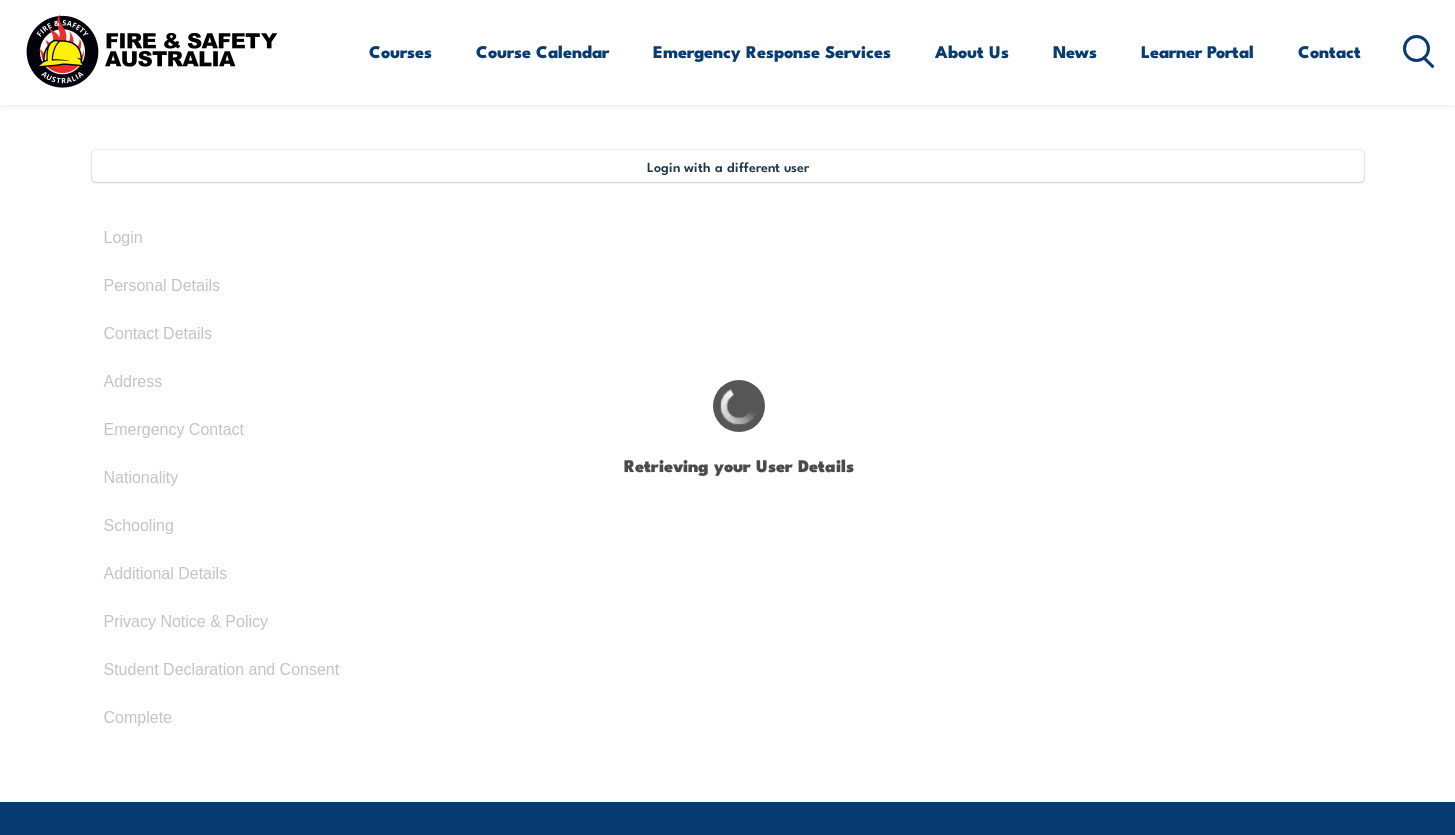 type on "B9AFR6TCAC" 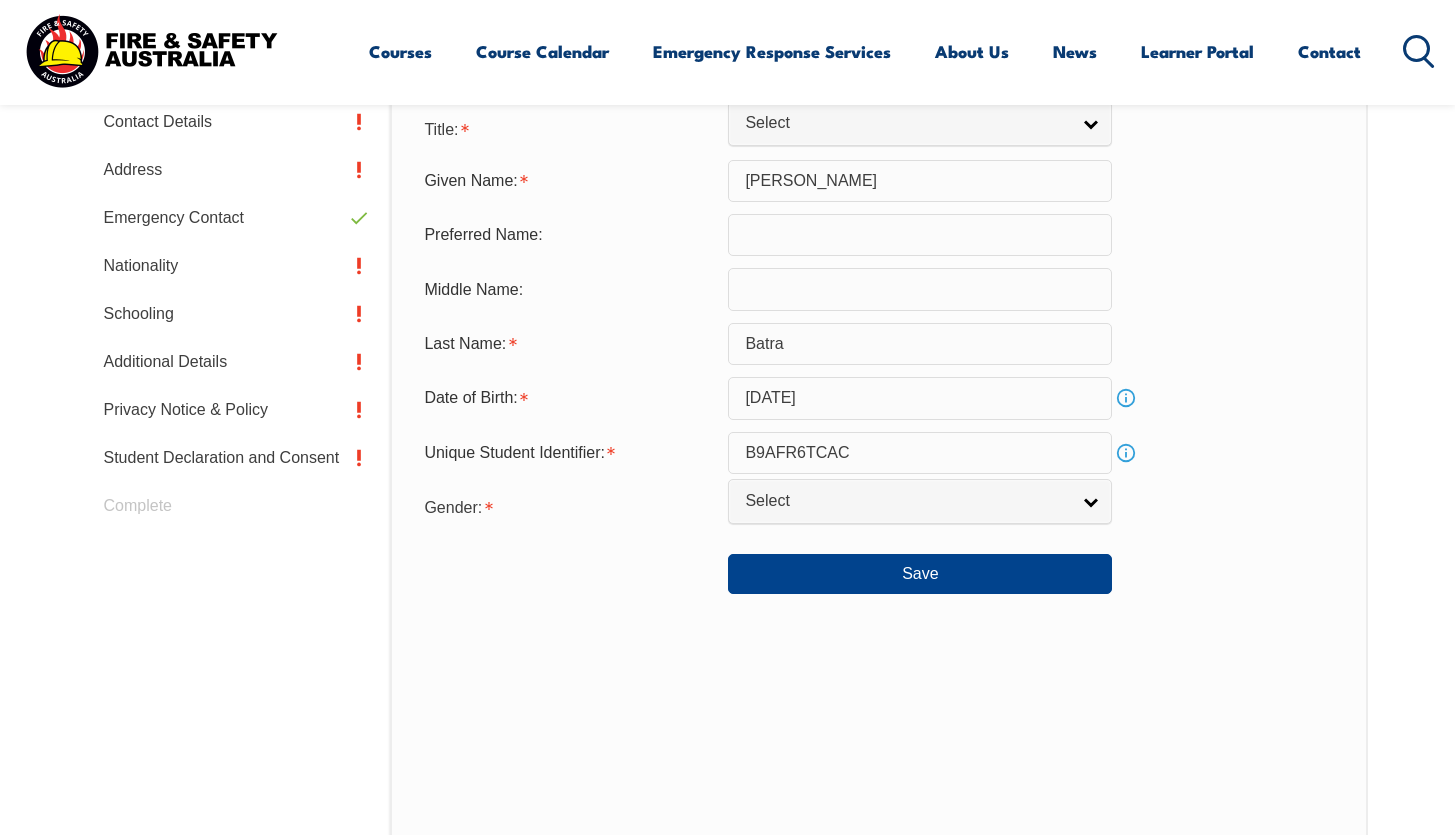 scroll, scrollTop: 703, scrollLeft: 0, axis: vertical 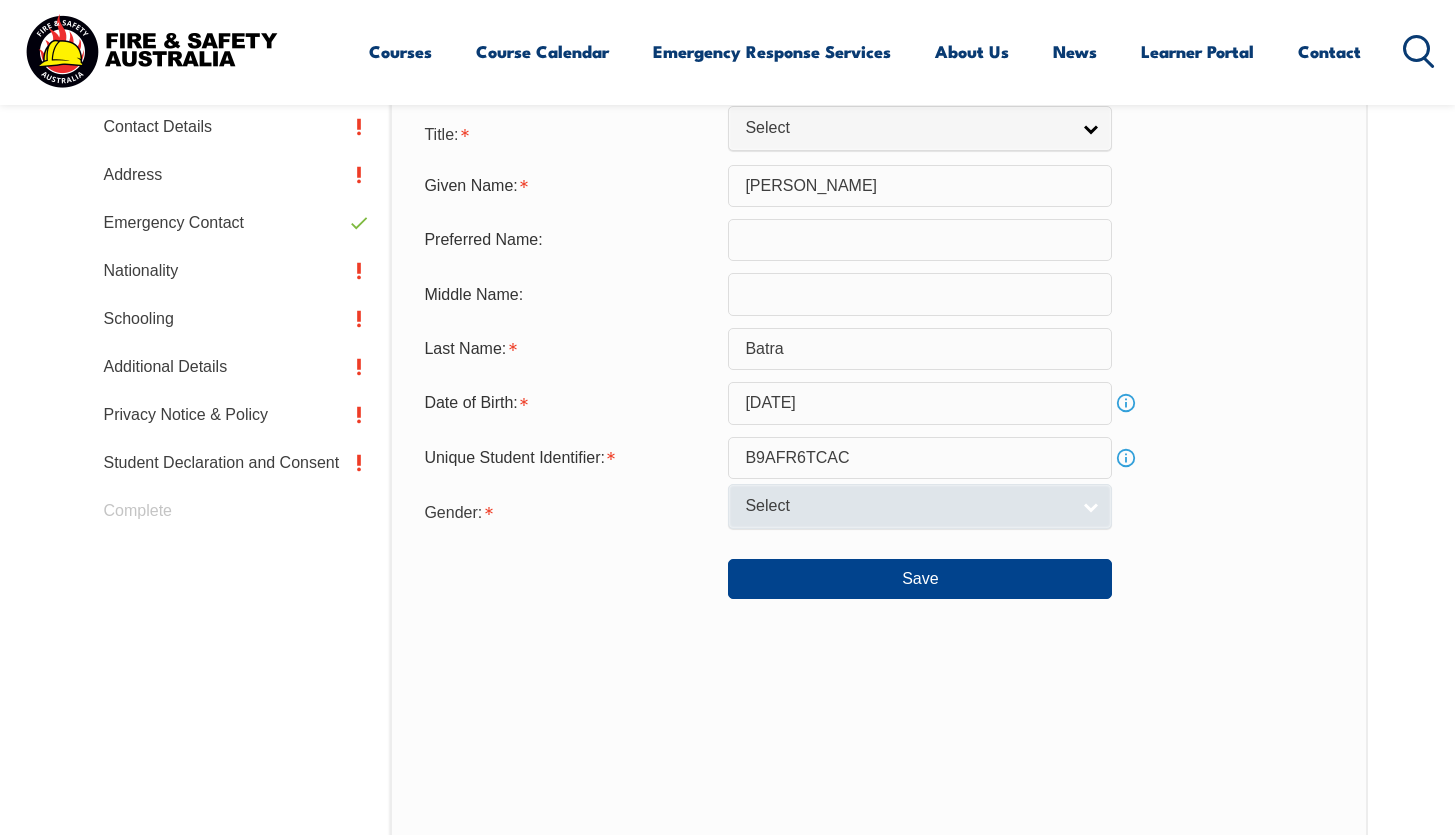 click on "Select" at bounding box center (907, 506) 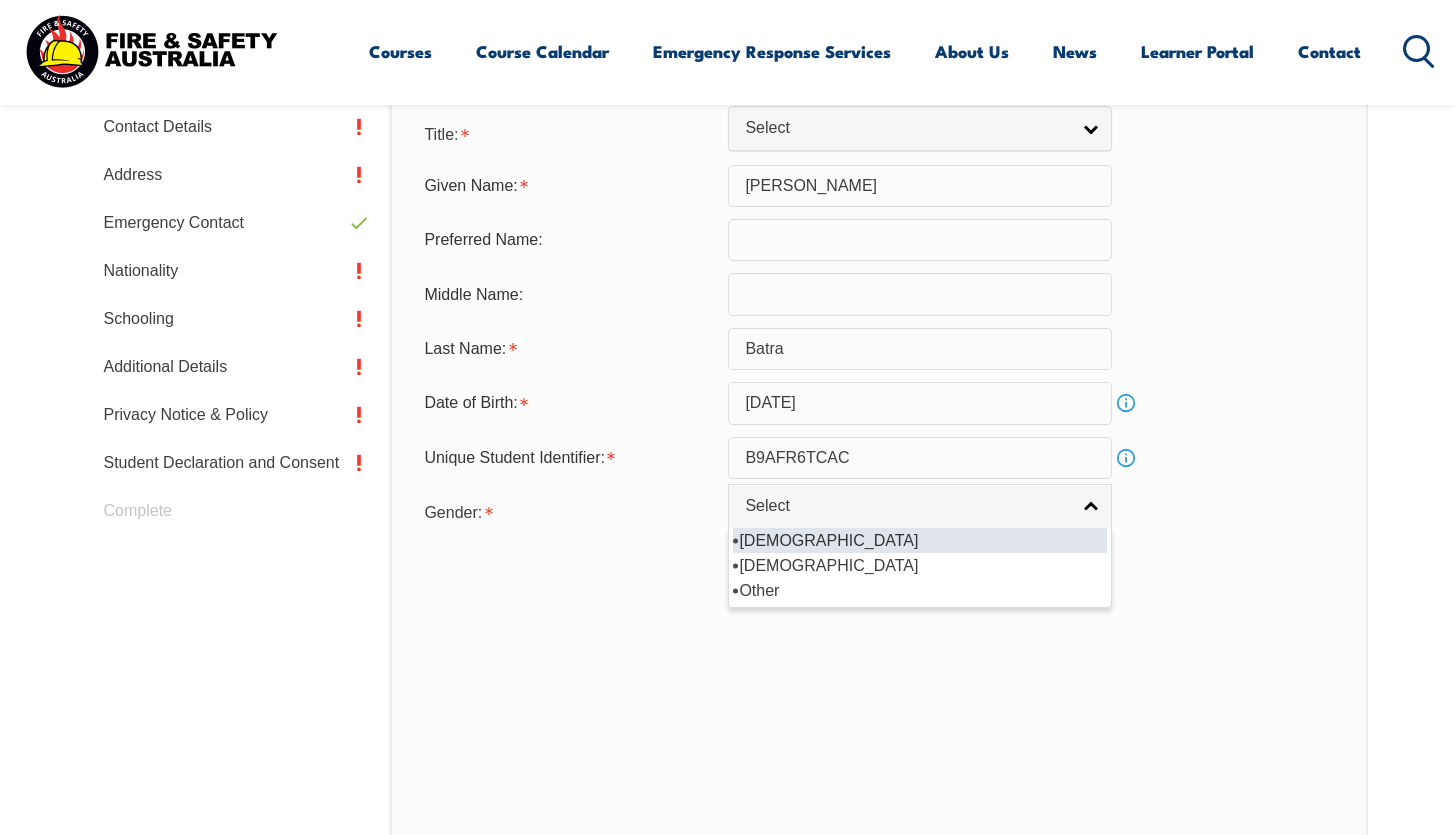 click on "[DEMOGRAPHIC_DATA]" at bounding box center (920, 540) 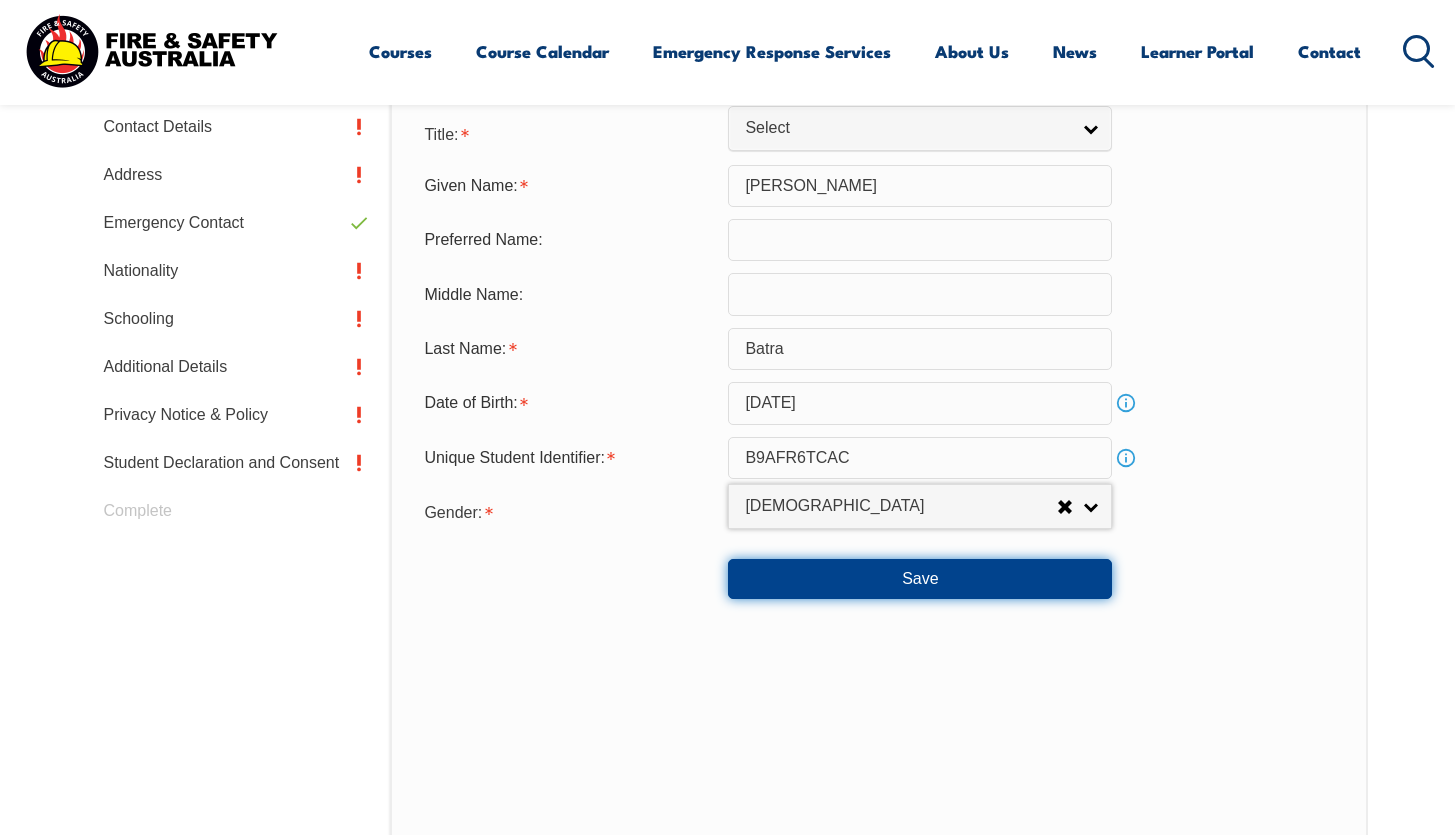 click on "Save" at bounding box center (920, 579) 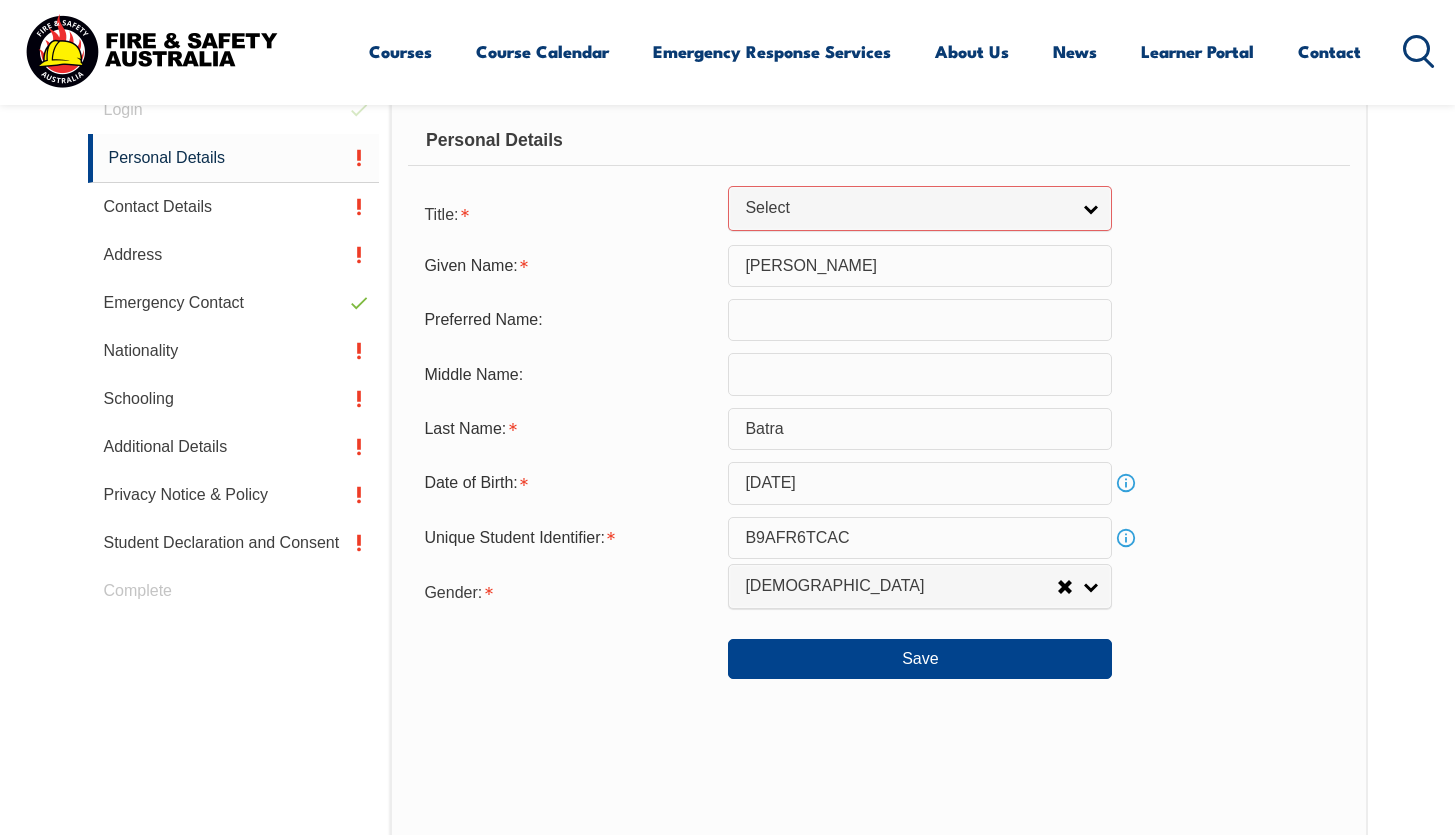 scroll, scrollTop: 541, scrollLeft: 0, axis: vertical 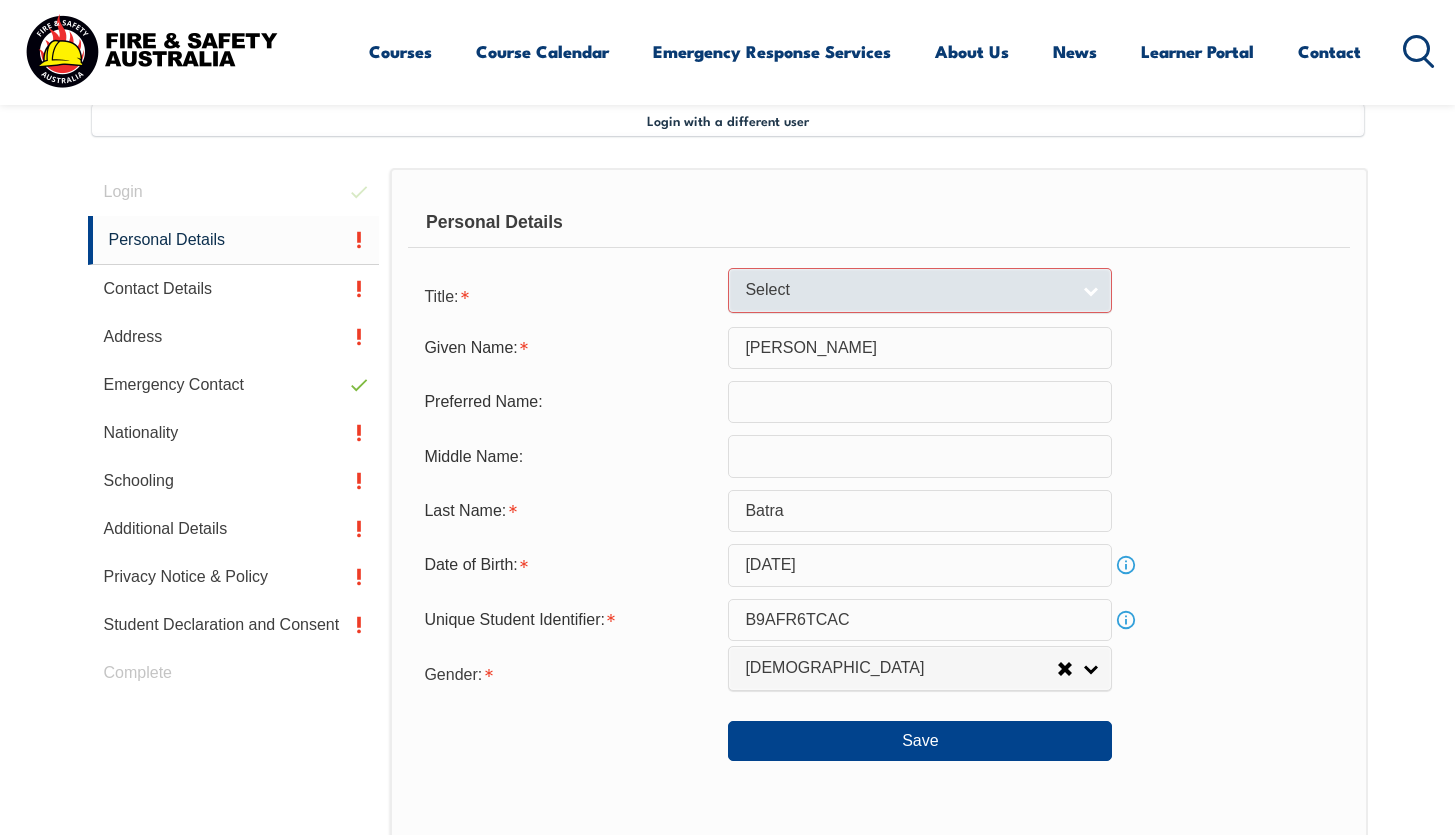 click on "Select" at bounding box center (920, 290) 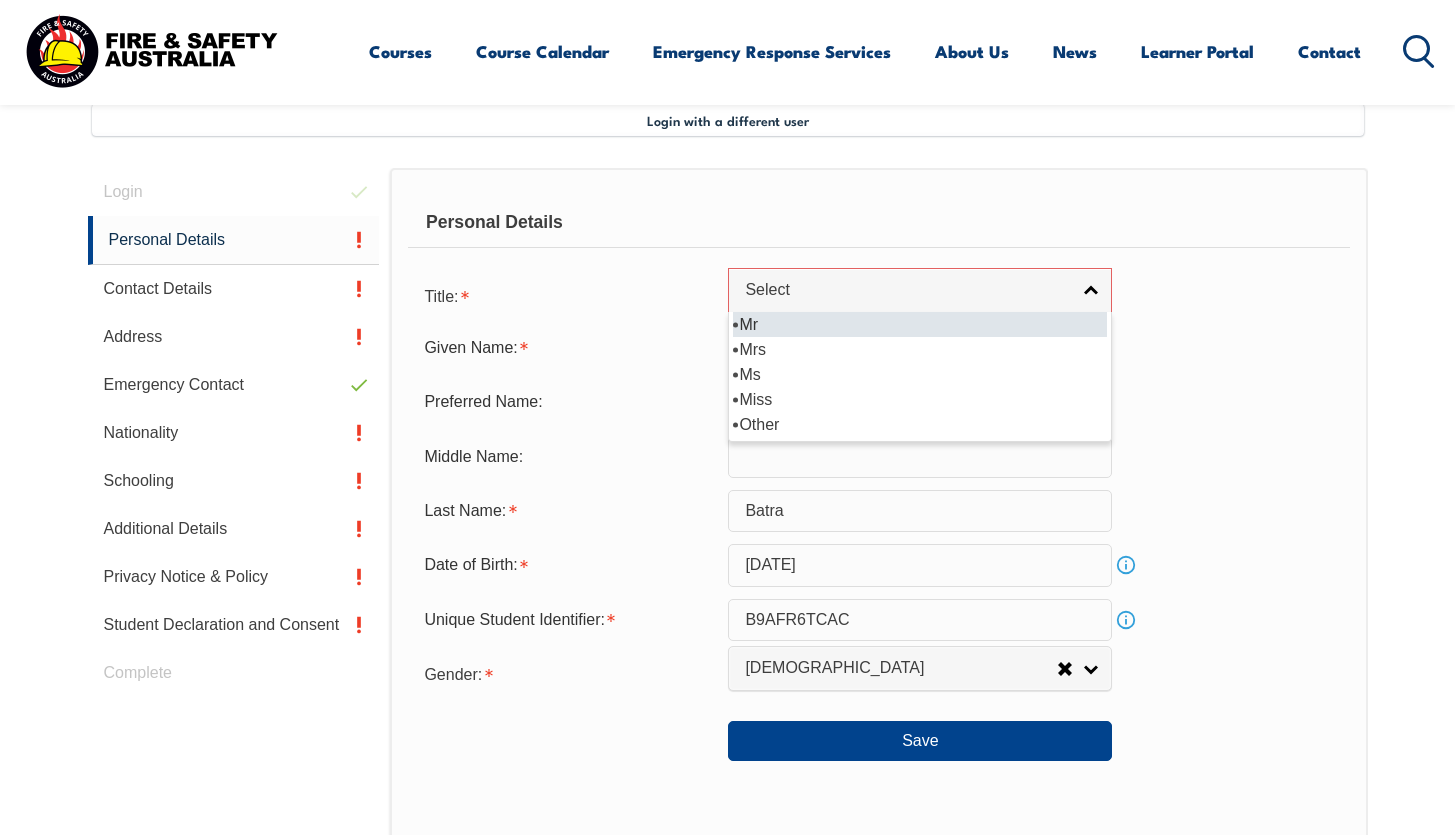 click on "Mr" at bounding box center (920, 324) 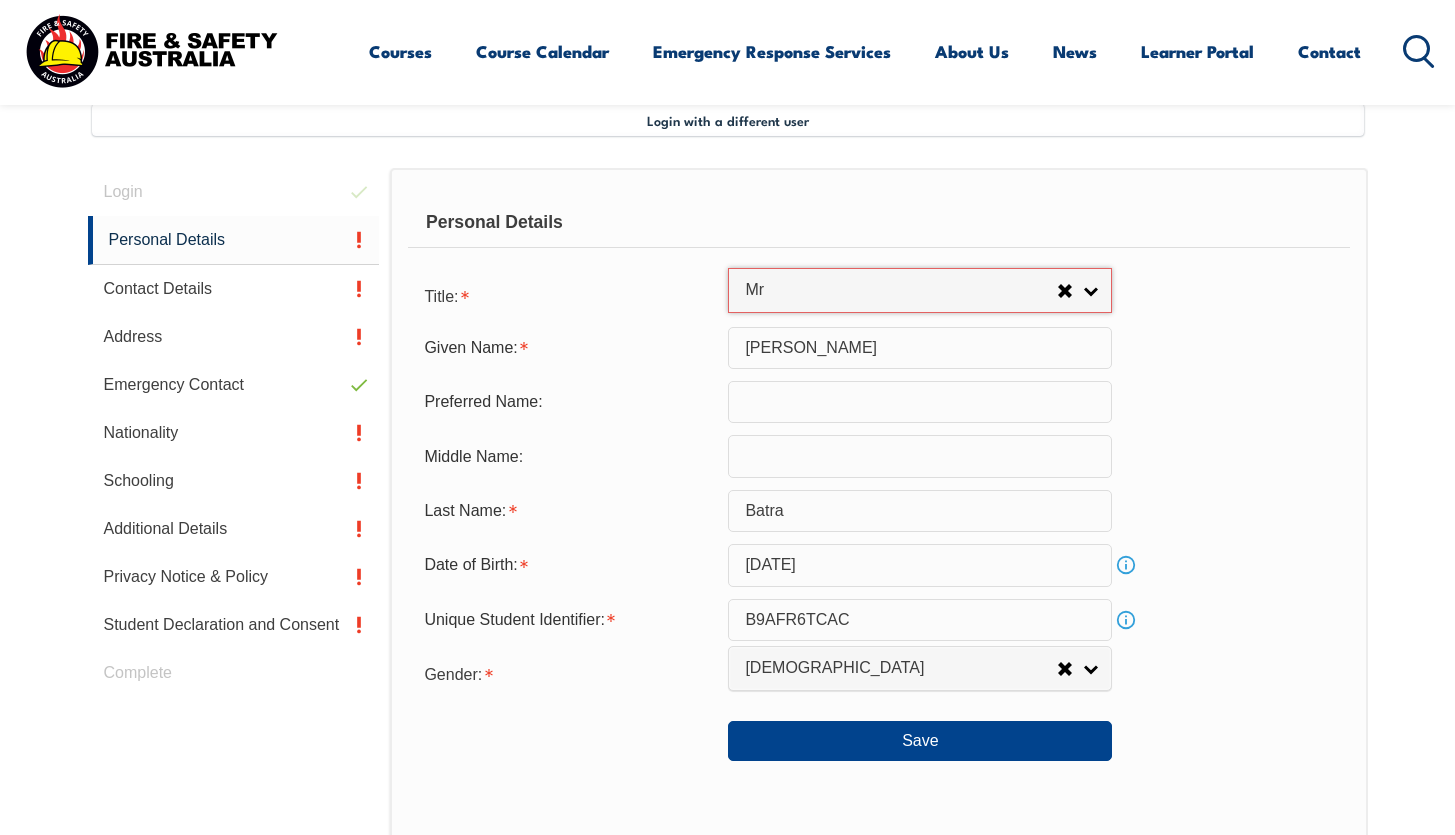 click on "Personal Details Title: Mr Mrs Ms Miss Other
Mr
Mr Mrs Ms Miss [PERSON_NAME]
Given Name: [PERSON_NAME] Preferred Name: Middle Name: Last Name: [PERSON_NAME] Date of Birth: [DEMOGRAPHIC_DATA] Info Unique Student Identifier: B9AFR6TCAC Info Gender: [DEMOGRAPHIC_DATA] [DEMOGRAPHIC_DATA] Other
[DEMOGRAPHIC_DATA]
Save" at bounding box center [878, 607] 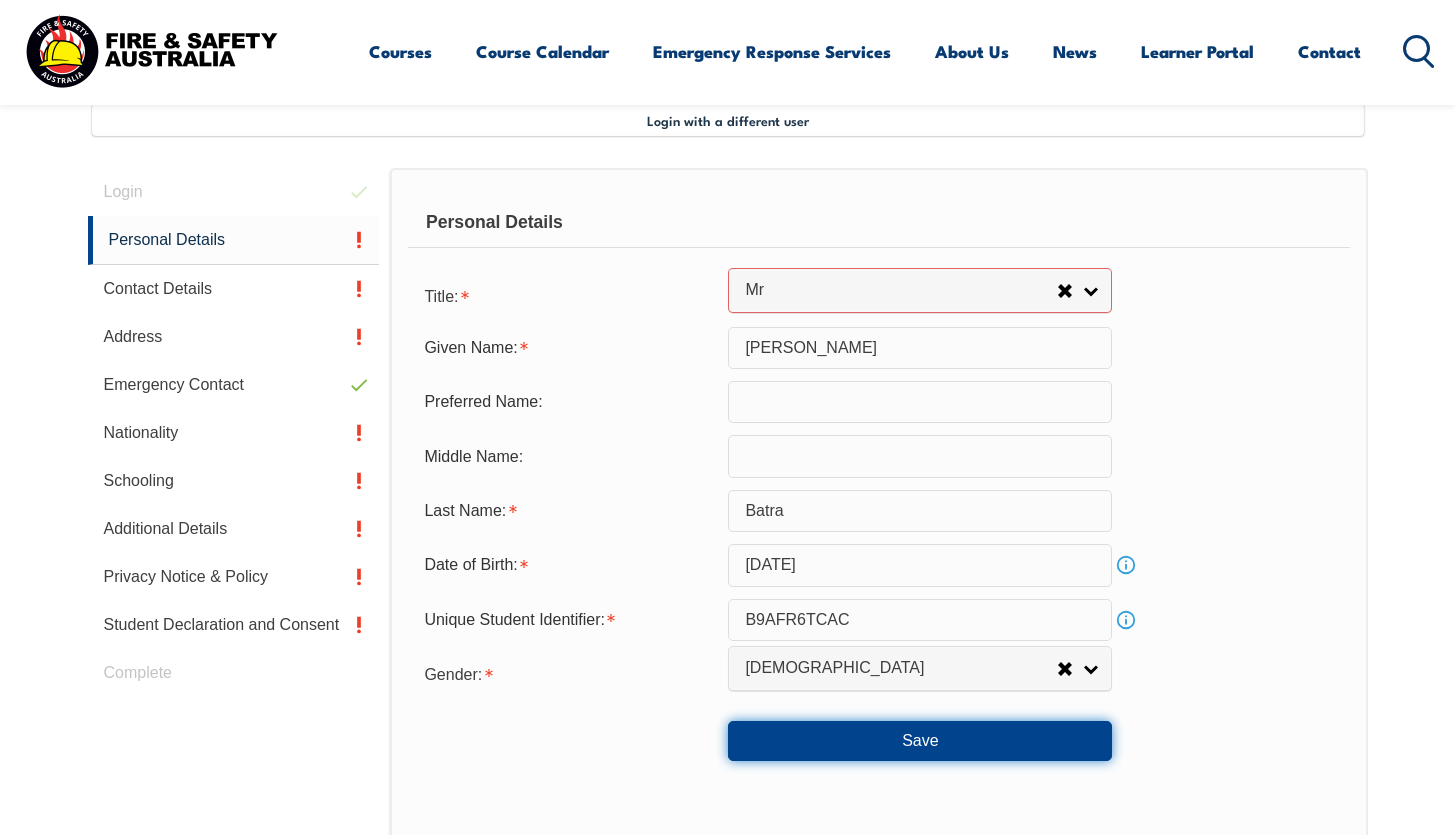 click on "Save" at bounding box center [920, 741] 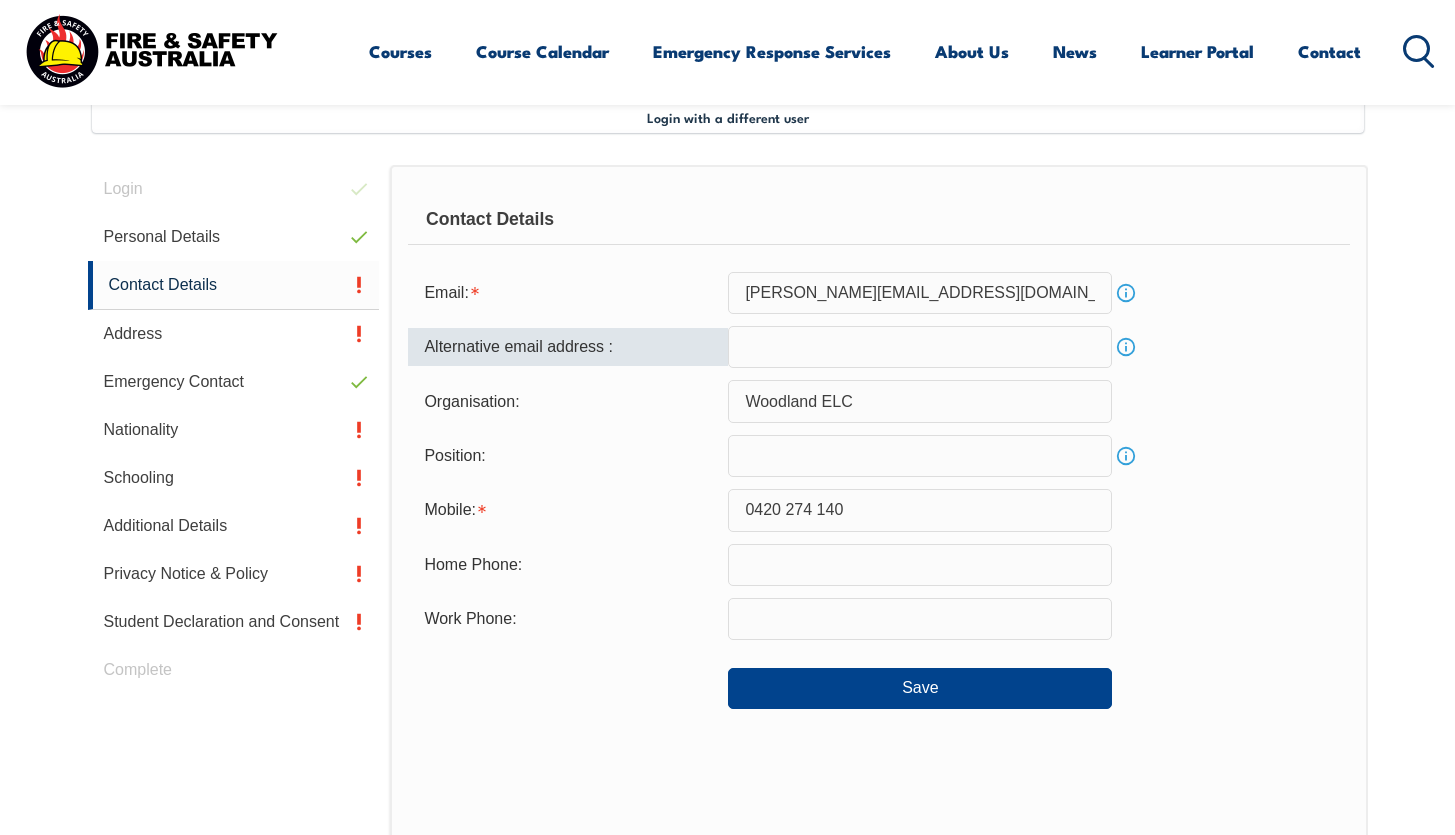 scroll, scrollTop: 545, scrollLeft: 0, axis: vertical 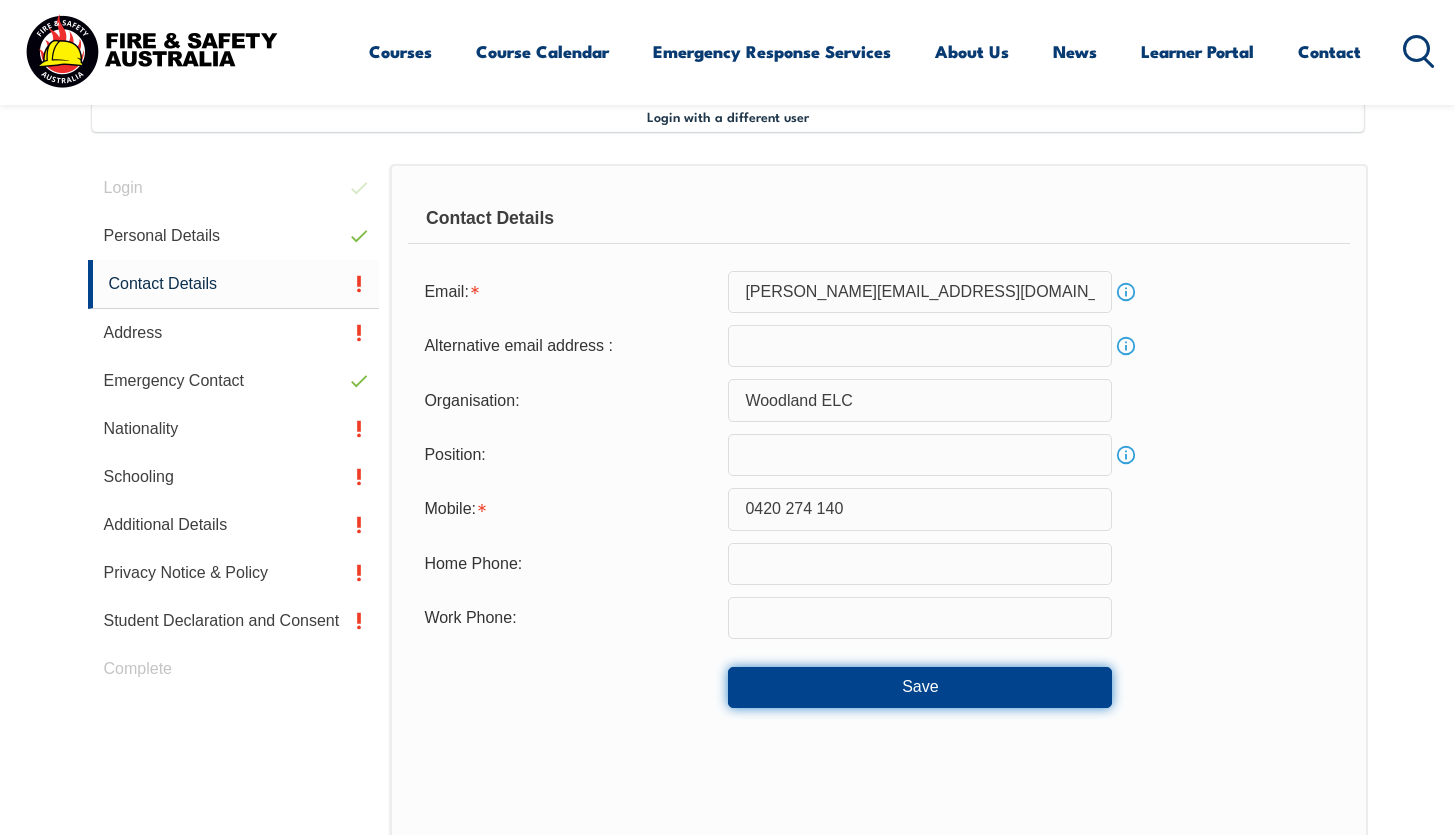 click on "Save" at bounding box center (920, 687) 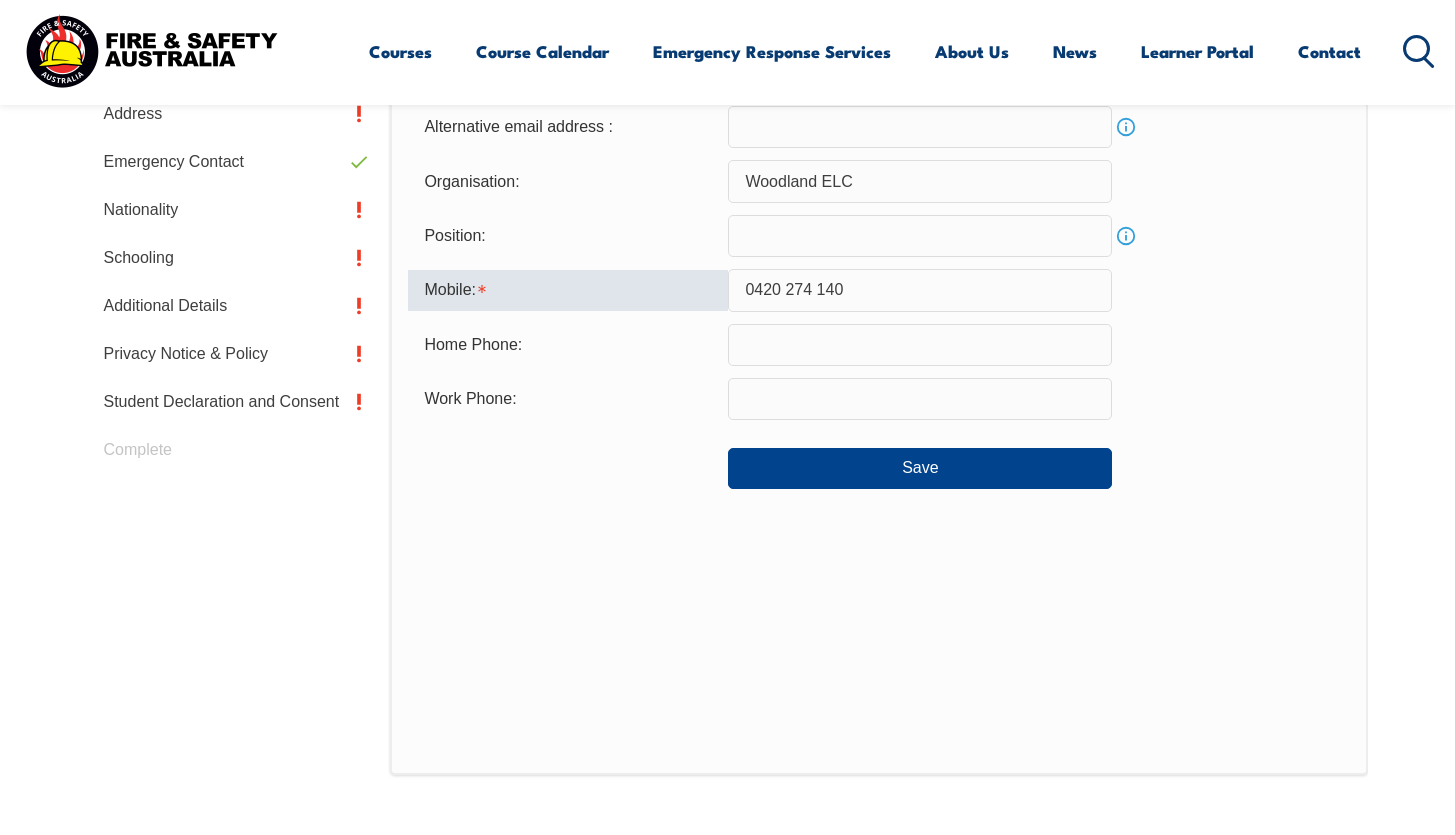 scroll, scrollTop: 935, scrollLeft: 0, axis: vertical 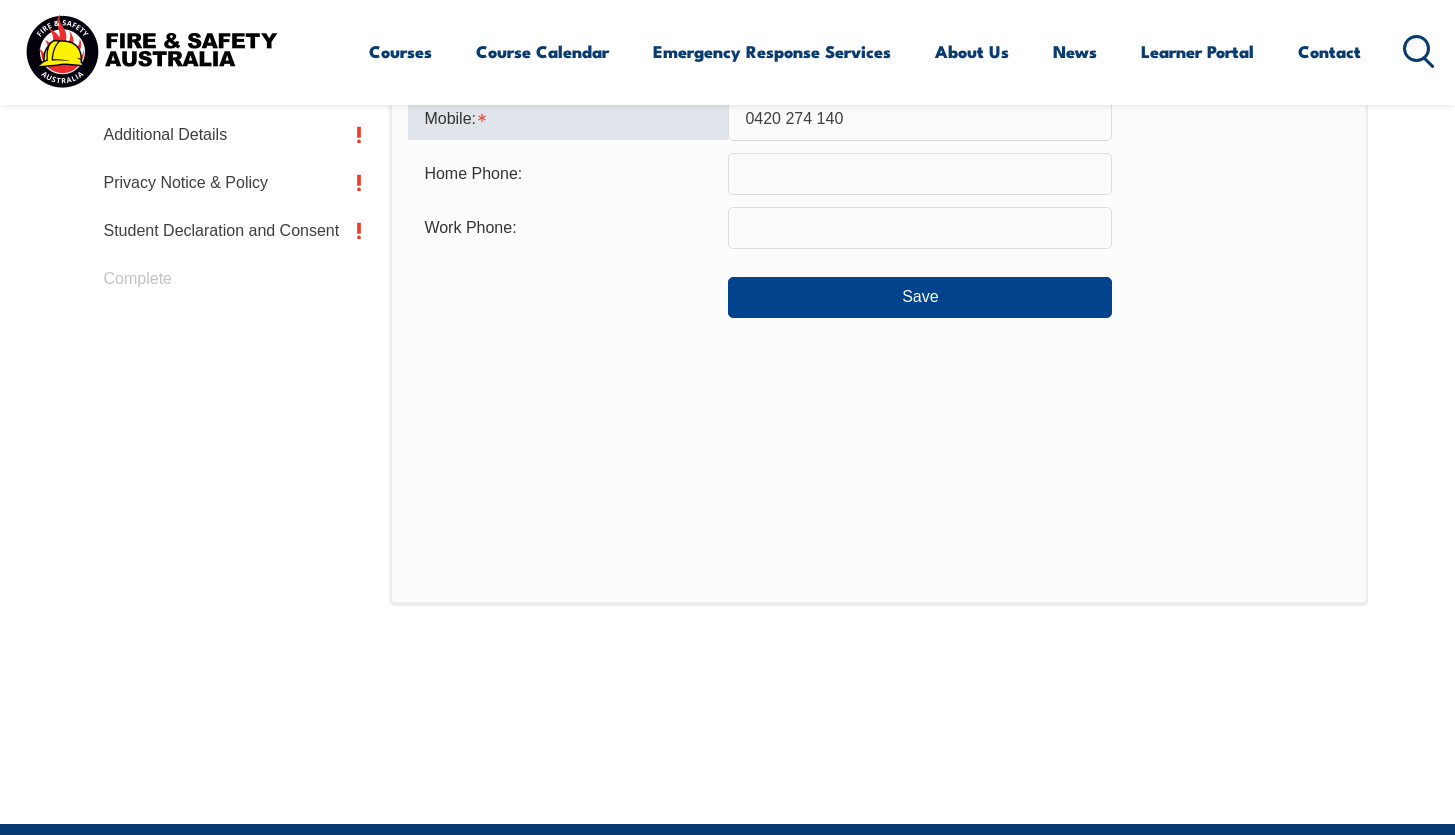 click on "0420 274 140" at bounding box center (920, 119) 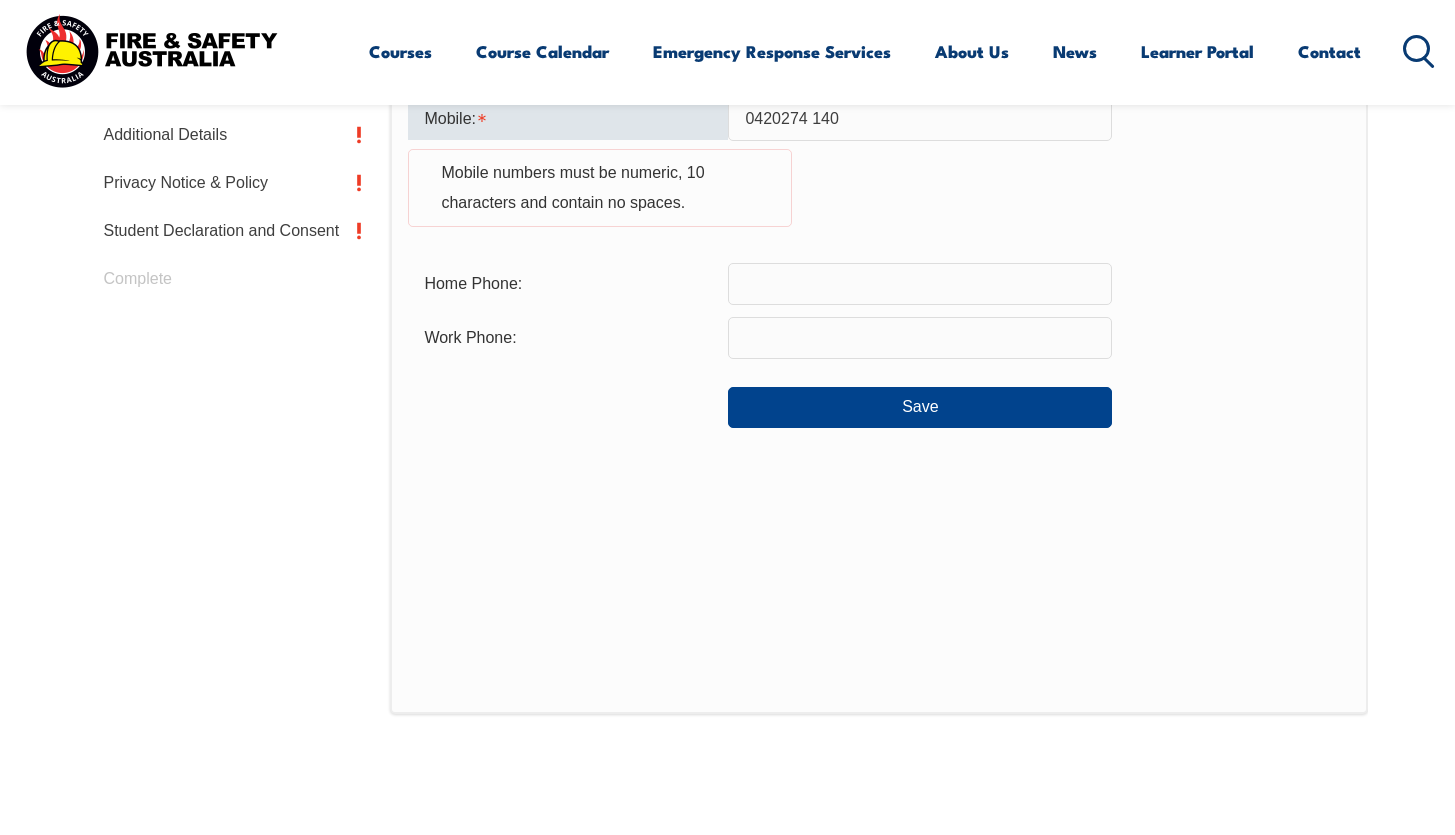 click on "0420274 140" at bounding box center (920, 119) 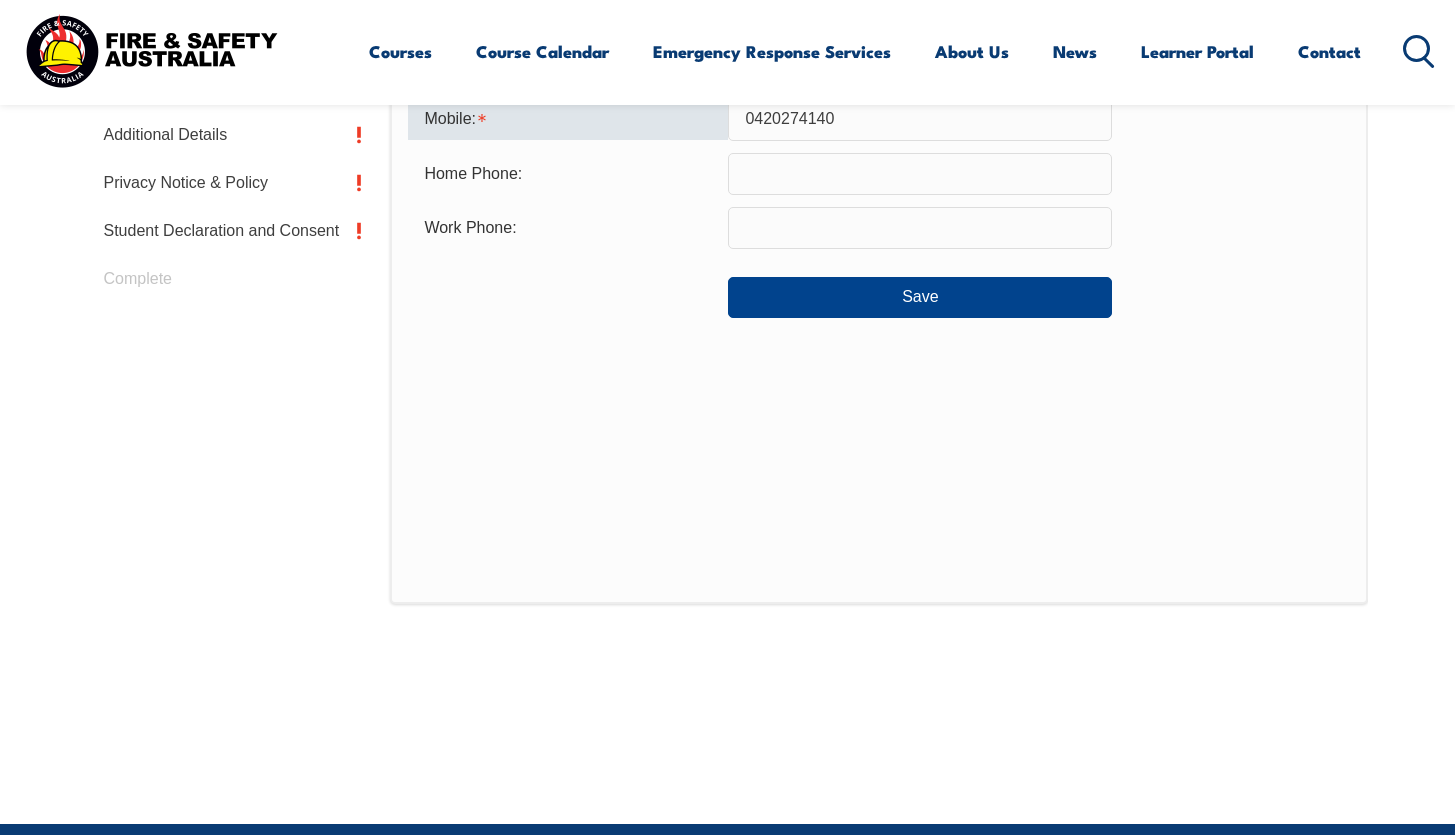 type on "0420274140" 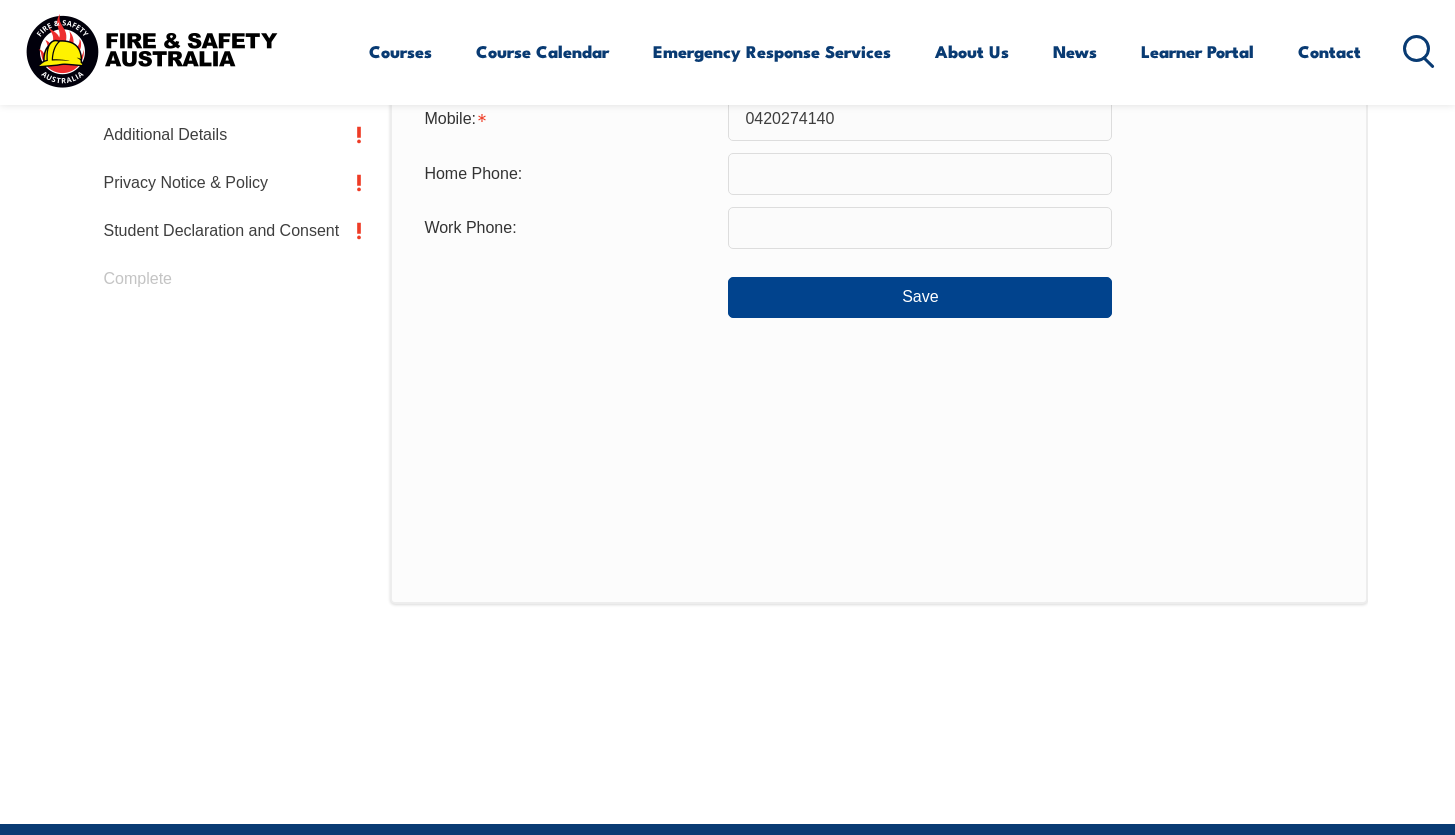 click on "Contact Details Email: [PERSON_NAME][EMAIL_ADDRESS][DOMAIN_NAME] Info Alternative email address : Info Organisation: Woodland ELC Position: Info Mobile: [PHONE_NUMBER] Home Phone: Work Phone: Save" at bounding box center [878, 189] 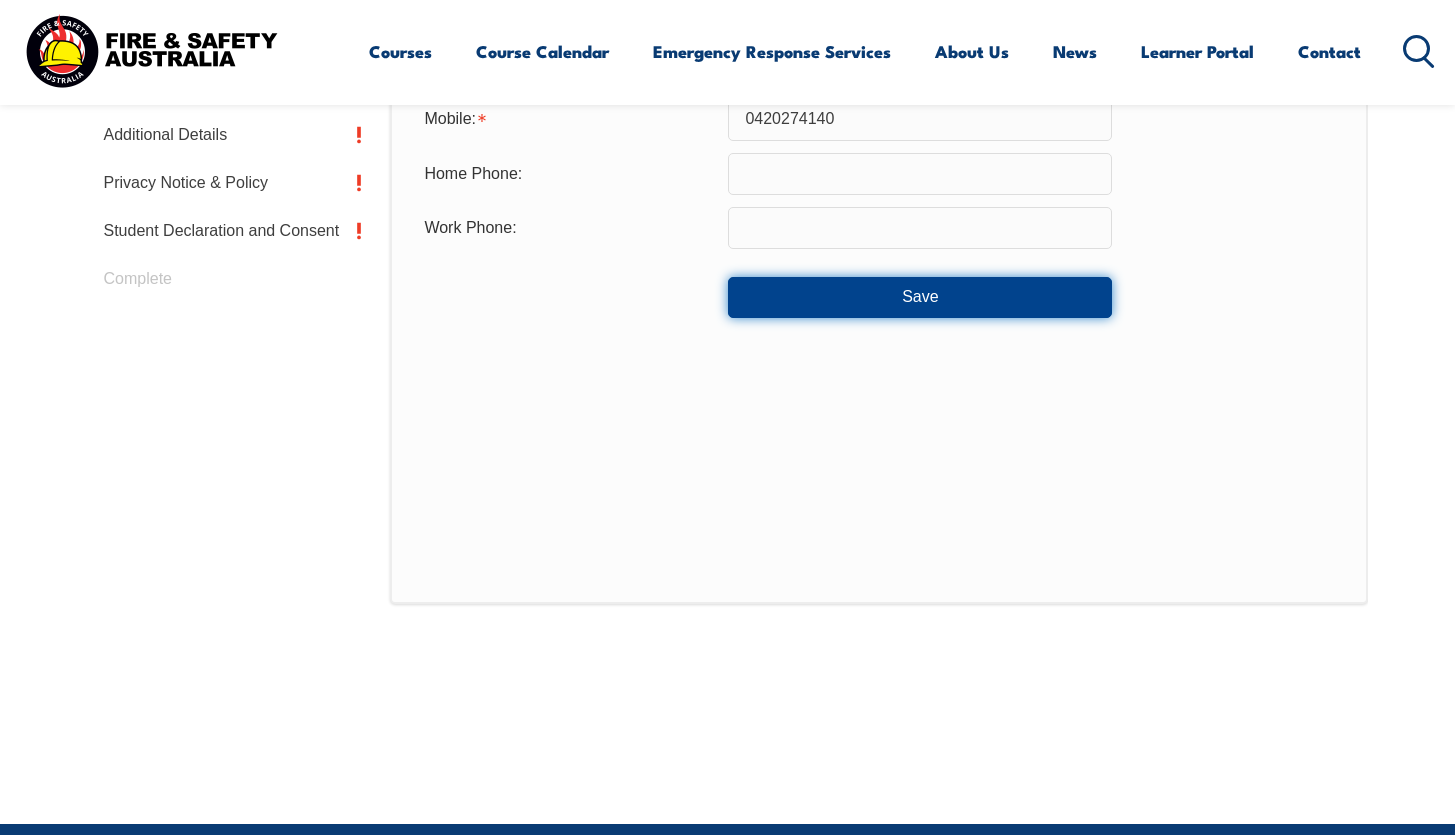 click on "Save" at bounding box center (920, 297) 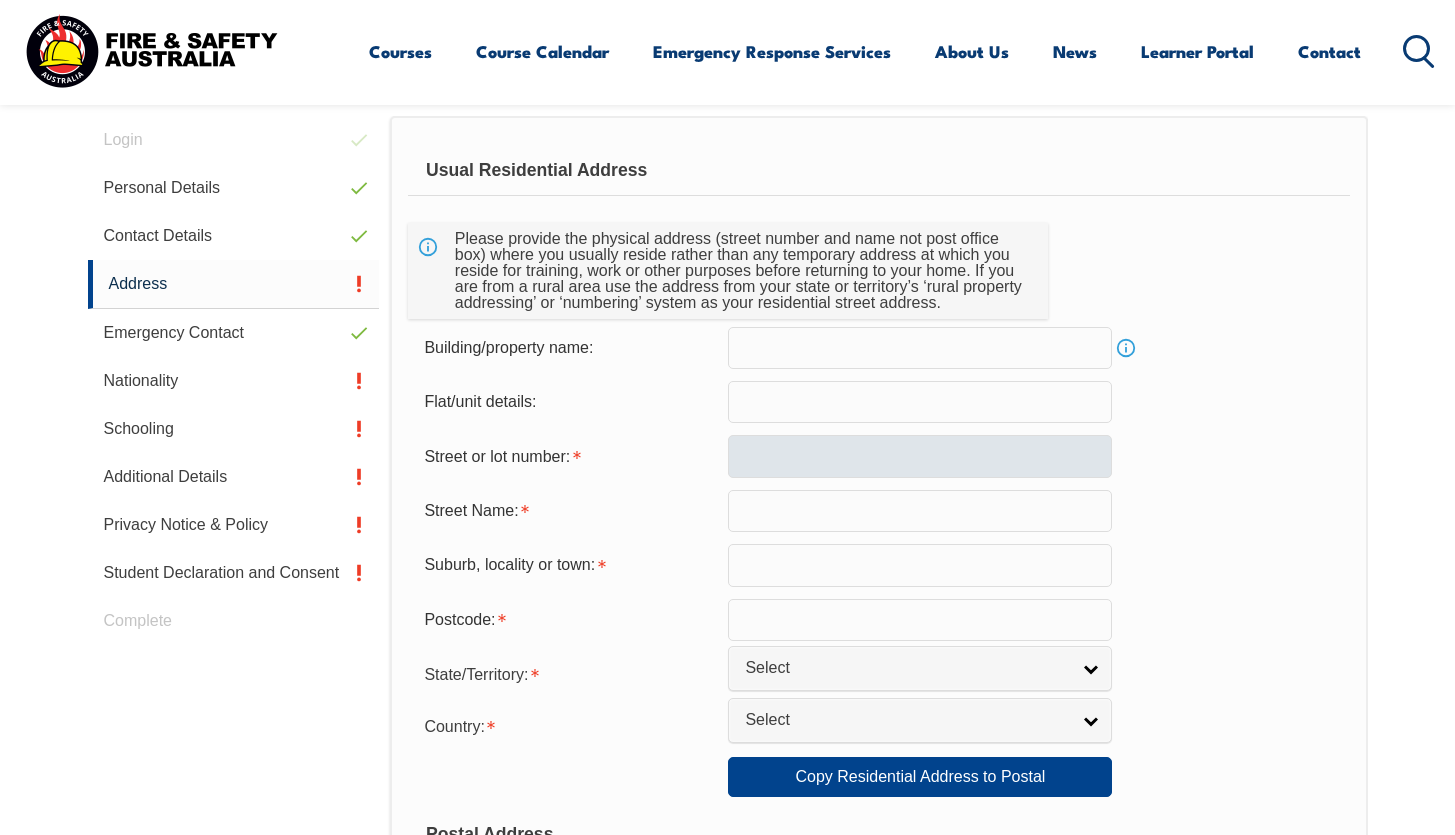 scroll, scrollTop: 603, scrollLeft: 0, axis: vertical 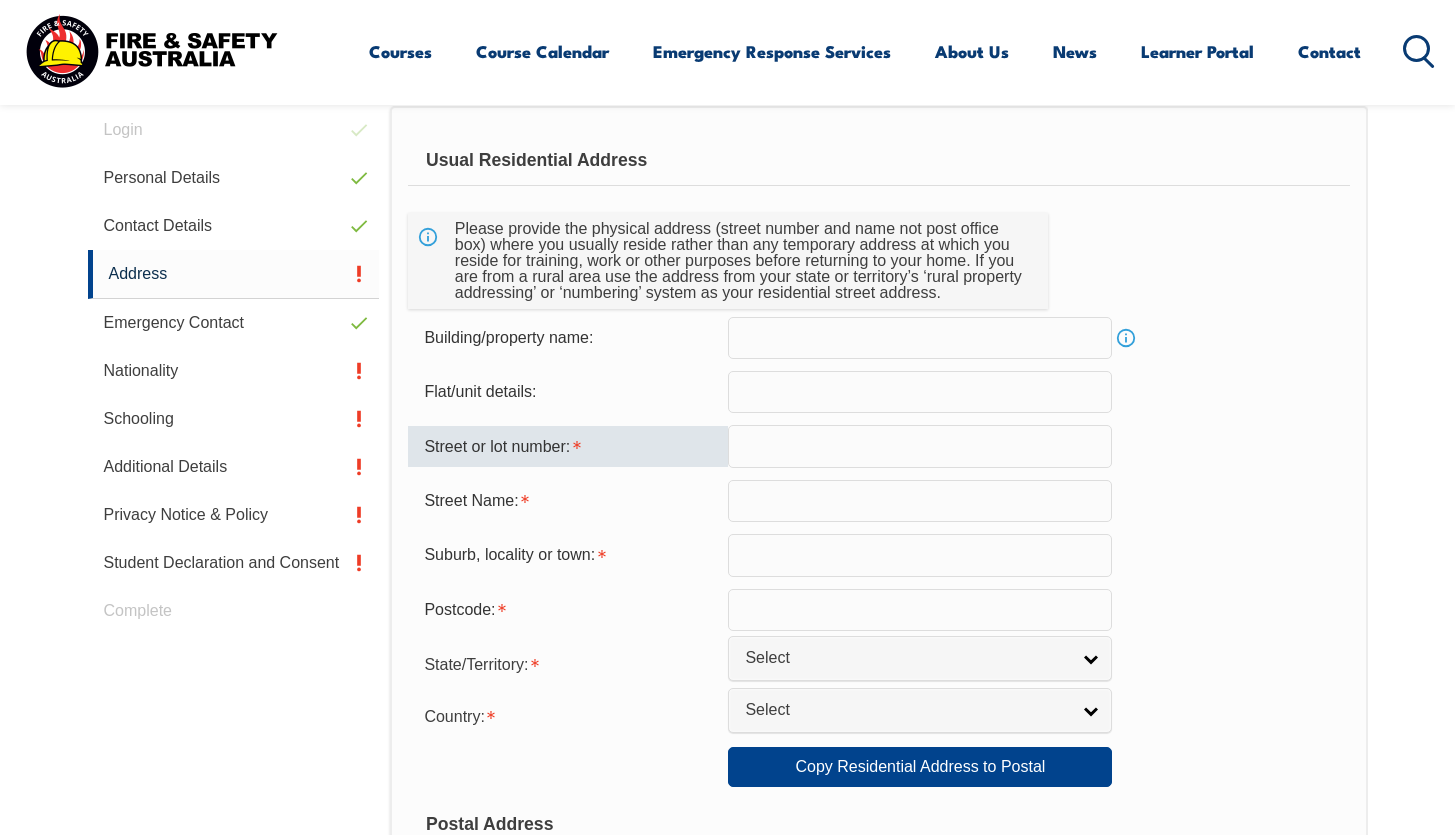 click at bounding box center (920, 446) 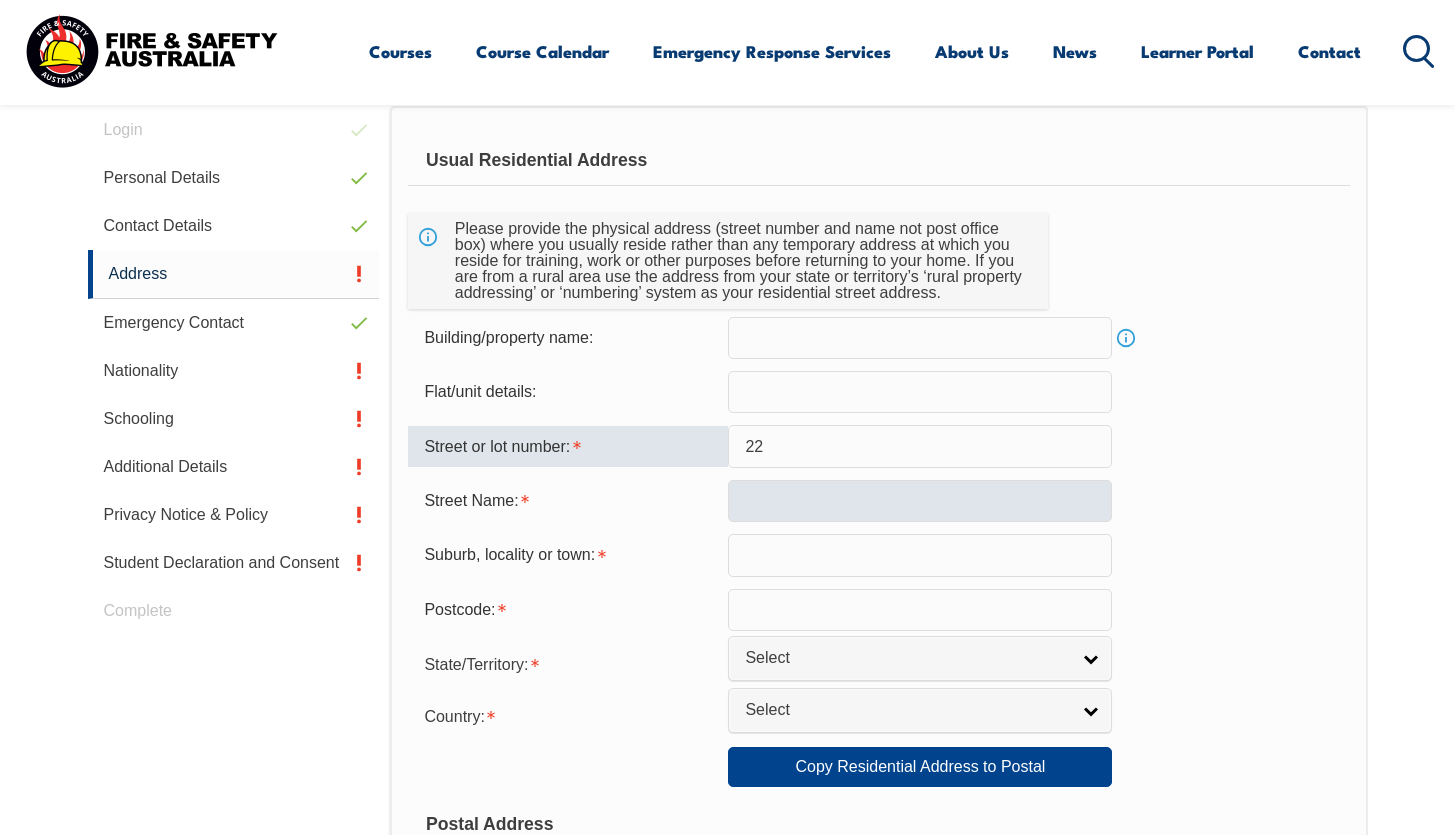 type on "22" 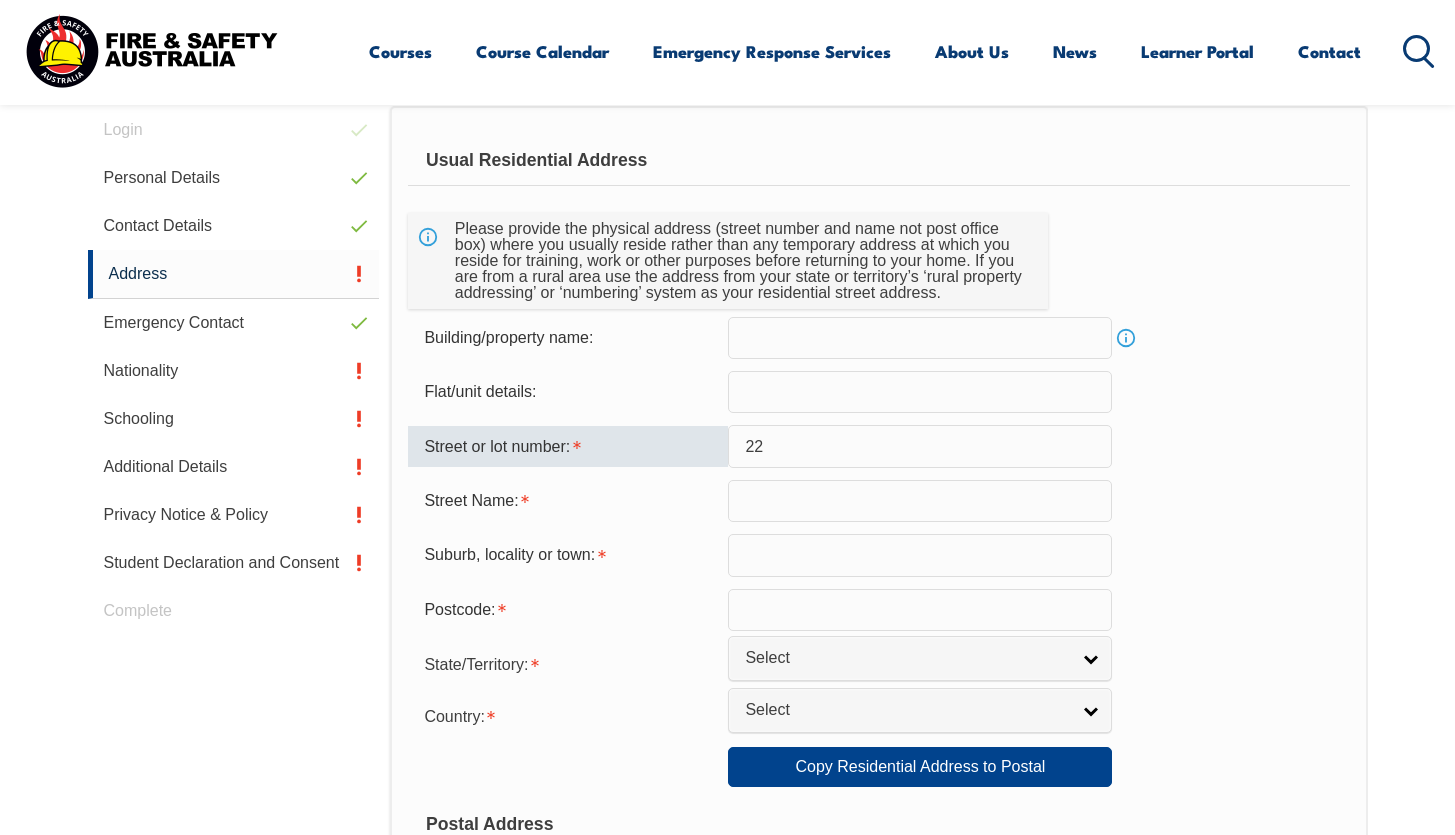 click at bounding box center (920, 501) 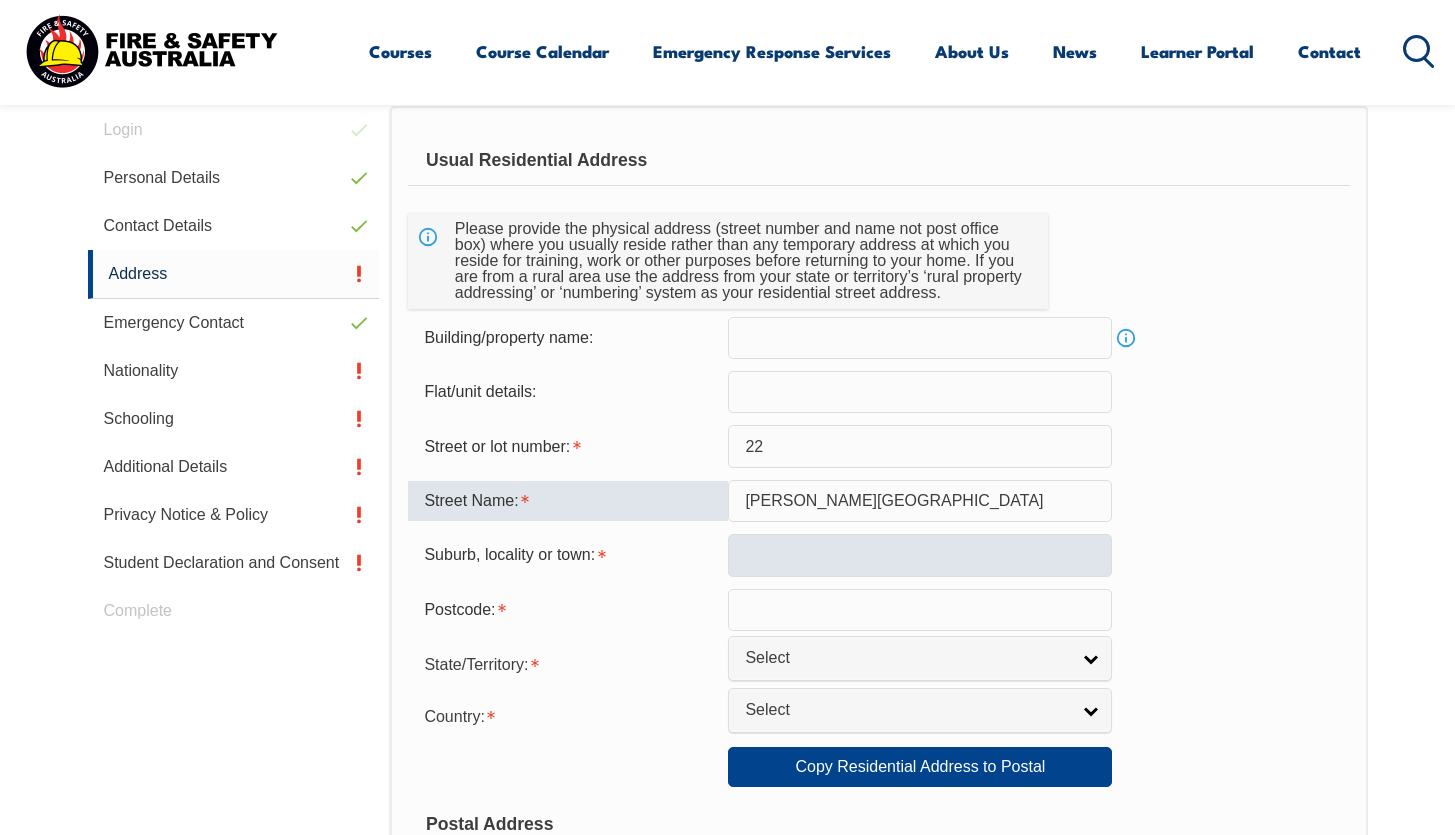 type on "[PERSON_NAME][GEOGRAPHIC_DATA]" 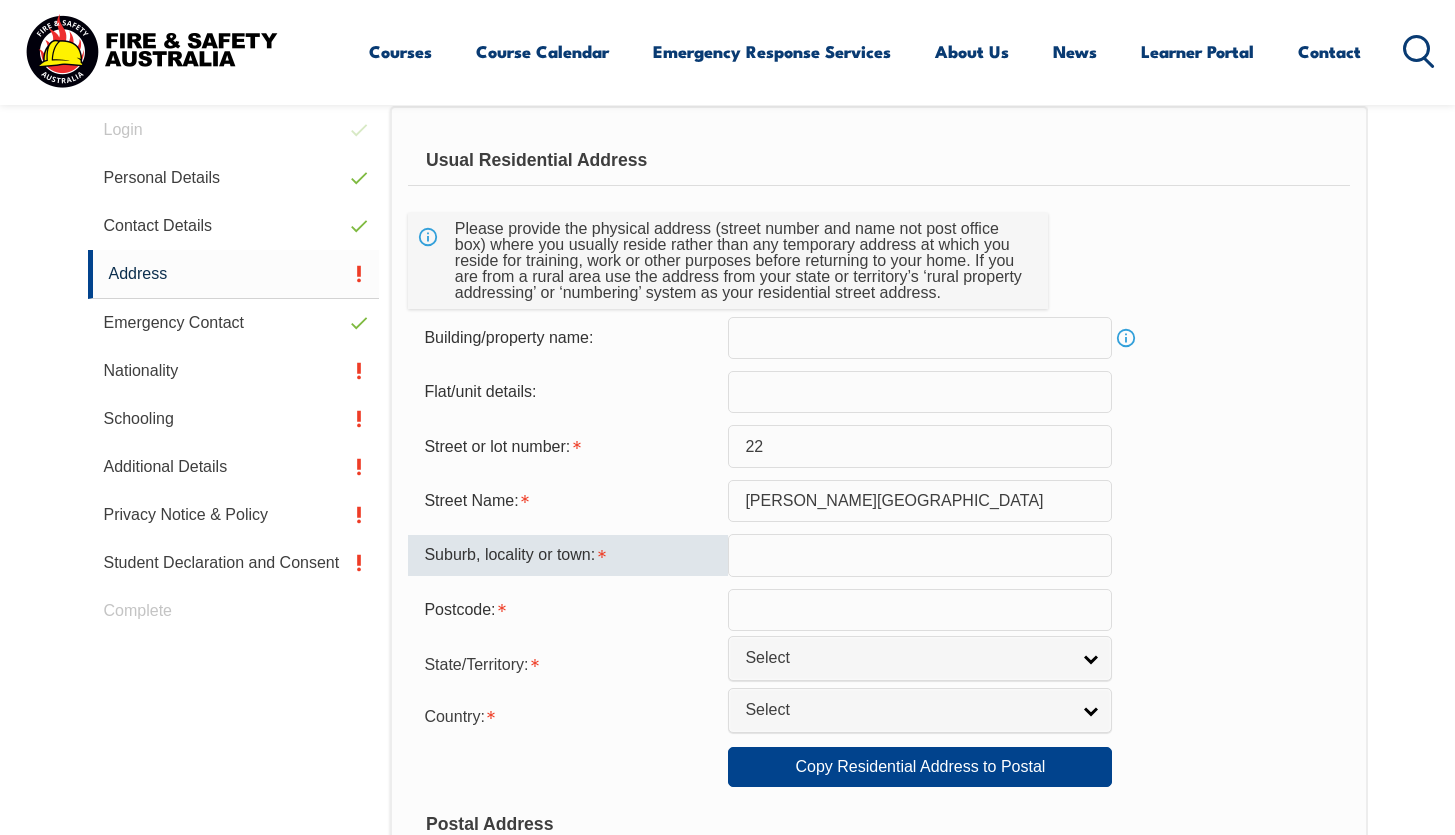 click at bounding box center (920, 555) 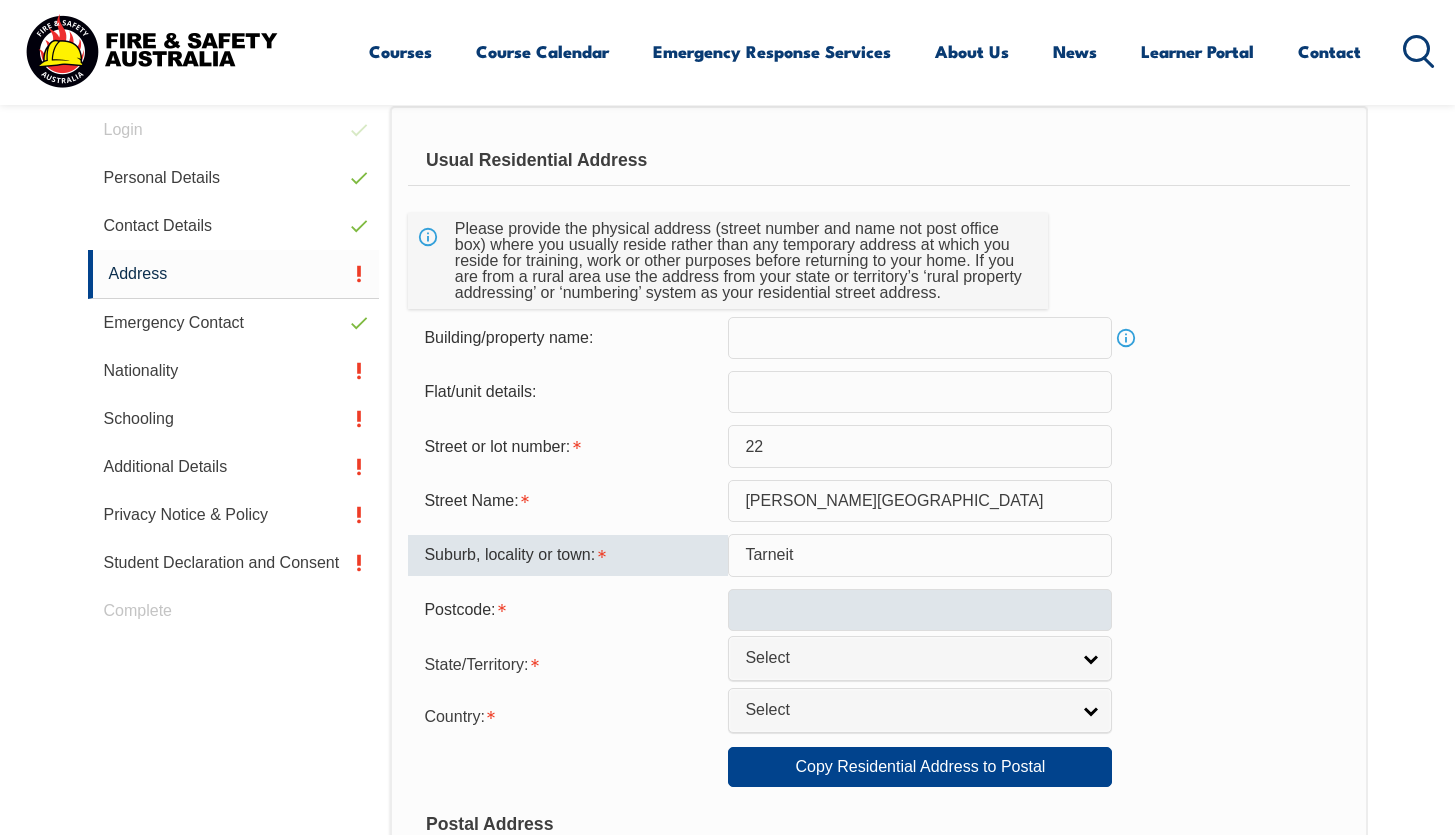 type on "Tarneit" 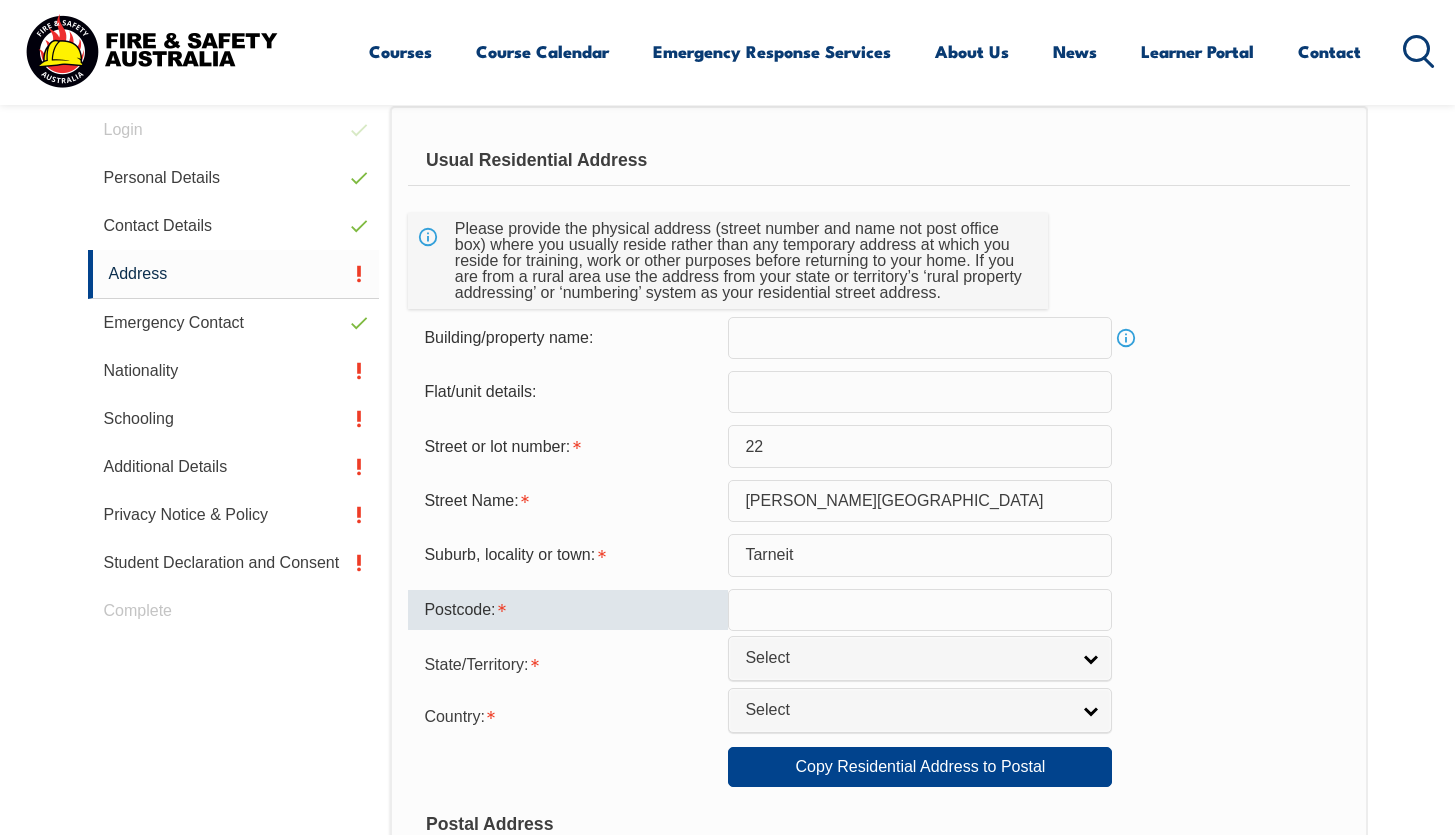 click at bounding box center [920, 610] 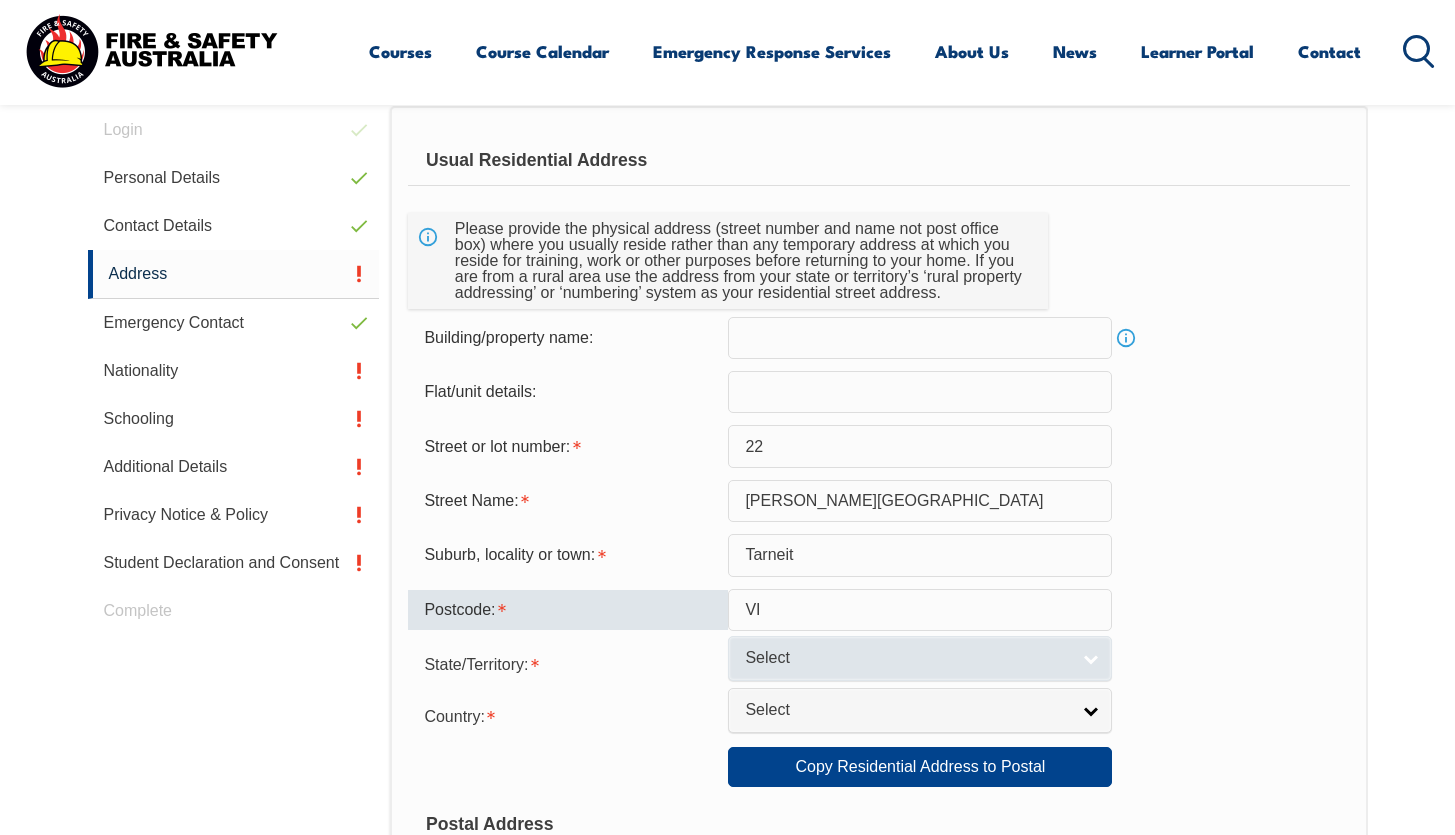 type on "V" 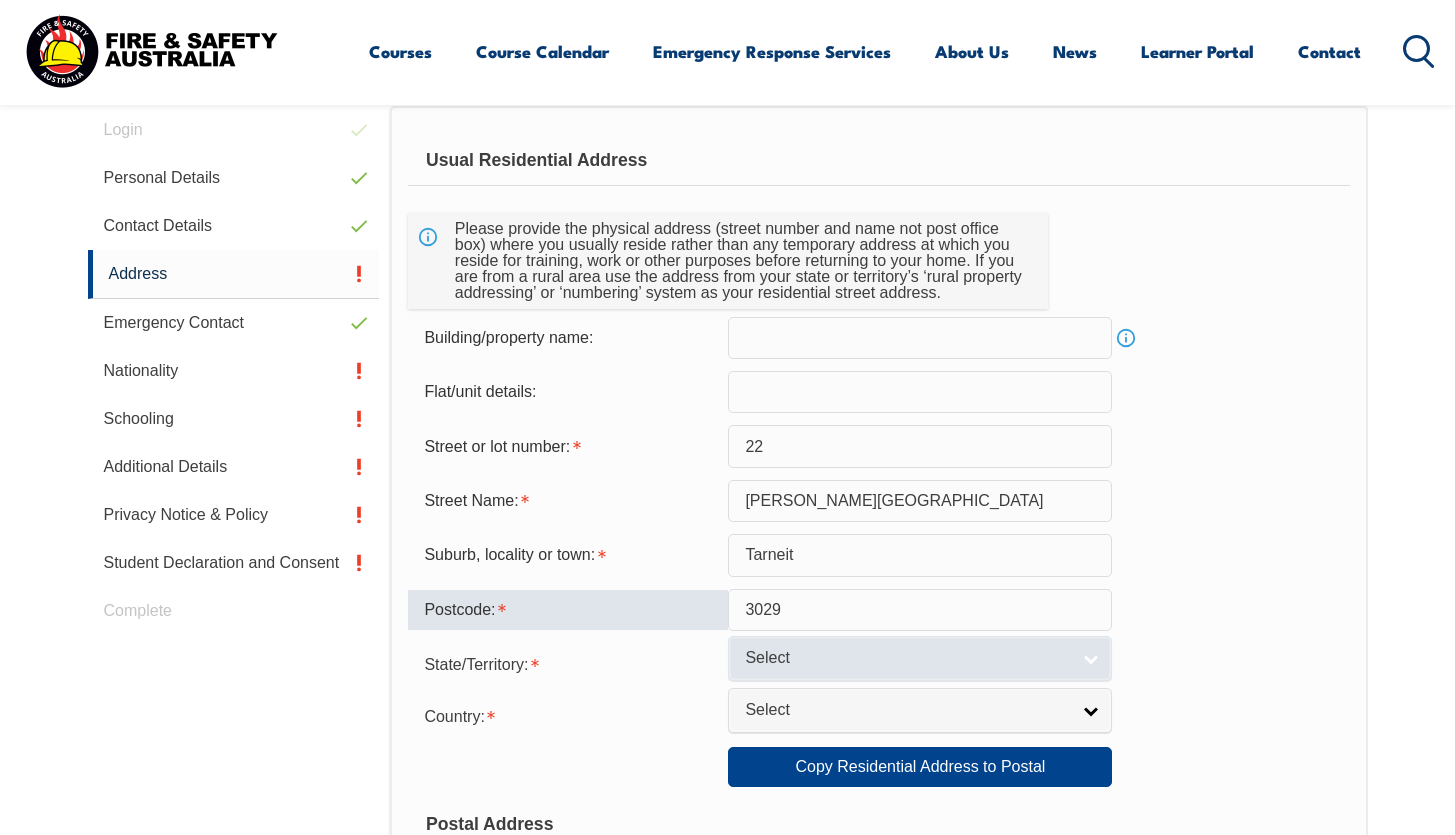 type on "3029" 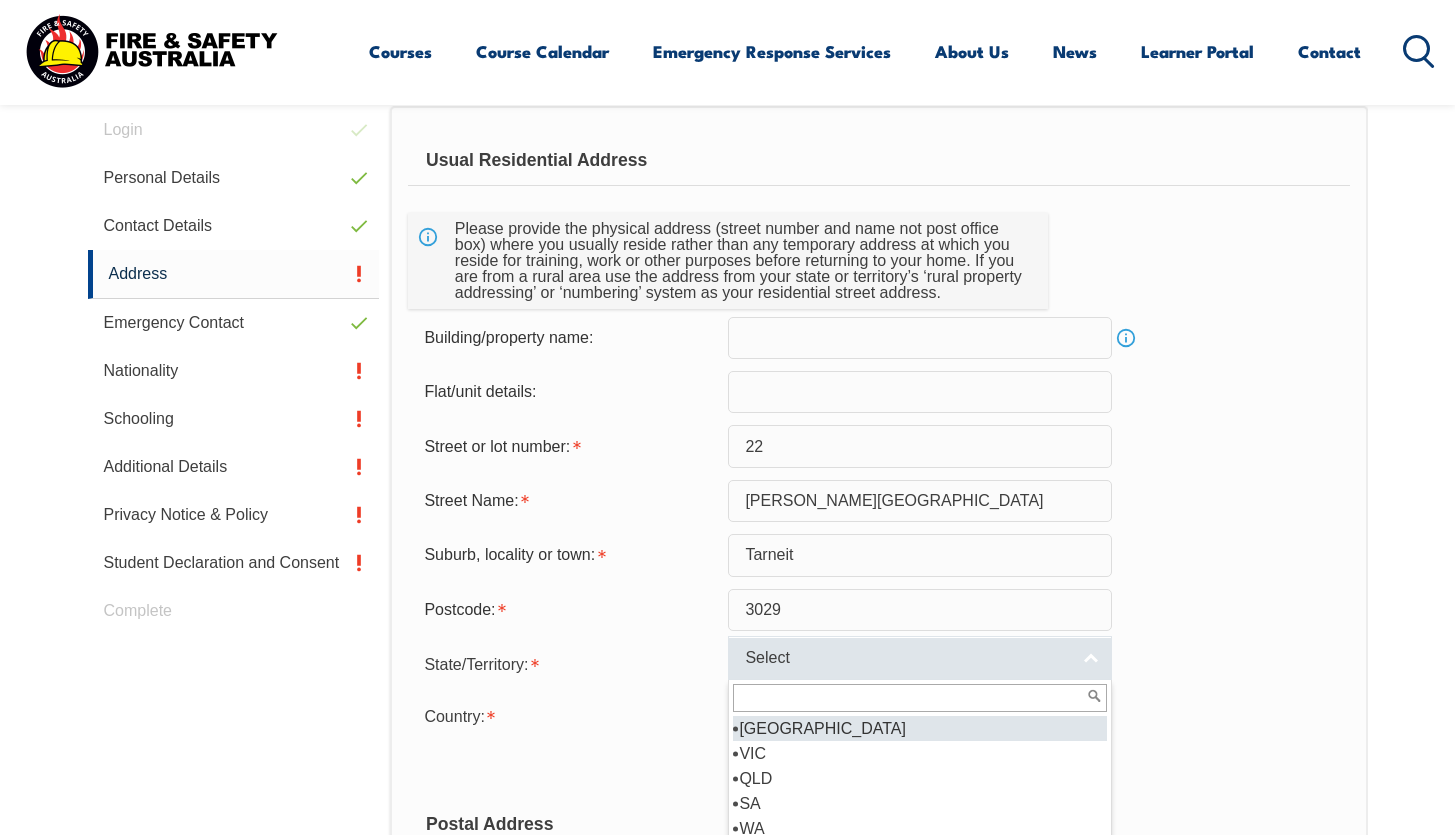 click on "Select" at bounding box center (907, 658) 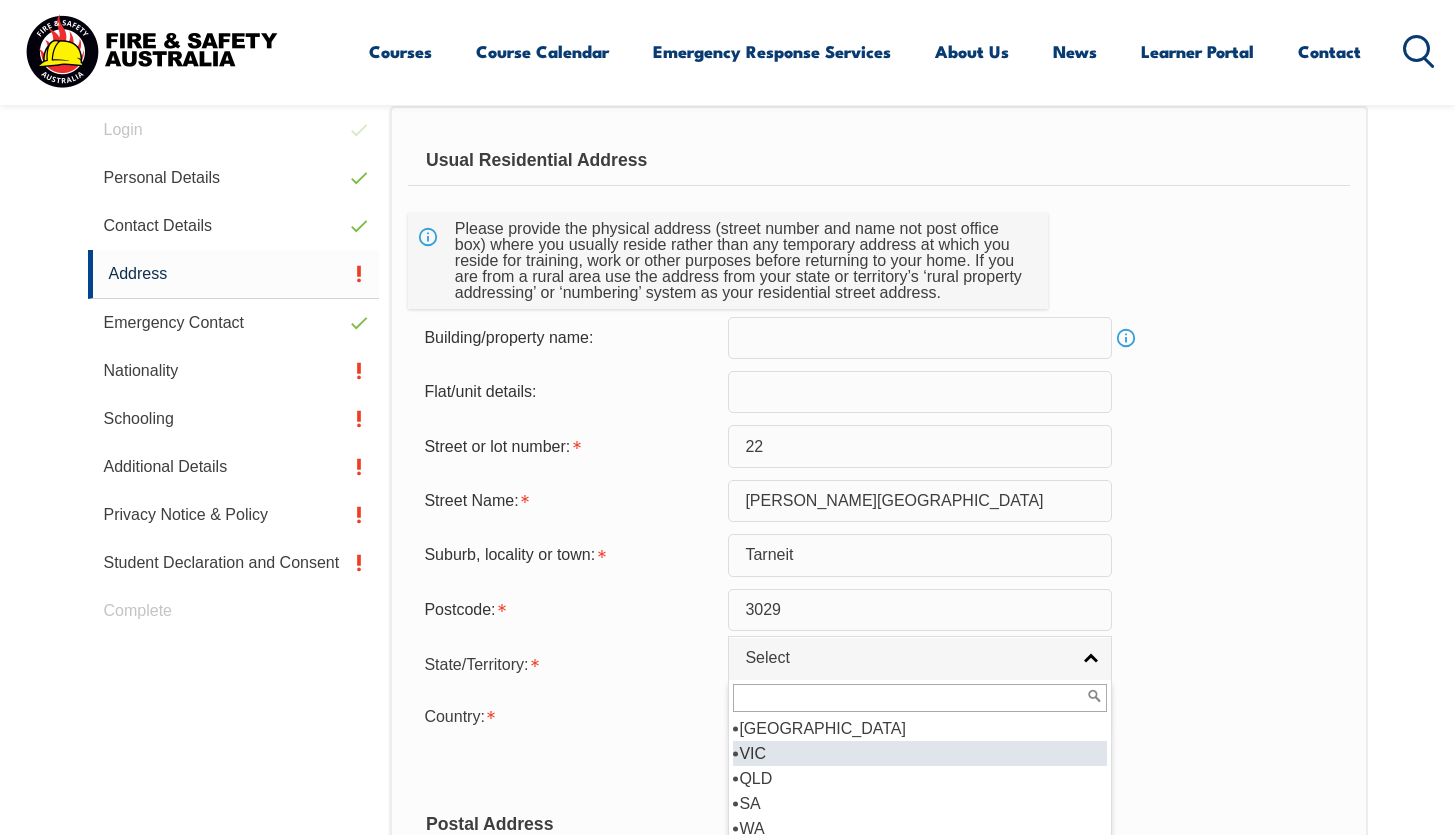 click on "VIC" at bounding box center [920, 753] 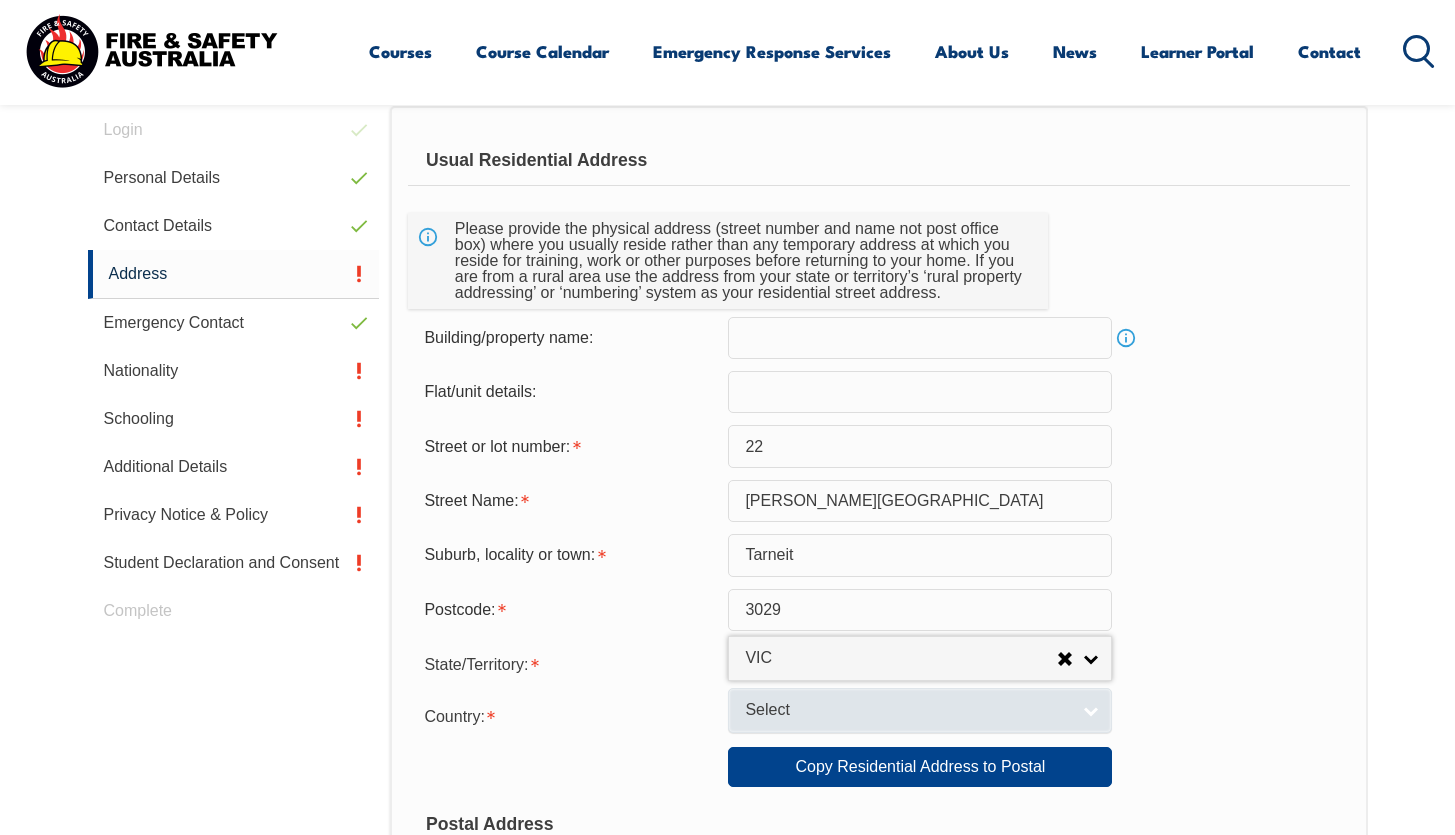 click on "Select" at bounding box center [907, 710] 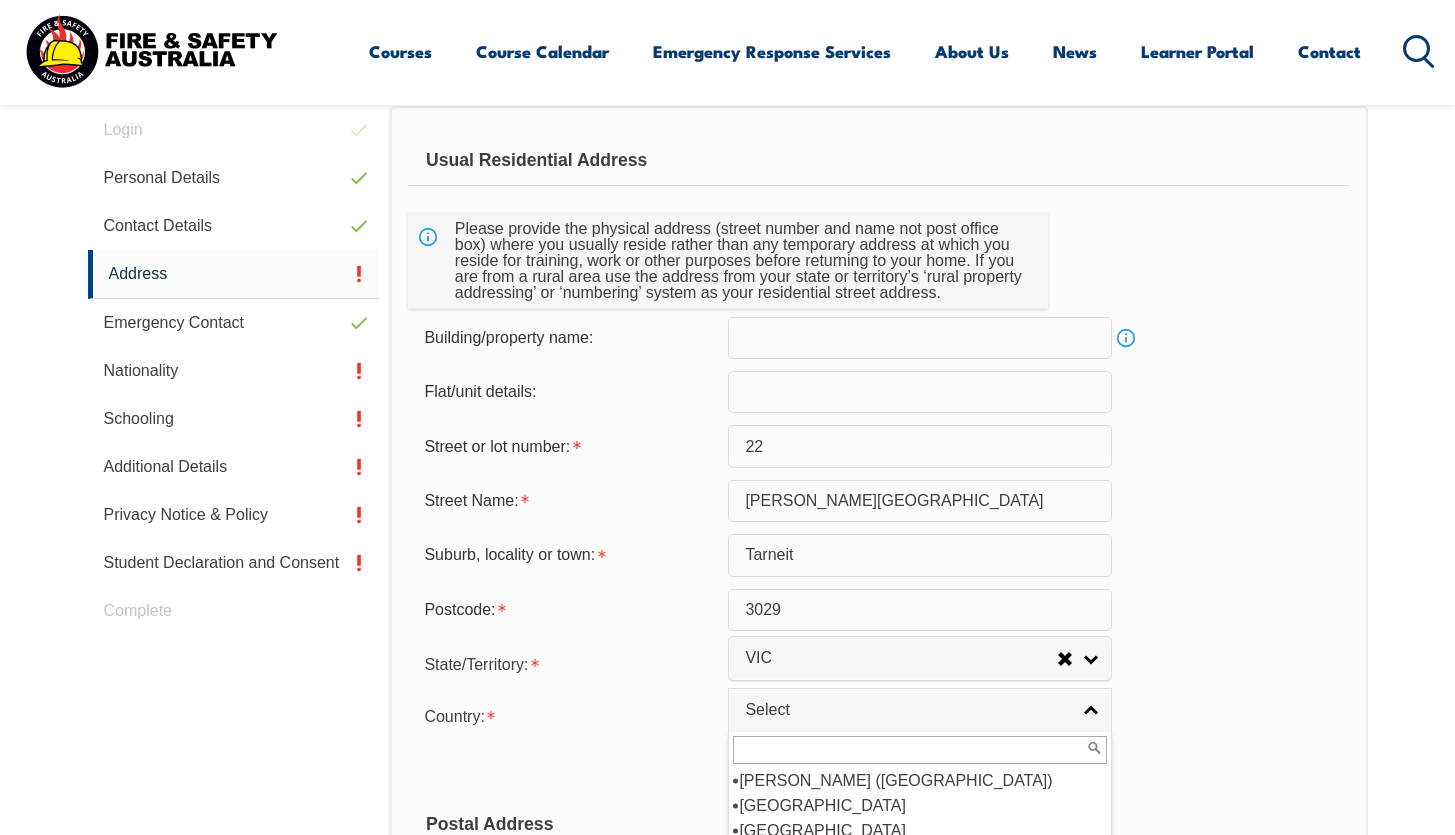 scroll, scrollTop: 917, scrollLeft: 0, axis: vertical 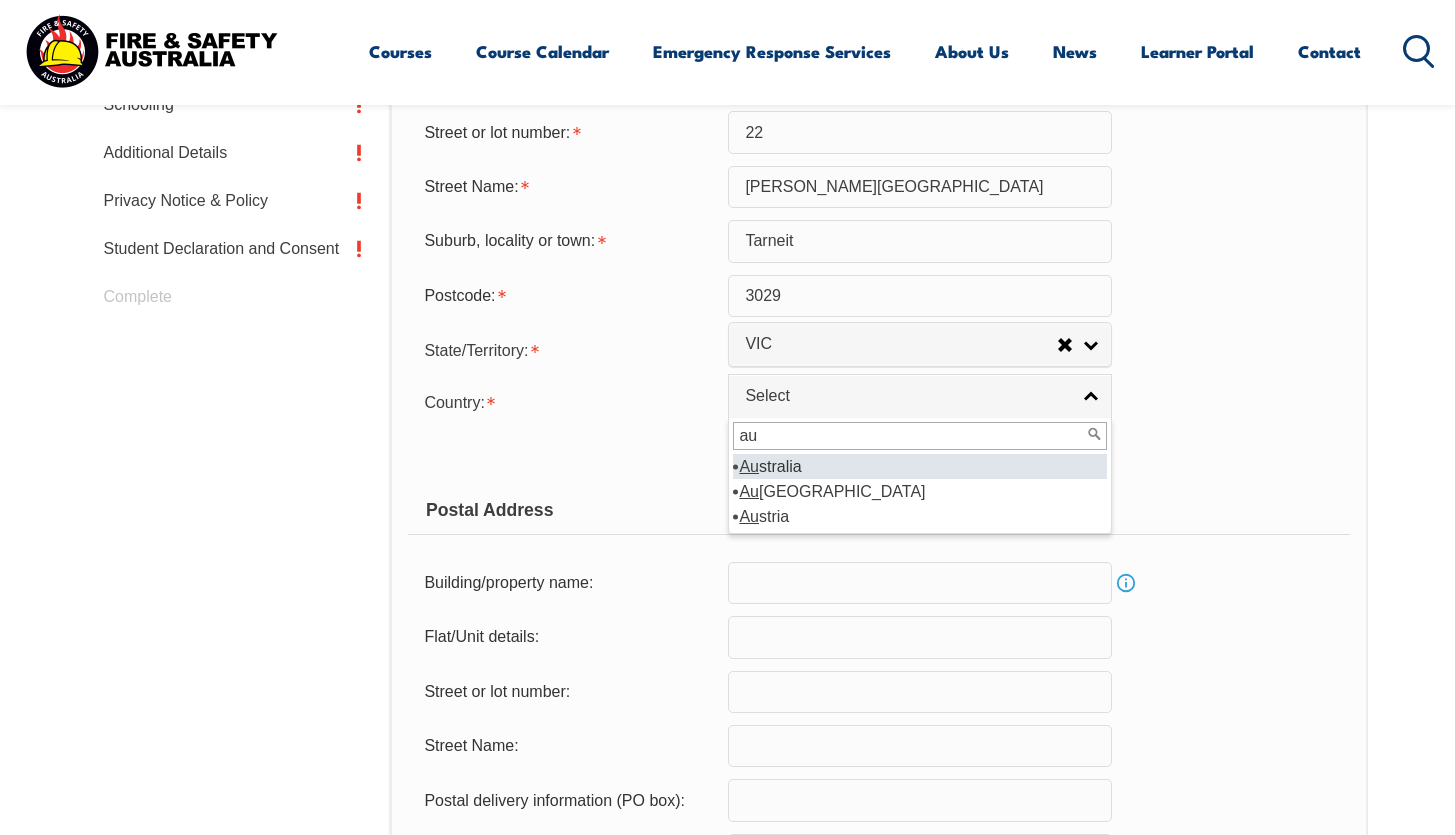 type on "au" 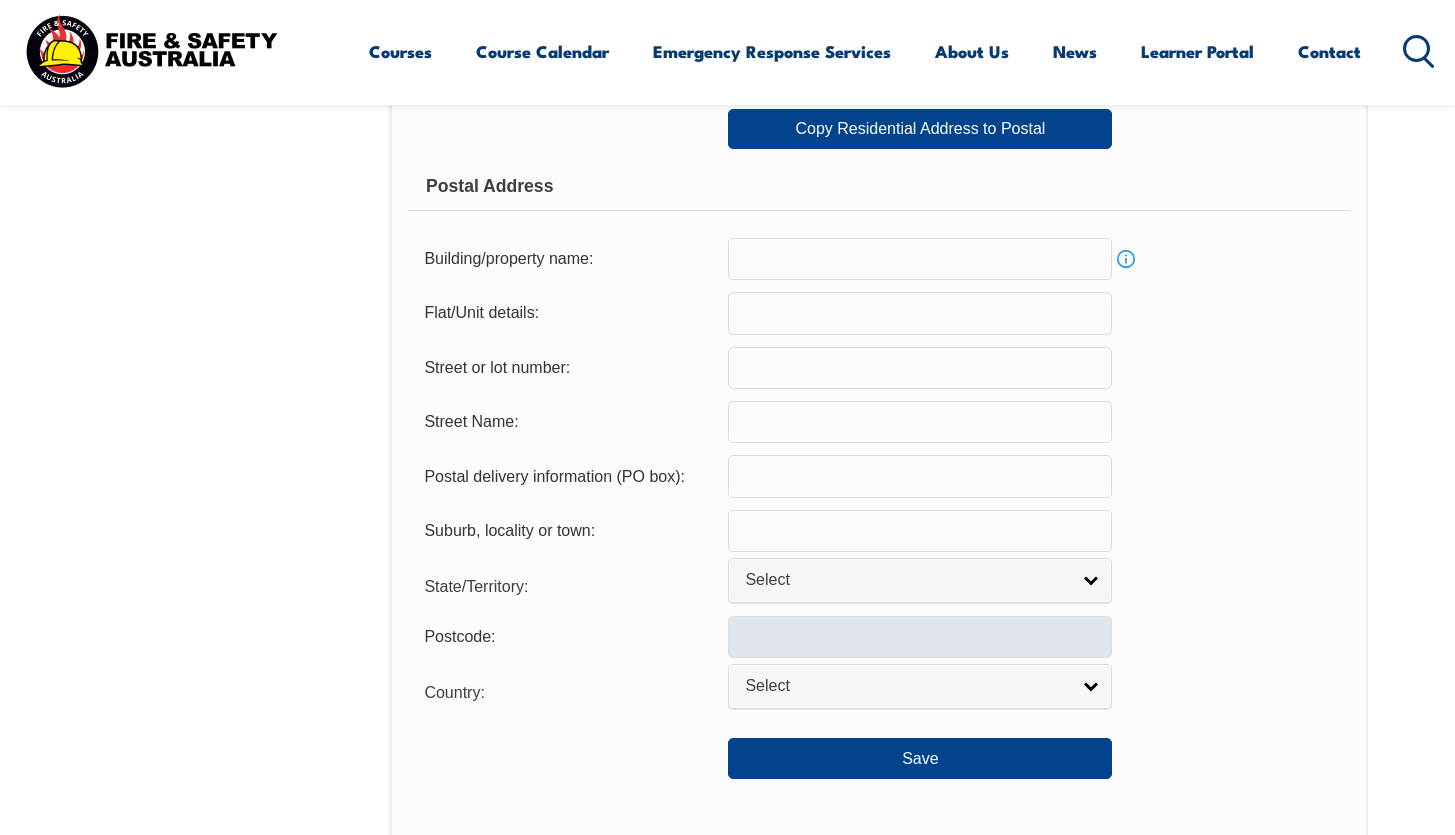 scroll, scrollTop: 1565, scrollLeft: 0, axis: vertical 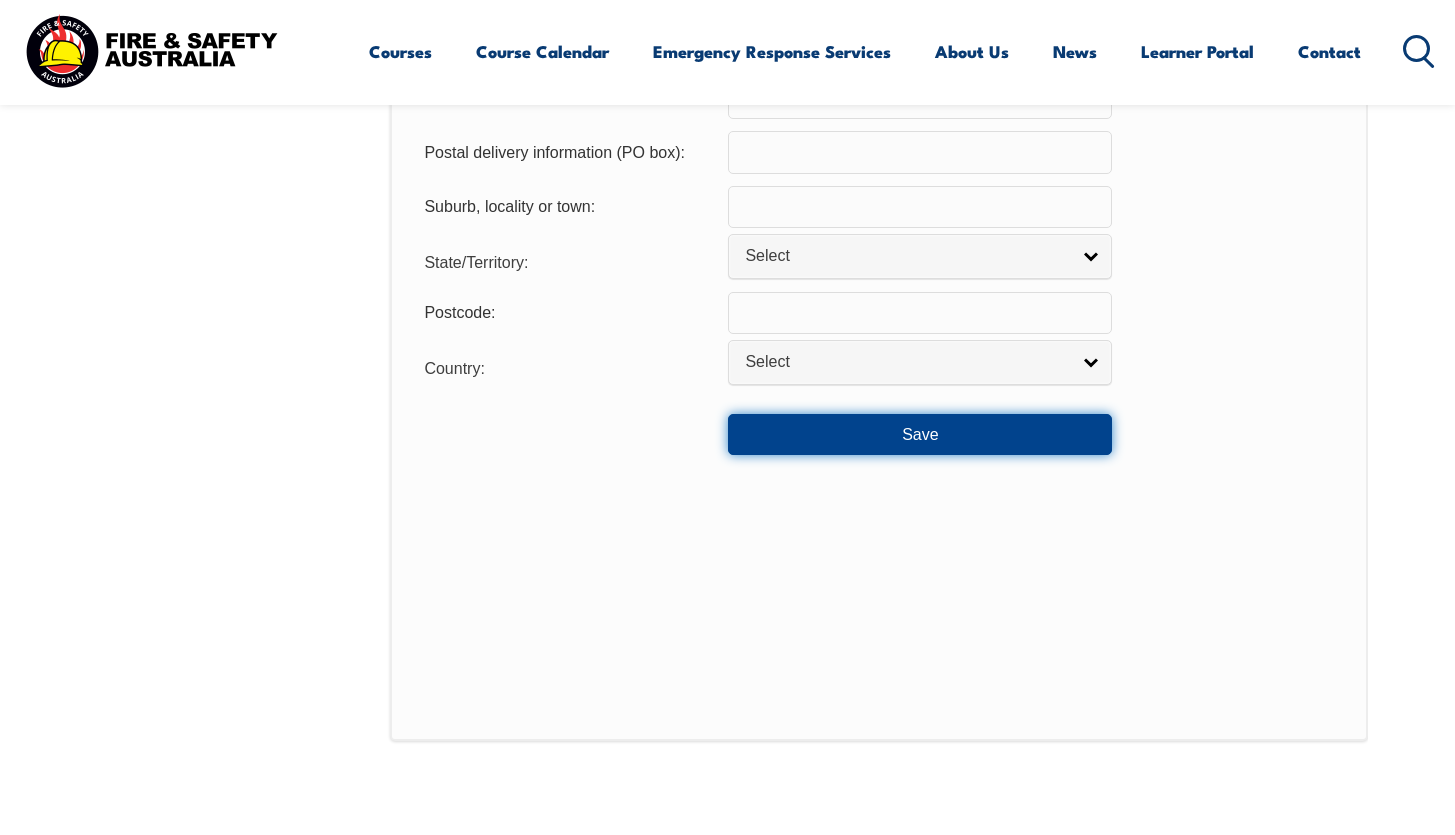 click on "Save" at bounding box center [920, 434] 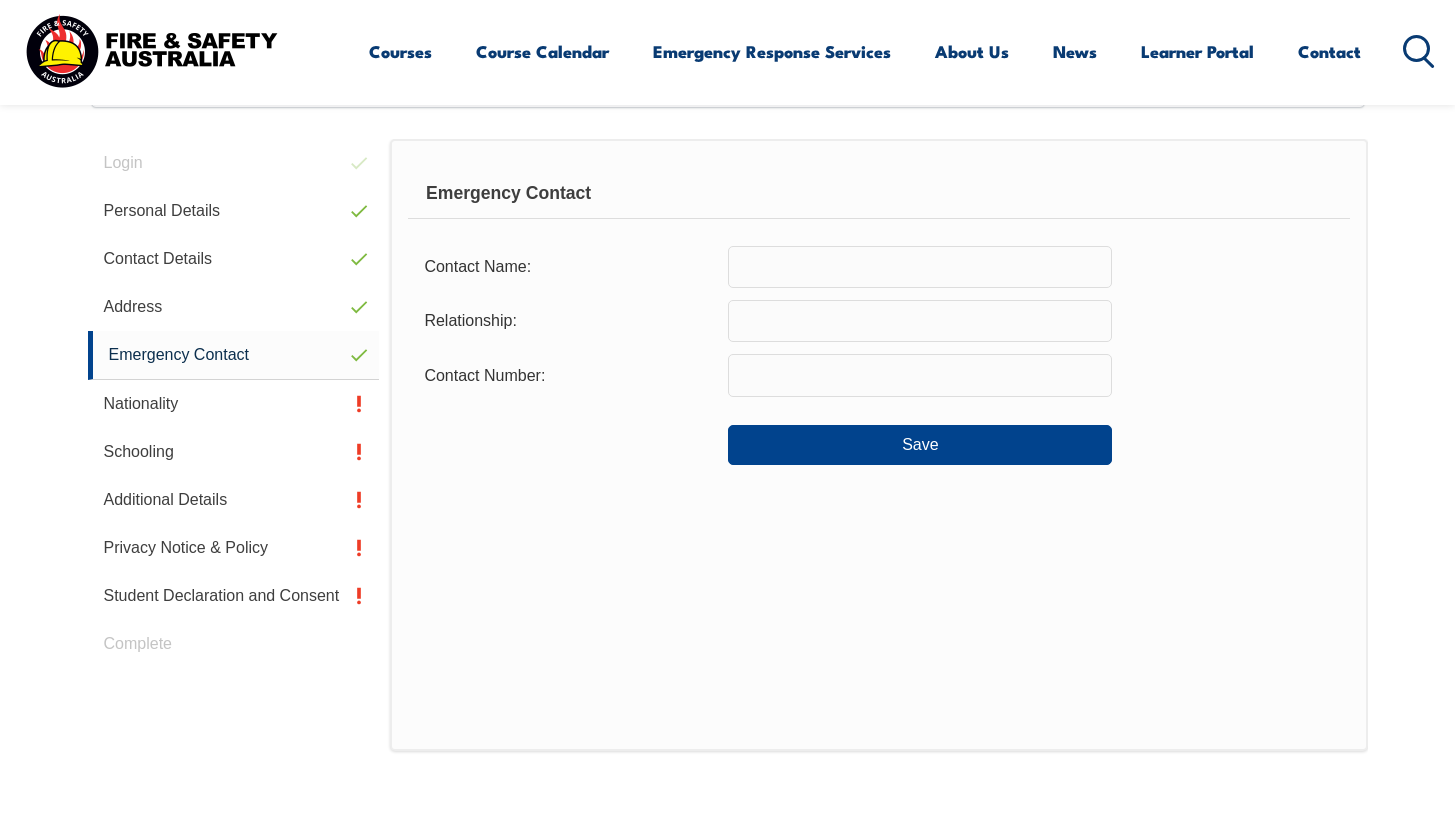 scroll, scrollTop: 545, scrollLeft: 0, axis: vertical 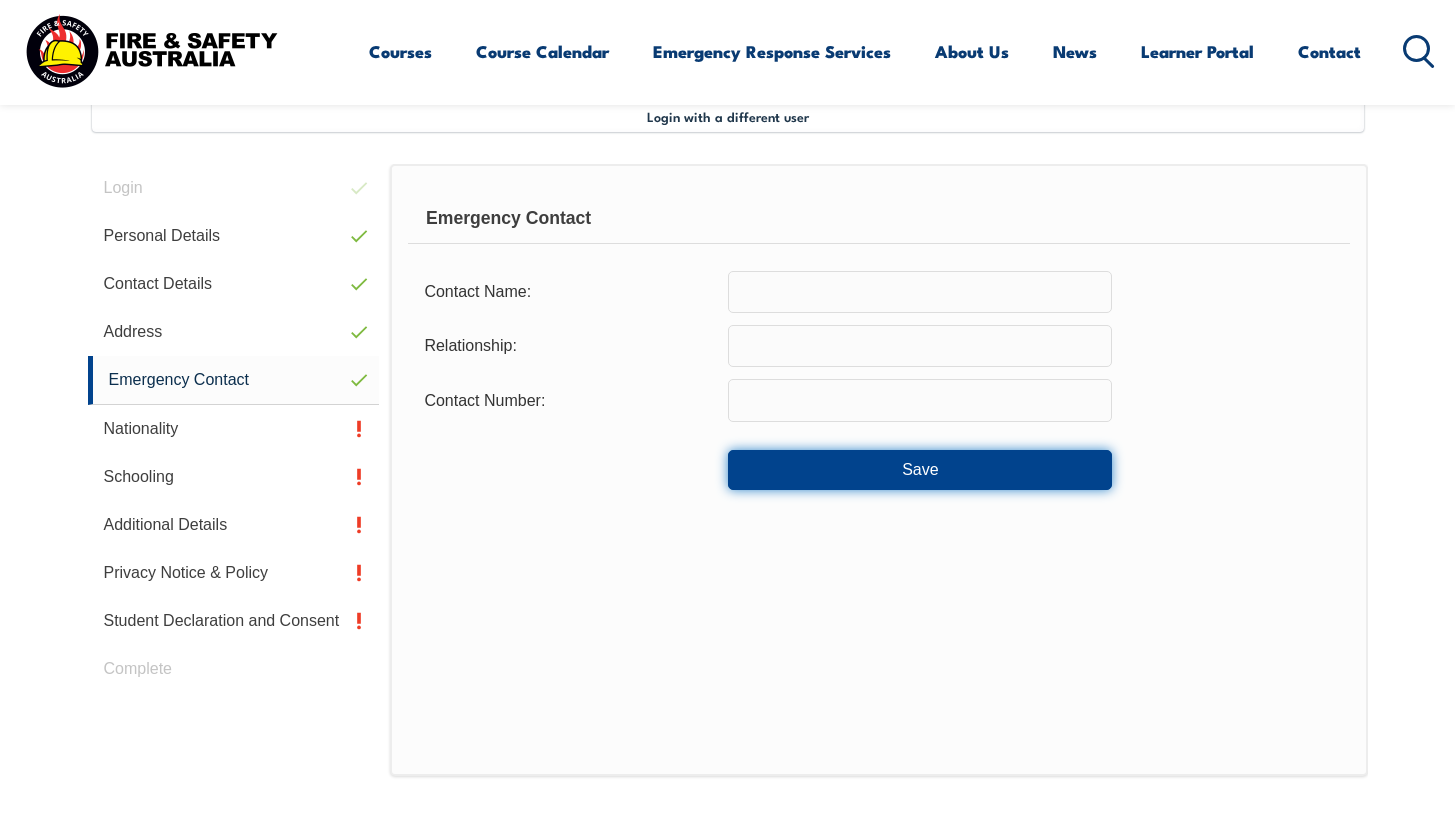 drag, startPoint x: 814, startPoint y: 490, endPoint x: 799, endPoint y: 492, distance: 15.132746 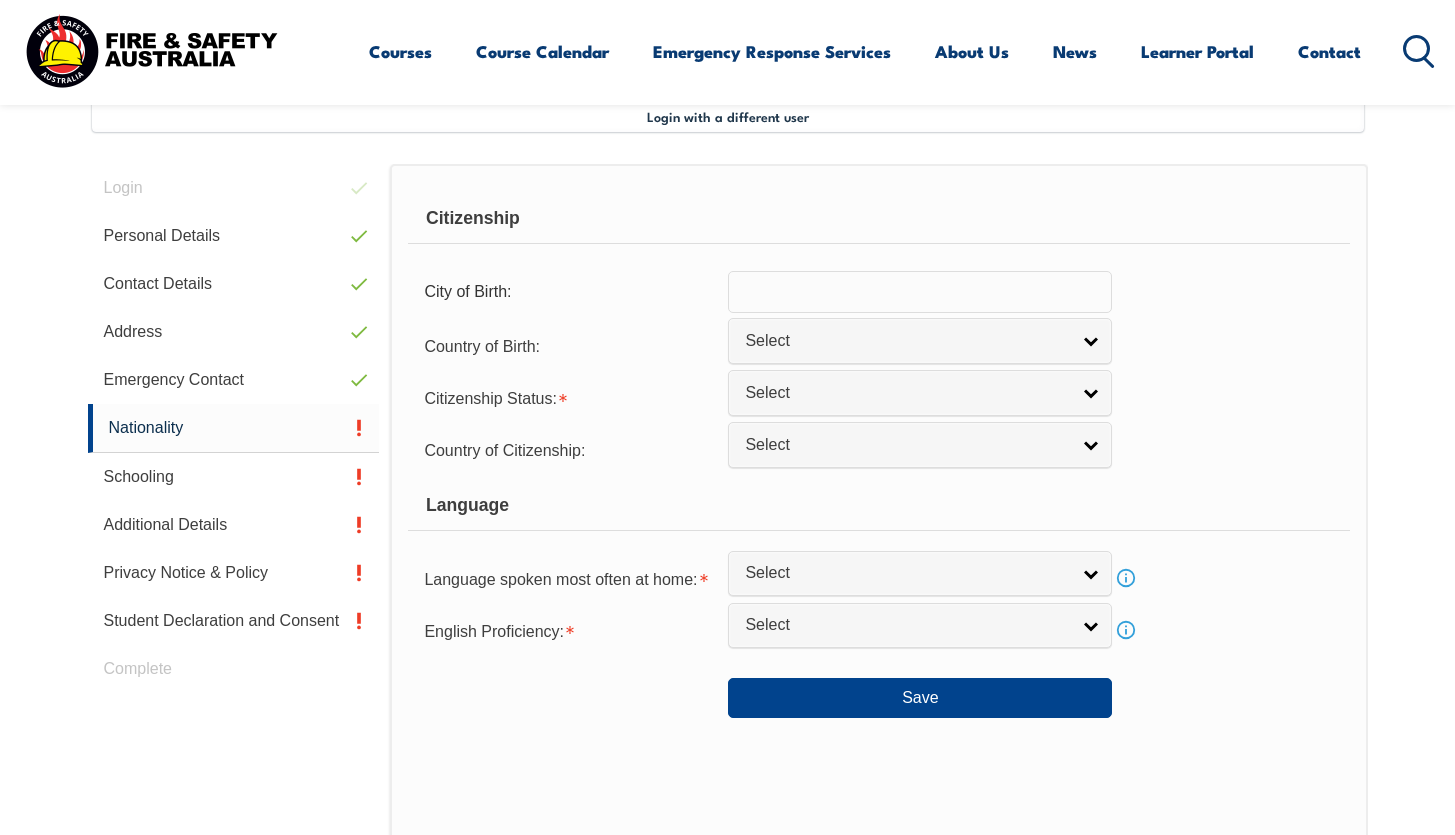 click at bounding box center [920, 292] 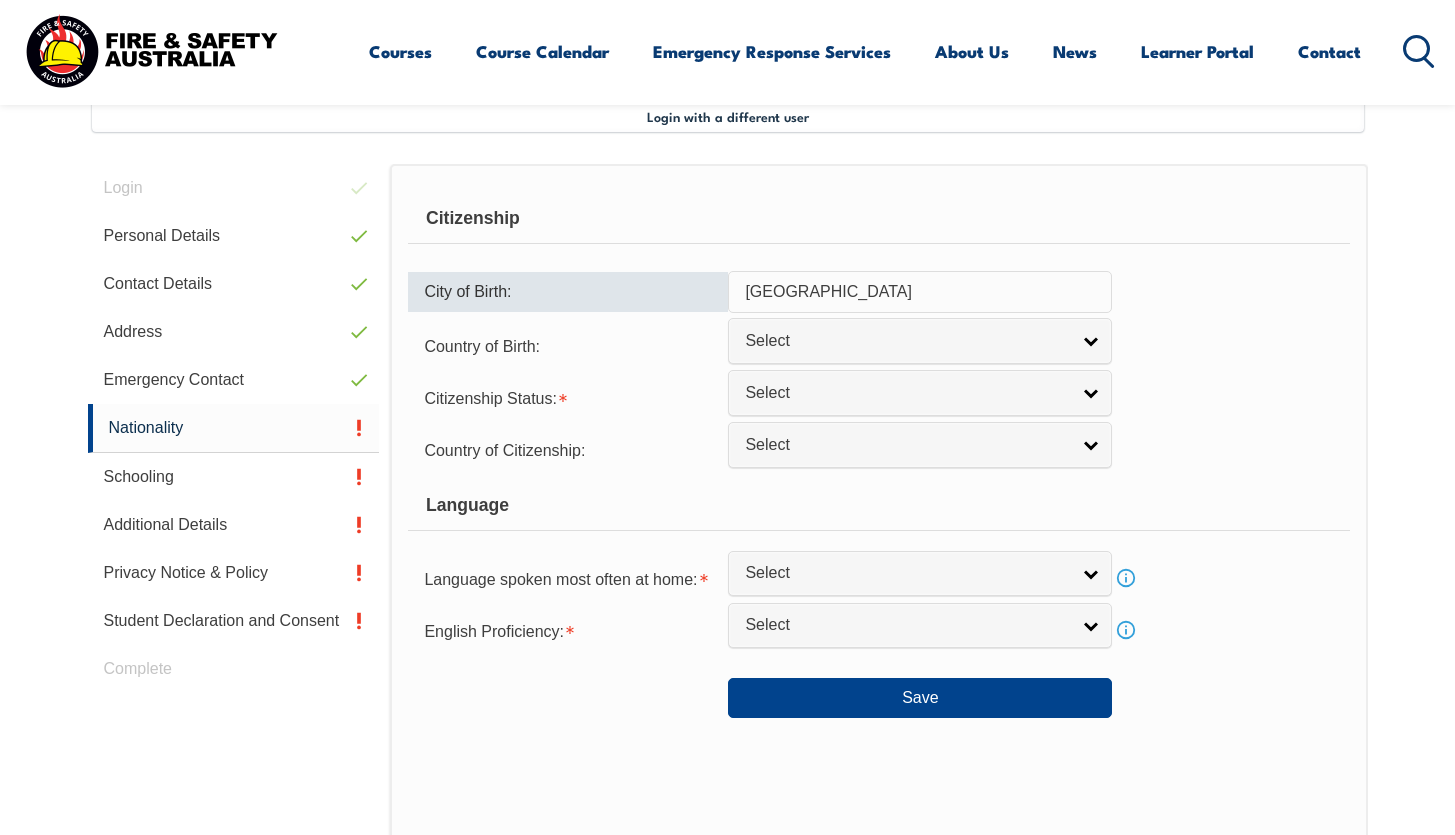 click on "[GEOGRAPHIC_DATA]" at bounding box center (920, 292) 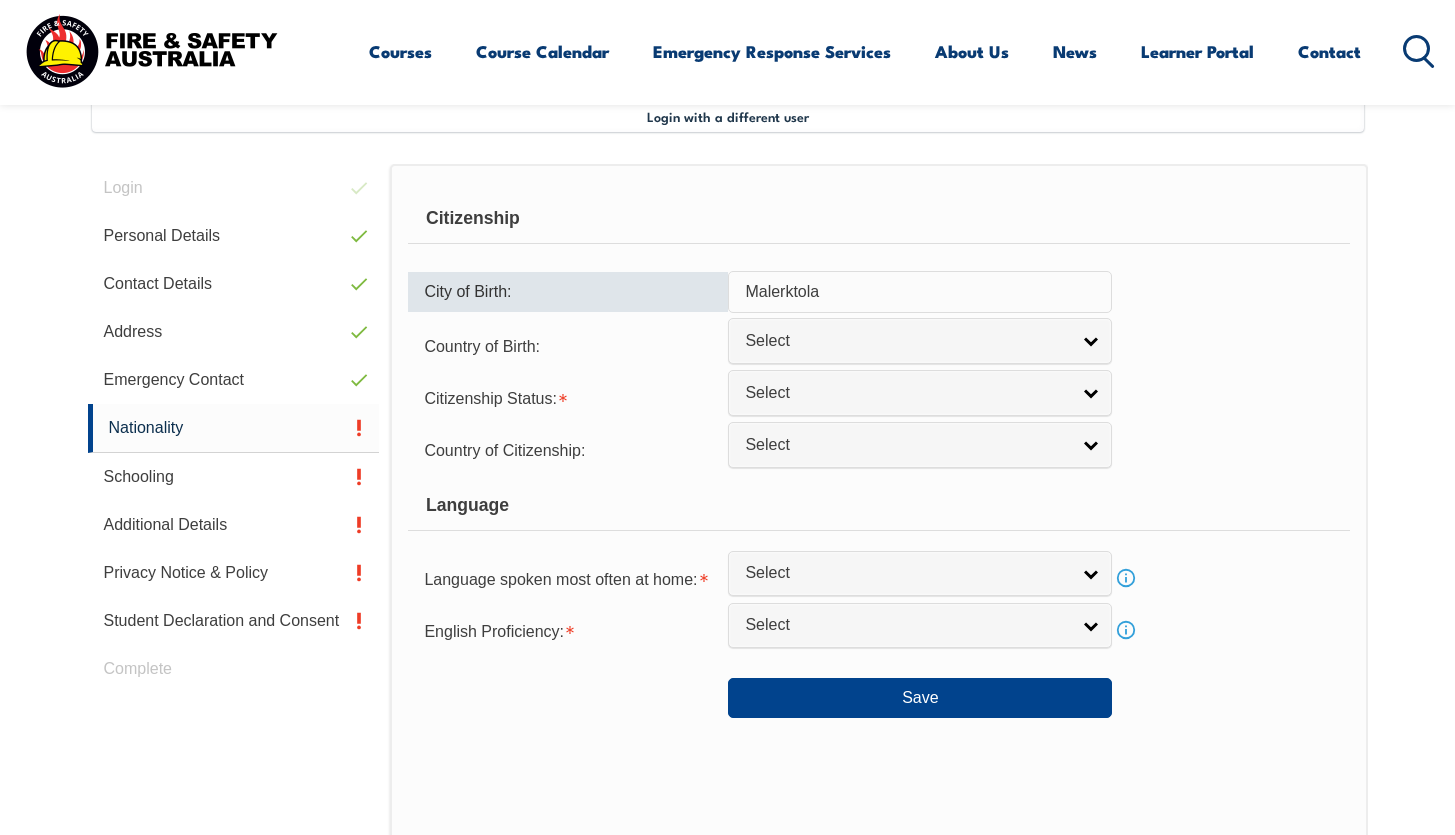 type on "Malerktola" 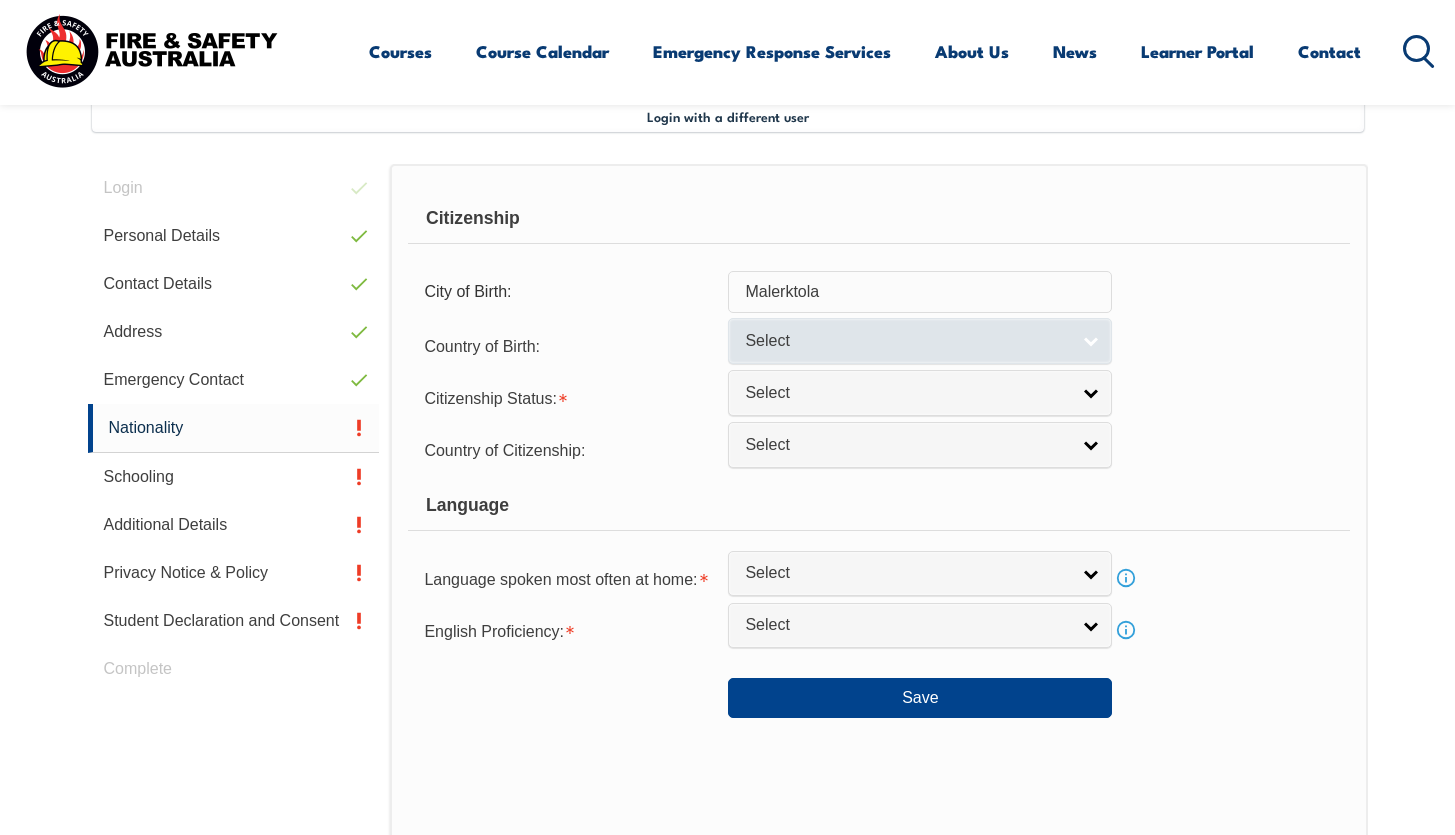 click on "Select" at bounding box center (907, 341) 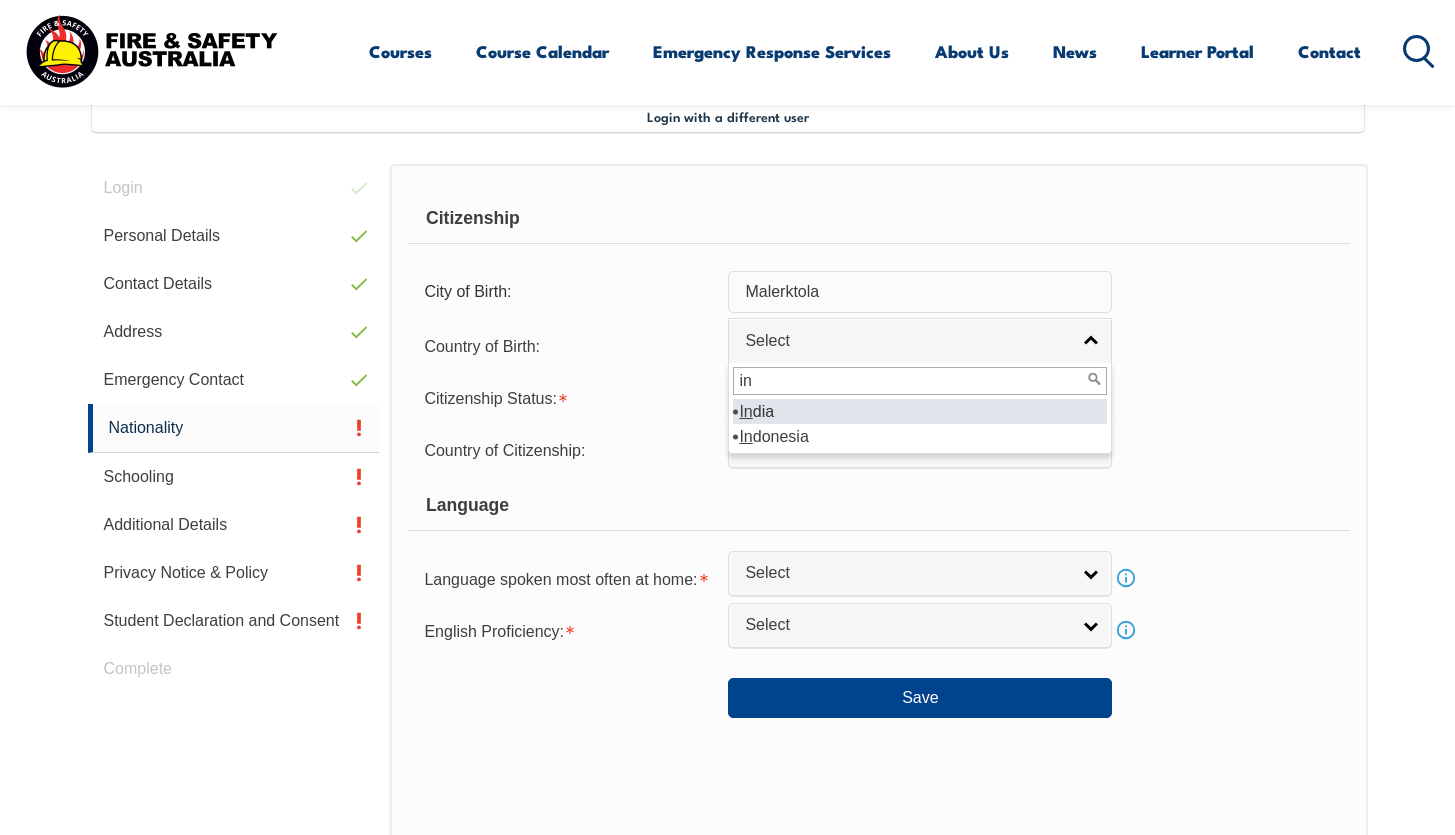type on "in" 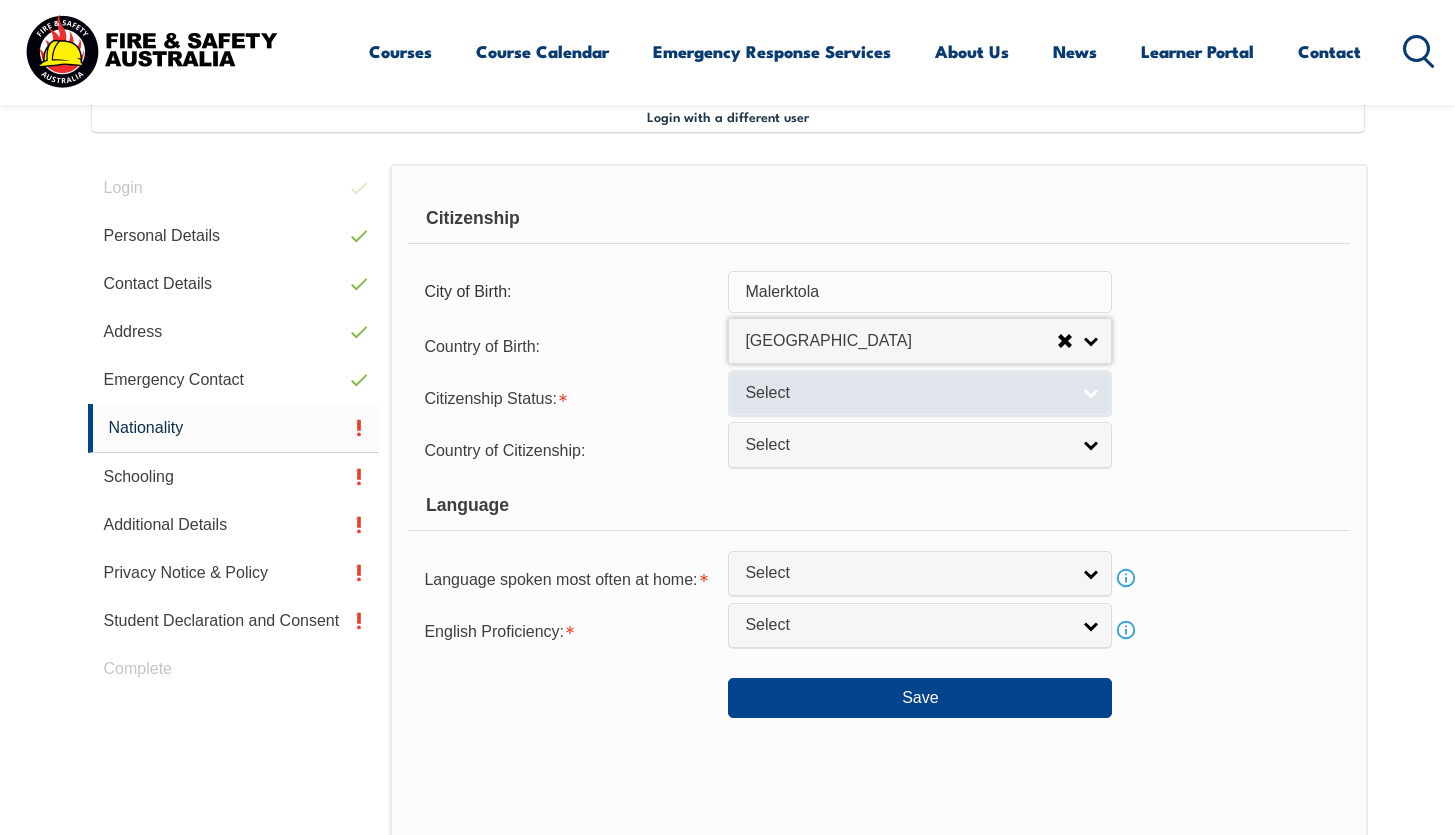 click on "Select" at bounding box center [920, 392] 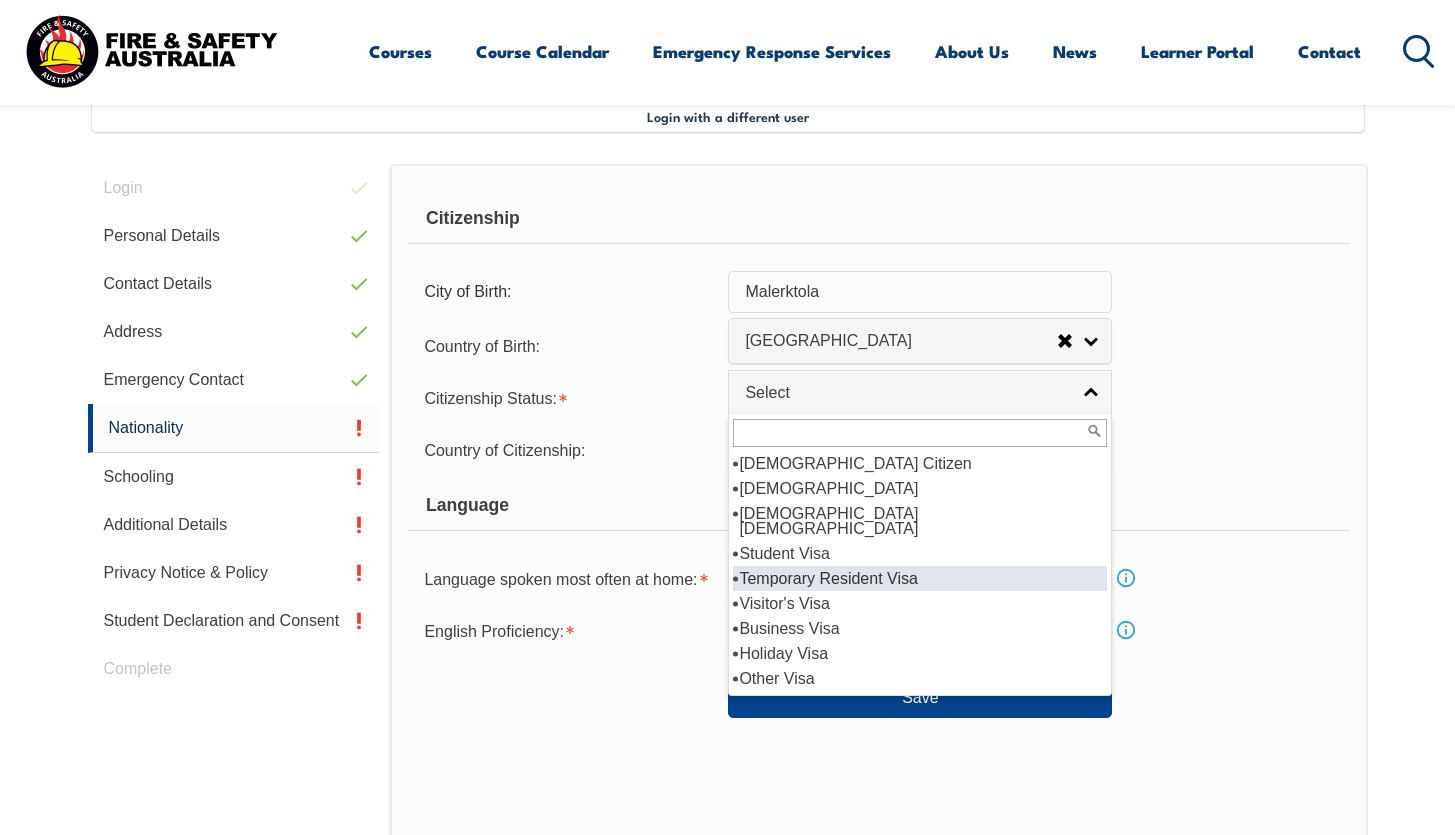 click on "Temporary Resident Visa" at bounding box center [920, 578] 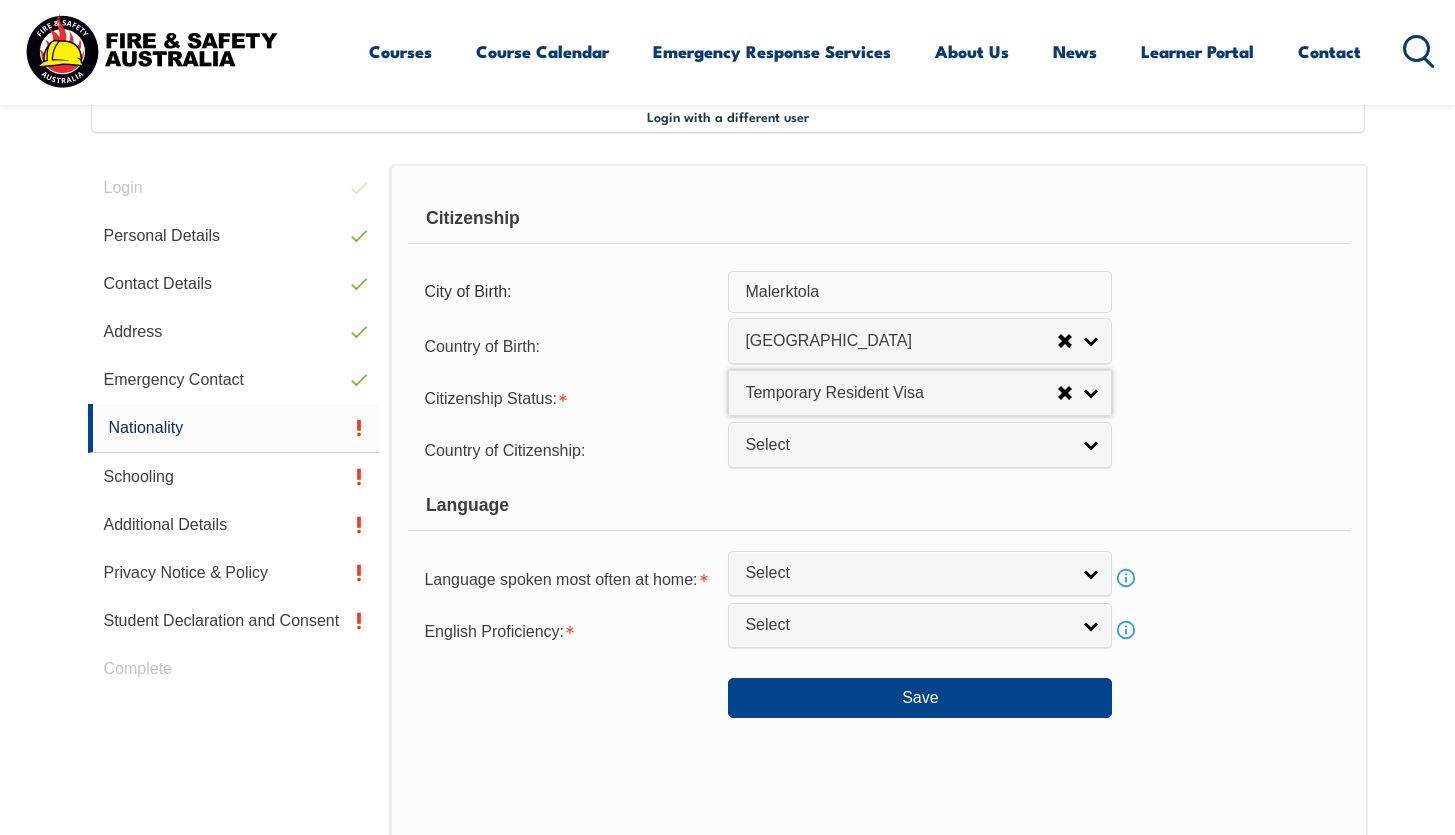 click on "Citizenship City of Birth: Malerktola Country of Birth: [GEOGRAPHIC_DATA] ([DEMOGRAPHIC_DATA]) [GEOGRAPHIC_DATA] [DEMOGRAPHIC_DATA] [GEOGRAPHIC_DATA] [GEOGRAPHIC_DATA] [GEOGRAPHIC_DATA] [GEOGRAPHIC_DATA] [GEOGRAPHIC_DATA] [GEOGRAPHIC_DATA] [GEOGRAPHIC_DATA] [GEOGRAPHIC_DATA] [GEOGRAPHIC_DATA] [GEOGRAPHIC_DATA] [GEOGRAPHIC_DATA] [GEOGRAPHIC_DATA] [GEOGRAPHIC_DATA] [GEOGRAPHIC_DATA] [GEOGRAPHIC_DATA] [GEOGRAPHIC_DATA] [GEOGRAPHIC_DATA] [GEOGRAPHIC_DATA] [GEOGRAPHIC_DATA] [GEOGRAPHIC_DATA] [GEOGRAPHIC_DATA] [GEOGRAPHIC_DATA] [GEOGRAPHIC_DATA] [GEOGRAPHIC_DATA] [GEOGRAPHIC_DATA] [GEOGRAPHIC_DATA] [GEOGRAPHIC_DATA] [GEOGRAPHIC_DATA] [GEOGRAPHIC_DATA] [GEOGRAPHIC_DATA] [GEOGRAPHIC_DATA] [GEOGRAPHIC_DATA] [GEOGRAPHIC_DATA] [GEOGRAPHIC_DATA] [GEOGRAPHIC_DATA] [GEOGRAPHIC_DATA] [GEOGRAPHIC_DATA] [GEOGRAPHIC_DATA] [GEOGRAPHIC_DATA] [GEOGRAPHIC_DATA] [GEOGRAPHIC_DATA] [GEOGRAPHIC_DATA] [GEOGRAPHIC_DATA] [GEOGRAPHIC_DATA] [GEOGRAPHIC_DATA] [GEOGRAPHIC_DATA] (excludes SARs and [GEOGRAPHIC_DATA]) [GEOGRAPHIC_DATA] [GEOGRAPHIC_DATA] [GEOGRAPHIC_DATA], [GEOGRAPHIC_DATA], [GEOGRAPHIC_DATA] [GEOGRAPHIC_DATA] [GEOGRAPHIC_DATA] [GEOGRAPHIC_DATA] [GEOGRAPHIC_DATA] [GEOGRAPHIC_DATA] [GEOGRAPHIC_DATA] [GEOGRAPHIC_DATA] [GEOGRAPHIC_DATA] [GEOGRAPHIC_DATA] [GEOGRAPHIC_DATA] [GEOGRAPHIC_DATA] [GEOGRAPHIC_DATA] [GEOGRAPHIC_DATA] [GEOGRAPHIC_DATA][PERSON_NAME][GEOGRAPHIC_DATA] [GEOGRAPHIC_DATA] [GEOGRAPHIC_DATA] [GEOGRAPHIC_DATA] [GEOGRAPHIC_DATA] [GEOGRAPHIC_DATA] [GEOGRAPHIC_DATA] [GEOGRAPHIC_DATA] [GEOGRAPHIC_DATA] [GEOGRAPHIC_DATA] [GEOGRAPHIC_DATA] [GEOGRAPHIC_DATA] [GEOGRAPHIC_DATA] [GEOGRAPHIC_DATA]" at bounding box center [878, 456] 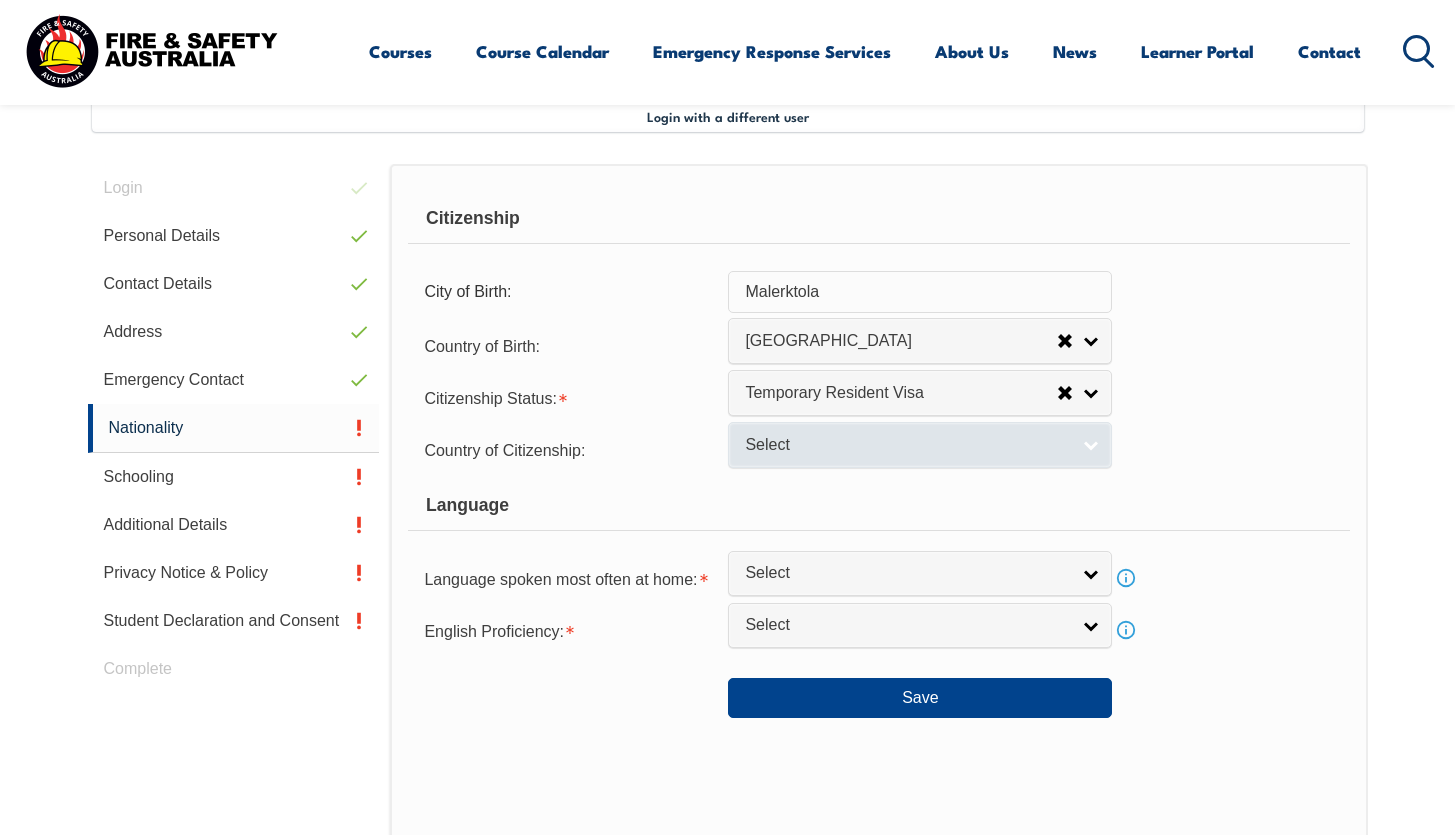 click on "Select" at bounding box center [920, 444] 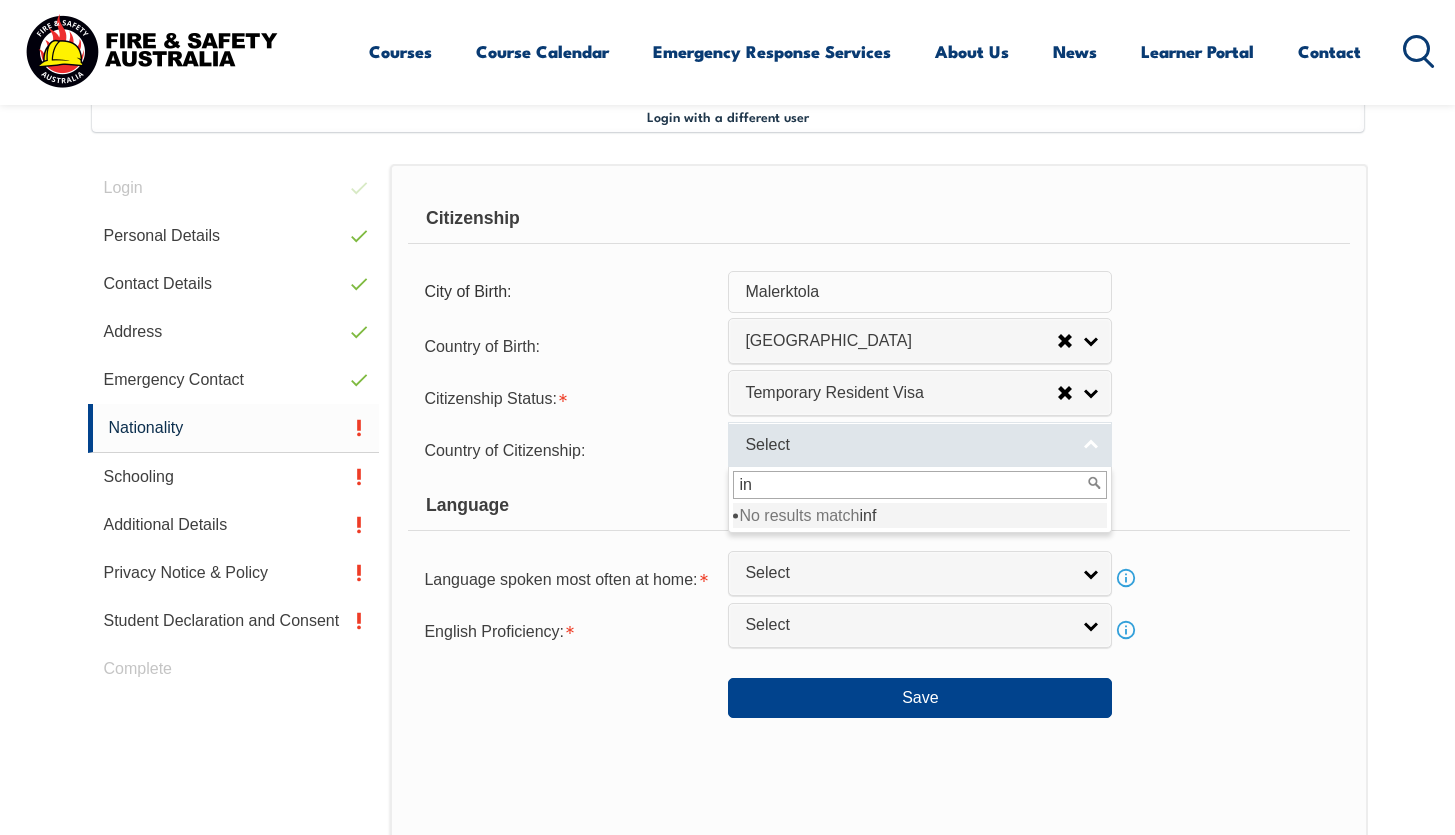 type on "ind" 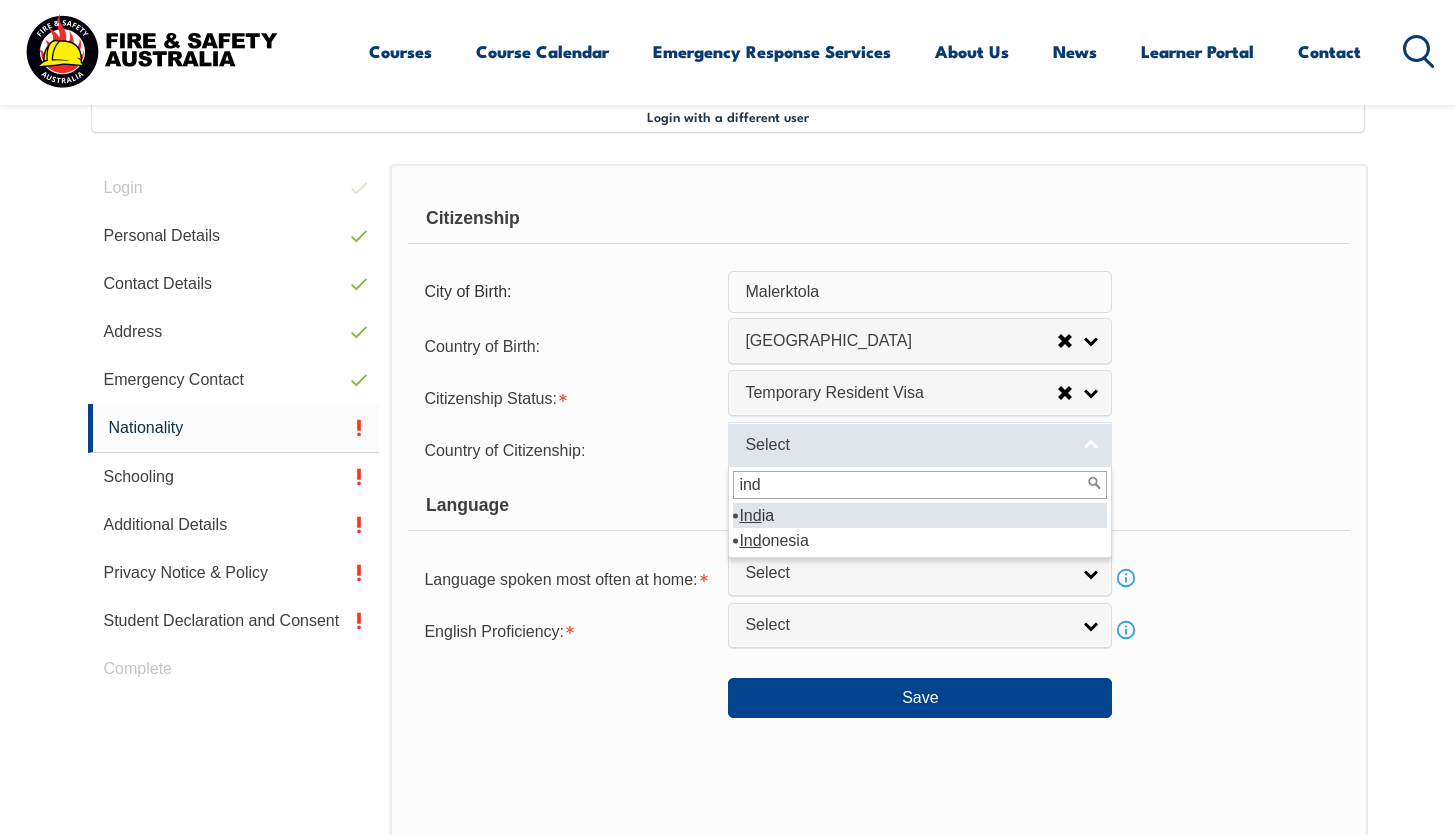 select on "7103" 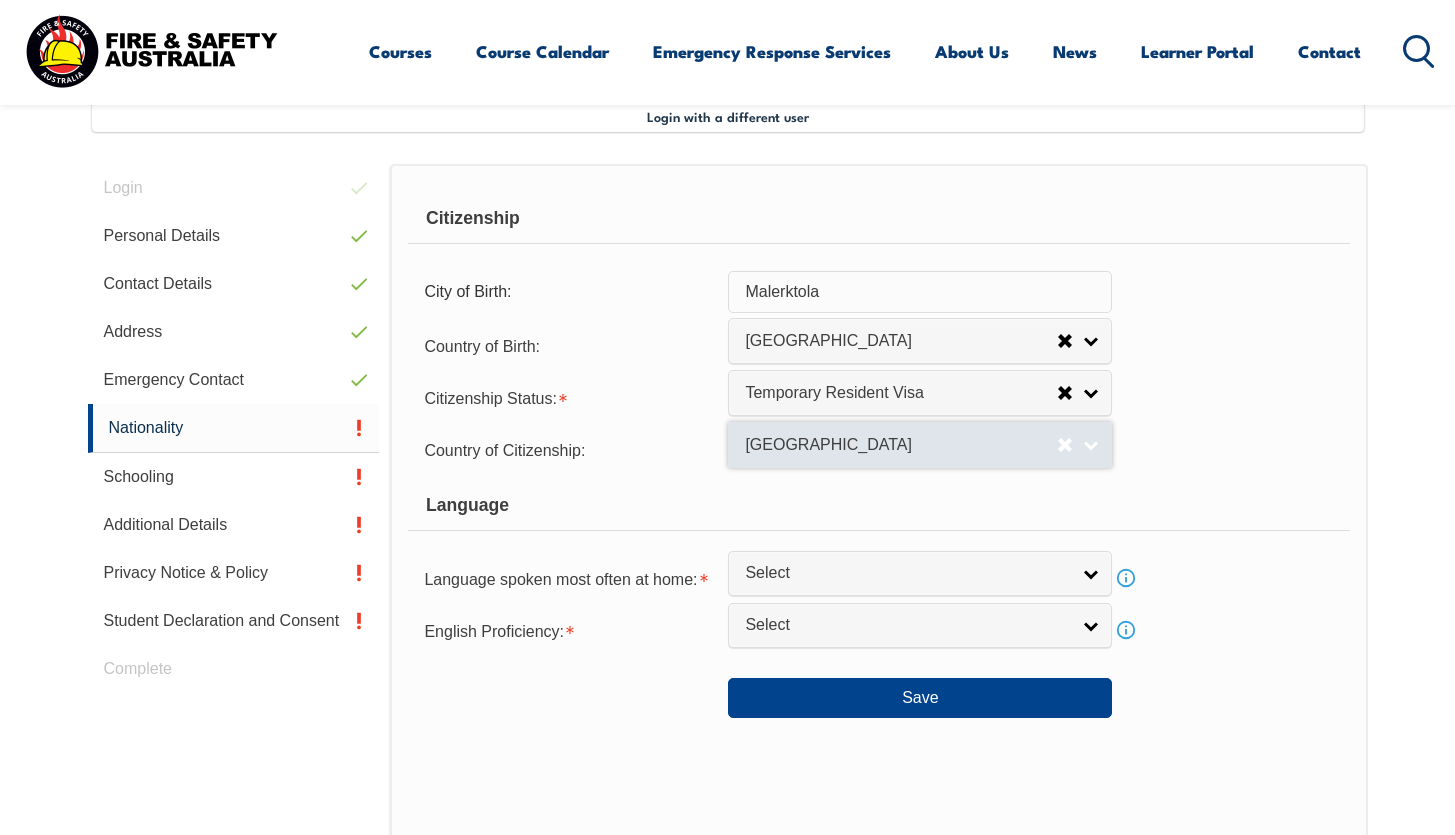 scroll, scrollTop: 2310, scrollLeft: 0, axis: vertical 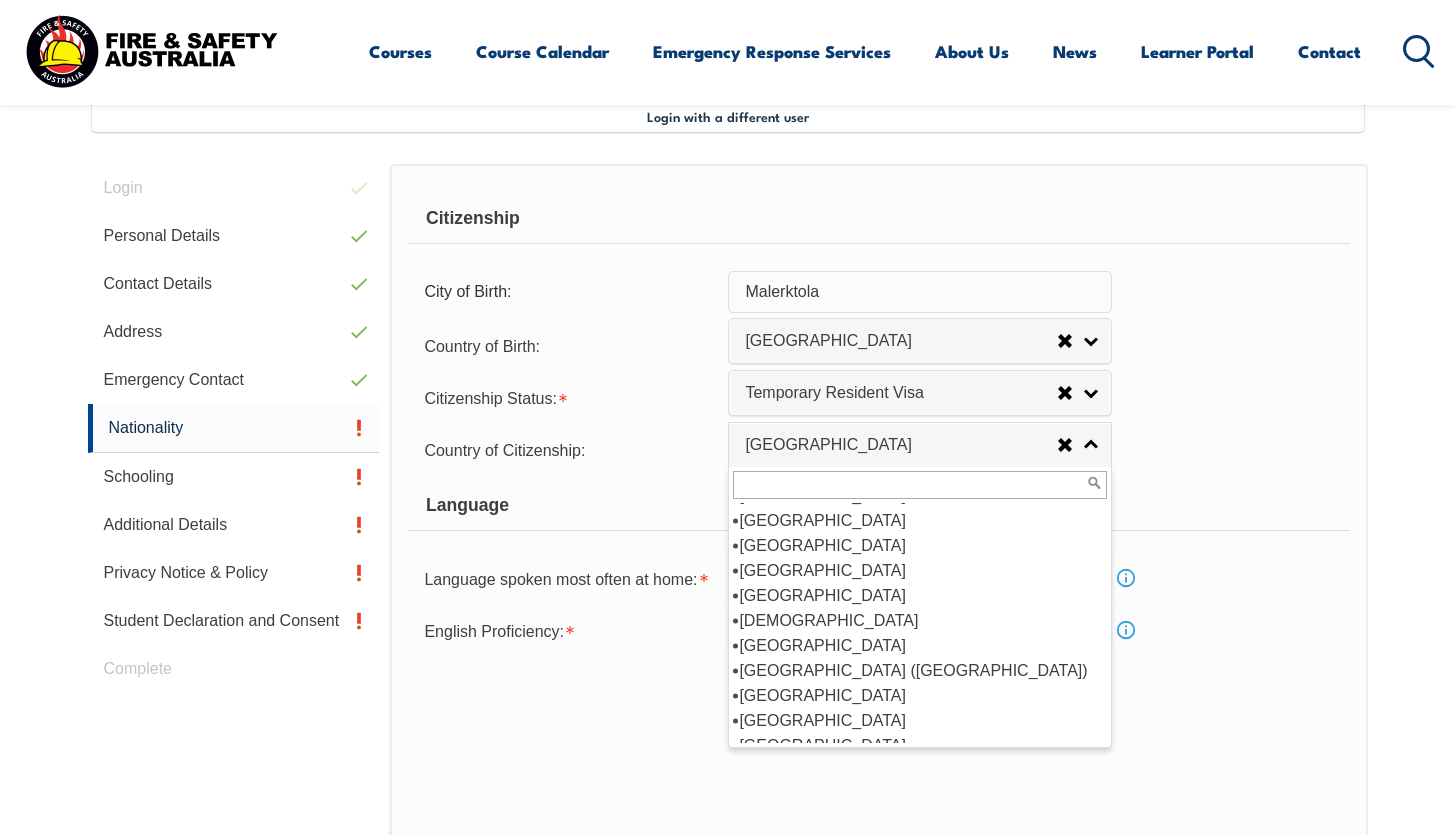 click on "Citizenship City of Birth: Malerktola Country of Birth: [GEOGRAPHIC_DATA] ([DEMOGRAPHIC_DATA]) [GEOGRAPHIC_DATA] [DEMOGRAPHIC_DATA] [GEOGRAPHIC_DATA] [GEOGRAPHIC_DATA] [GEOGRAPHIC_DATA] [GEOGRAPHIC_DATA] [GEOGRAPHIC_DATA] [GEOGRAPHIC_DATA] [GEOGRAPHIC_DATA] [GEOGRAPHIC_DATA] [GEOGRAPHIC_DATA] [GEOGRAPHIC_DATA] [GEOGRAPHIC_DATA] [GEOGRAPHIC_DATA] [GEOGRAPHIC_DATA] [GEOGRAPHIC_DATA] [GEOGRAPHIC_DATA] [GEOGRAPHIC_DATA] [GEOGRAPHIC_DATA] [GEOGRAPHIC_DATA] [GEOGRAPHIC_DATA] [GEOGRAPHIC_DATA] [GEOGRAPHIC_DATA] [GEOGRAPHIC_DATA] [GEOGRAPHIC_DATA] [GEOGRAPHIC_DATA] [GEOGRAPHIC_DATA] [GEOGRAPHIC_DATA] [GEOGRAPHIC_DATA] [GEOGRAPHIC_DATA] [GEOGRAPHIC_DATA] [GEOGRAPHIC_DATA] [GEOGRAPHIC_DATA] [GEOGRAPHIC_DATA] [GEOGRAPHIC_DATA] [GEOGRAPHIC_DATA] [GEOGRAPHIC_DATA] [GEOGRAPHIC_DATA] [GEOGRAPHIC_DATA] [GEOGRAPHIC_DATA] [GEOGRAPHIC_DATA] [GEOGRAPHIC_DATA] [GEOGRAPHIC_DATA] [GEOGRAPHIC_DATA] [GEOGRAPHIC_DATA] [GEOGRAPHIC_DATA] [GEOGRAPHIC_DATA] [GEOGRAPHIC_DATA] (excludes SARs and [GEOGRAPHIC_DATA]) [GEOGRAPHIC_DATA] [GEOGRAPHIC_DATA] [GEOGRAPHIC_DATA], [GEOGRAPHIC_DATA], [GEOGRAPHIC_DATA] [GEOGRAPHIC_DATA] [GEOGRAPHIC_DATA] [GEOGRAPHIC_DATA] [GEOGRAPHIC_DATA] [GEOGRAPHIC_DATA] [GEOGRAPHIC_DATA] [GEOGRAPHIC_DATA] [GEOGRAPHIC_DATA] [GEOGRAPHIC_DATA] [GEOGRAPHIC_DATA] [GEOGRAPHIC_DATA] [GEOGRAPHIC_DATA] [GEOGRAPHIC_DATA] [GEOGRAPHIC_DATA][PERSON_NAME][GEOGRAPHIC_DATA] [GEOGRAPHIC_DATA] [GEOGRAPHIC_DATA] [GEOGRAPHIC_DATA] [GEOGRAPHIC_DATA] [GEOGRAPHIC_DATA] [GEOGRAPHIC_DATA] [GEOGRAPHIC_DATA] [GEOGRAPHIC_DATA] [GEOGRAPHIC_DATA] [GEOGRAPHIC_DATA] [GEOGRAPHIC_DATA] [GEOGRAPHIC_DATA] [GEOGRAPHIC_DATA]" at bounding box center [878, 456] 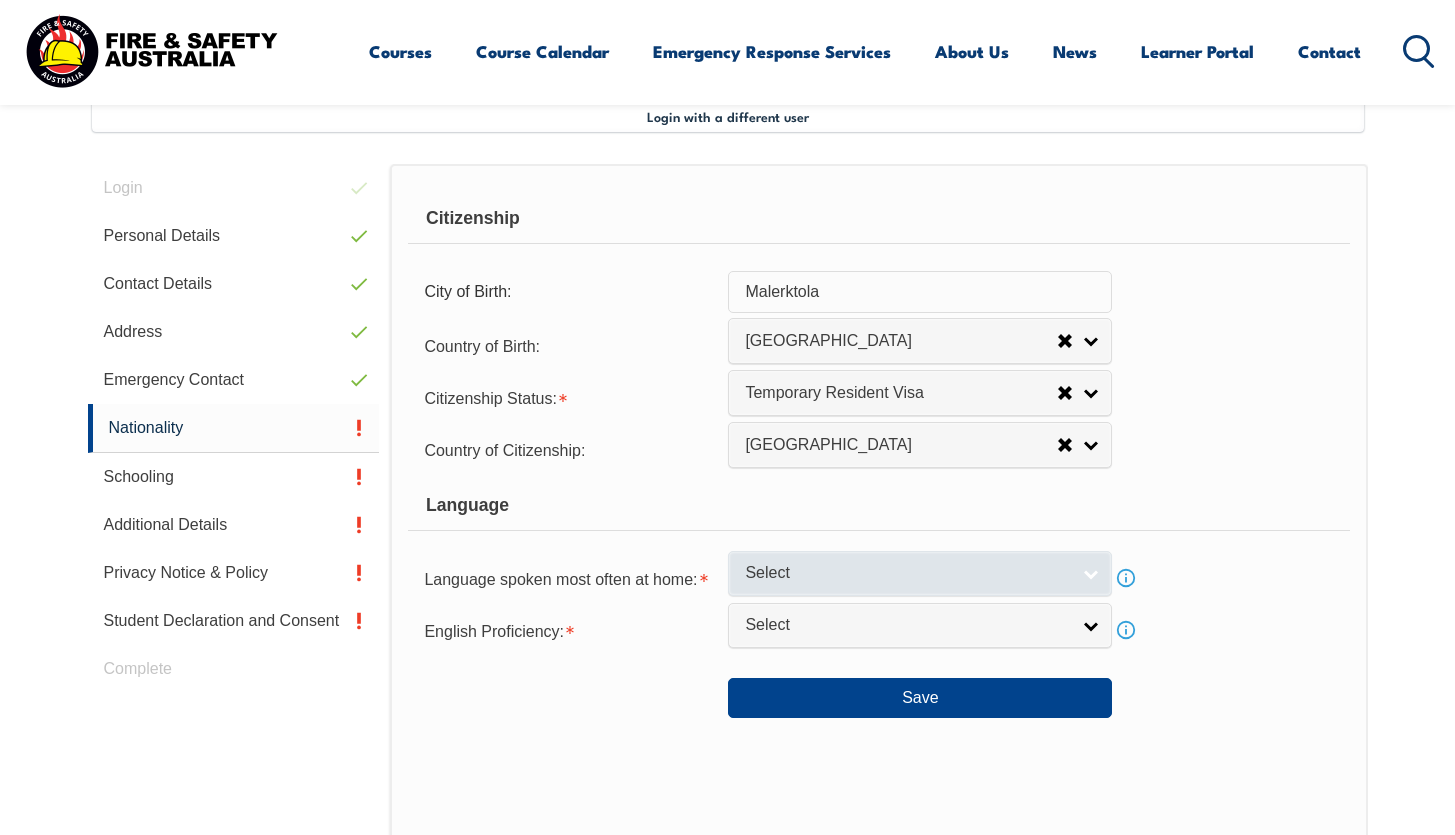 click on "Select" at bounding box center (907, 573) 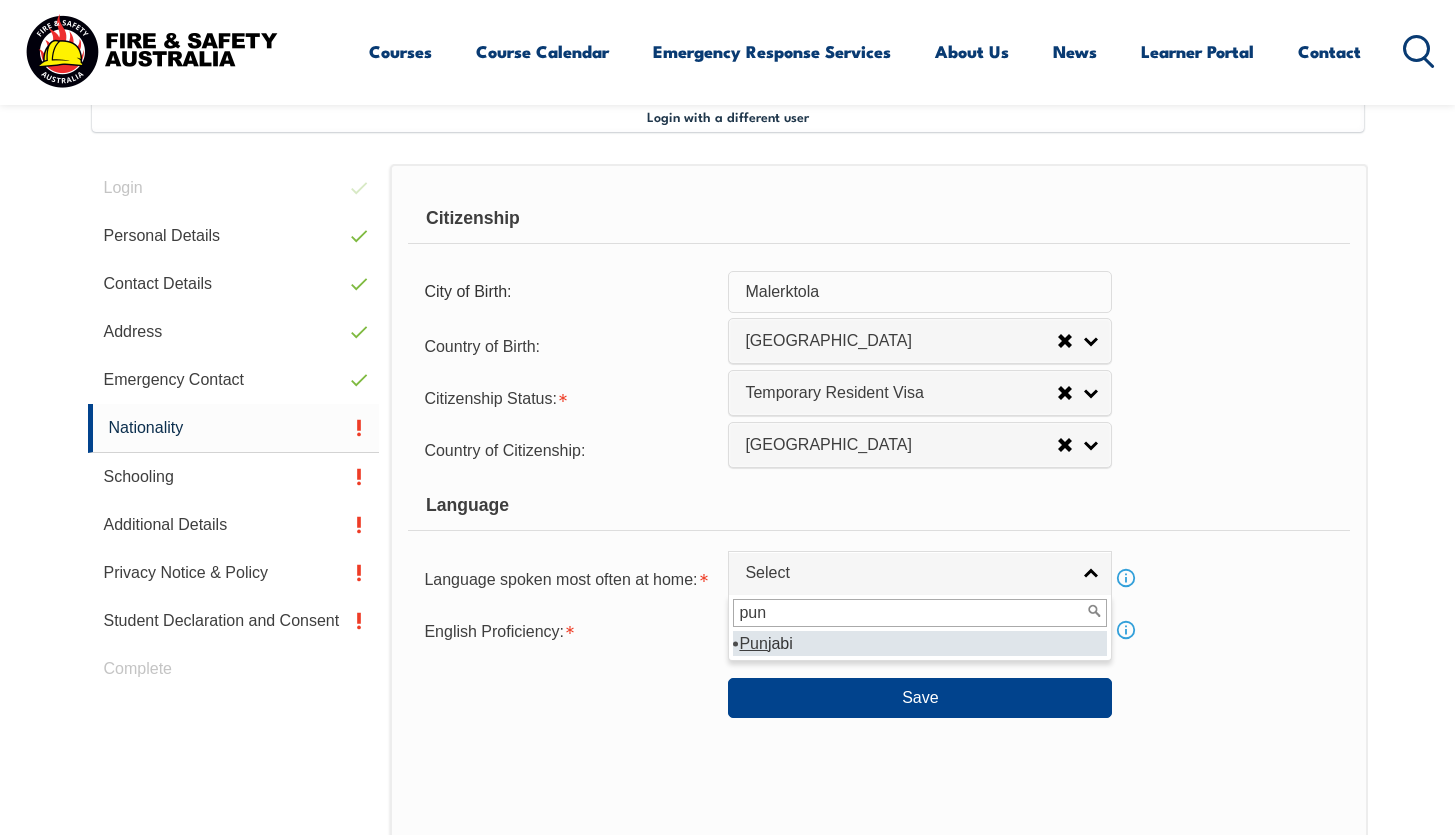 type on "pun" 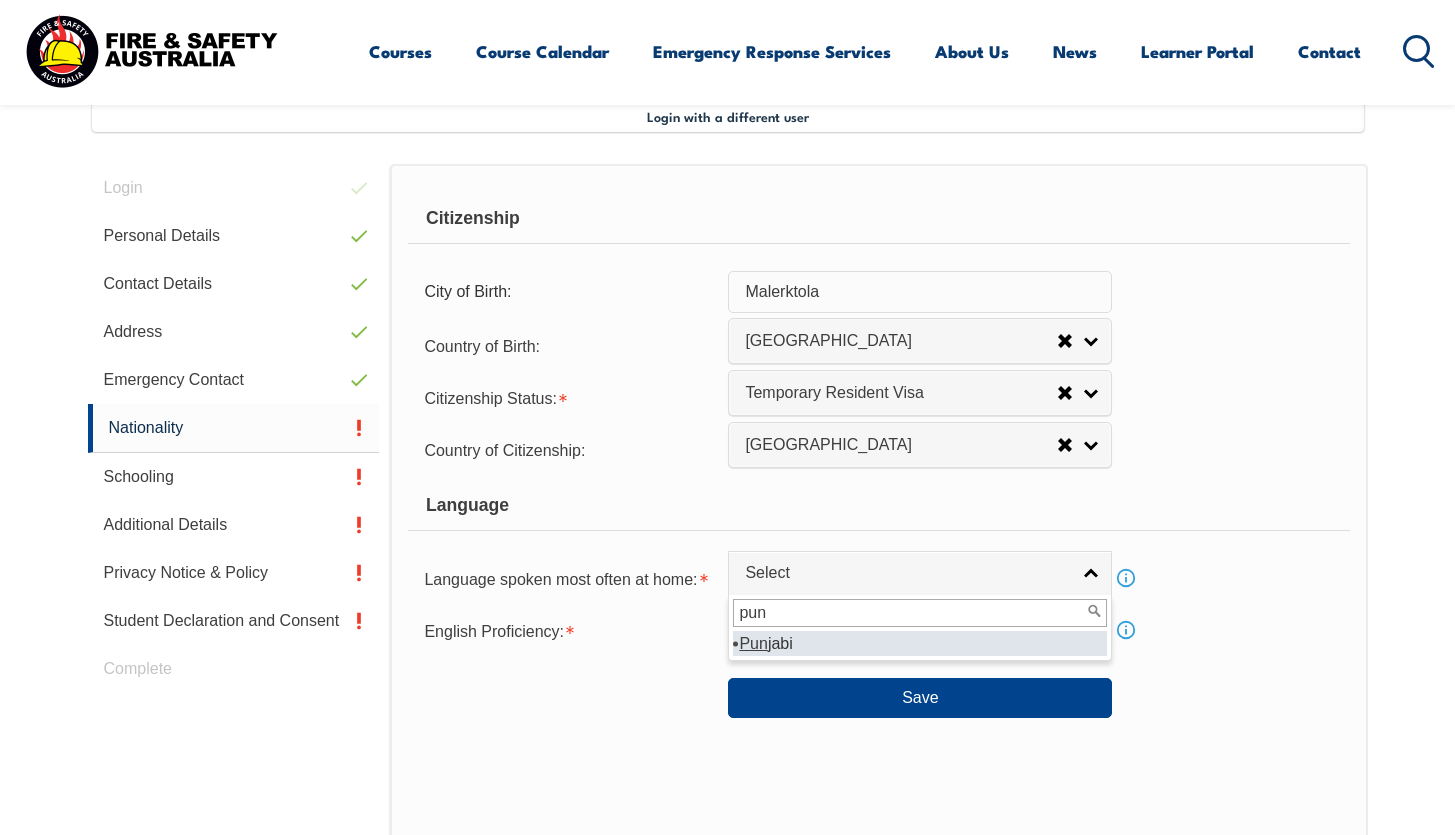 click on "Pun jabi" at bounding box center (920, 643) 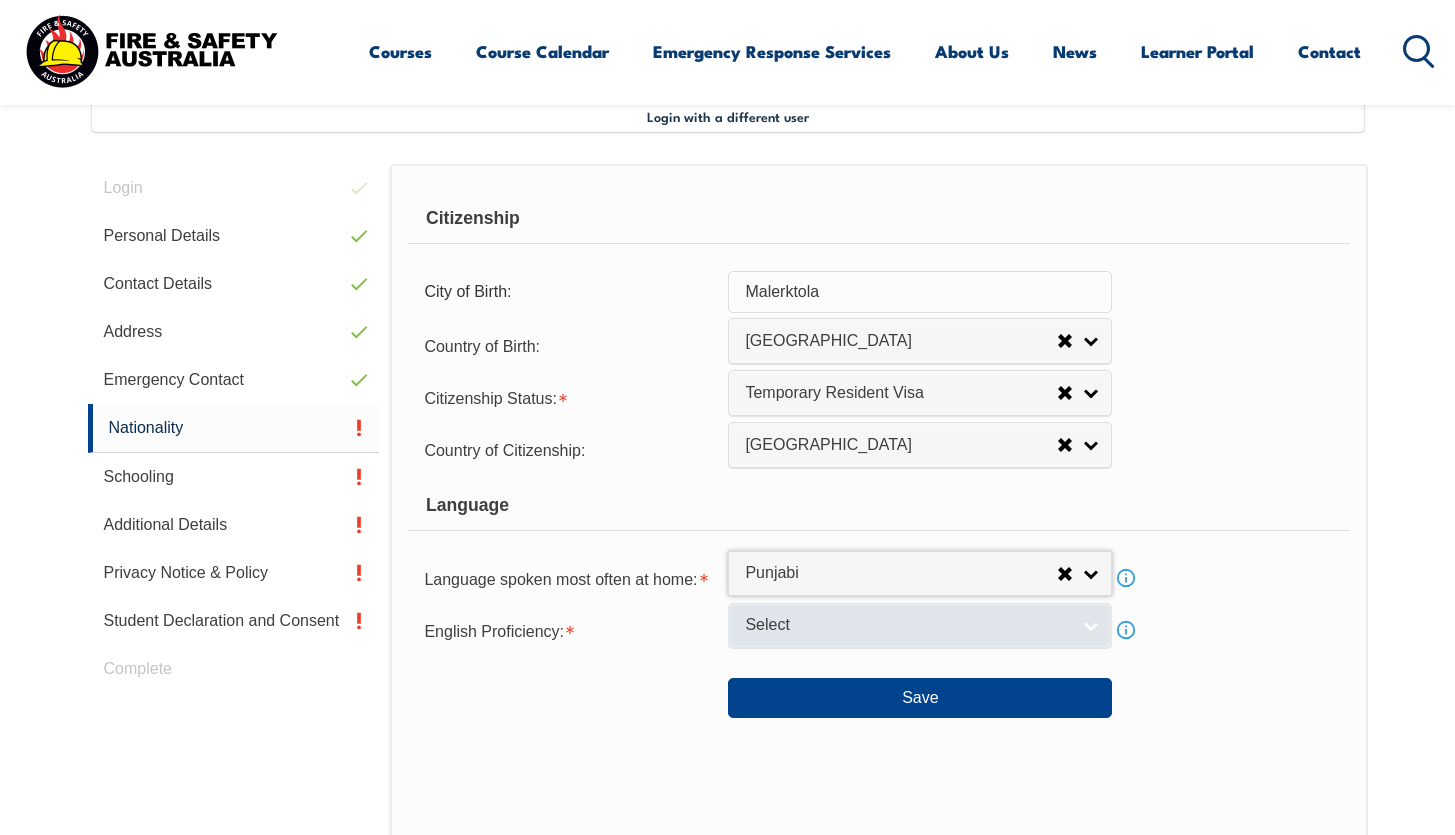 click on "Select" at bounding box center (920, 625) 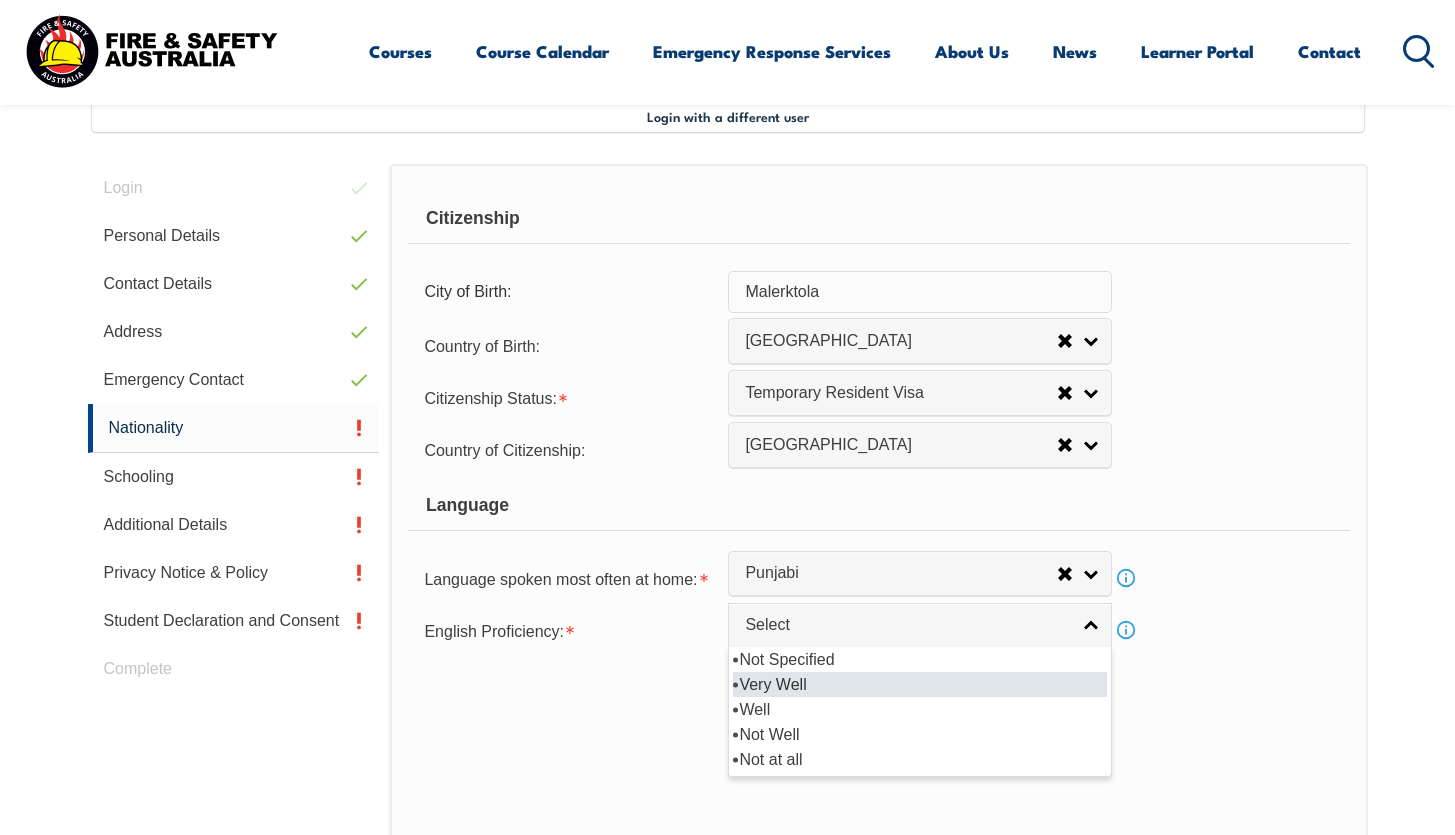 click on "Very Well" at bounding box center (920, 684) 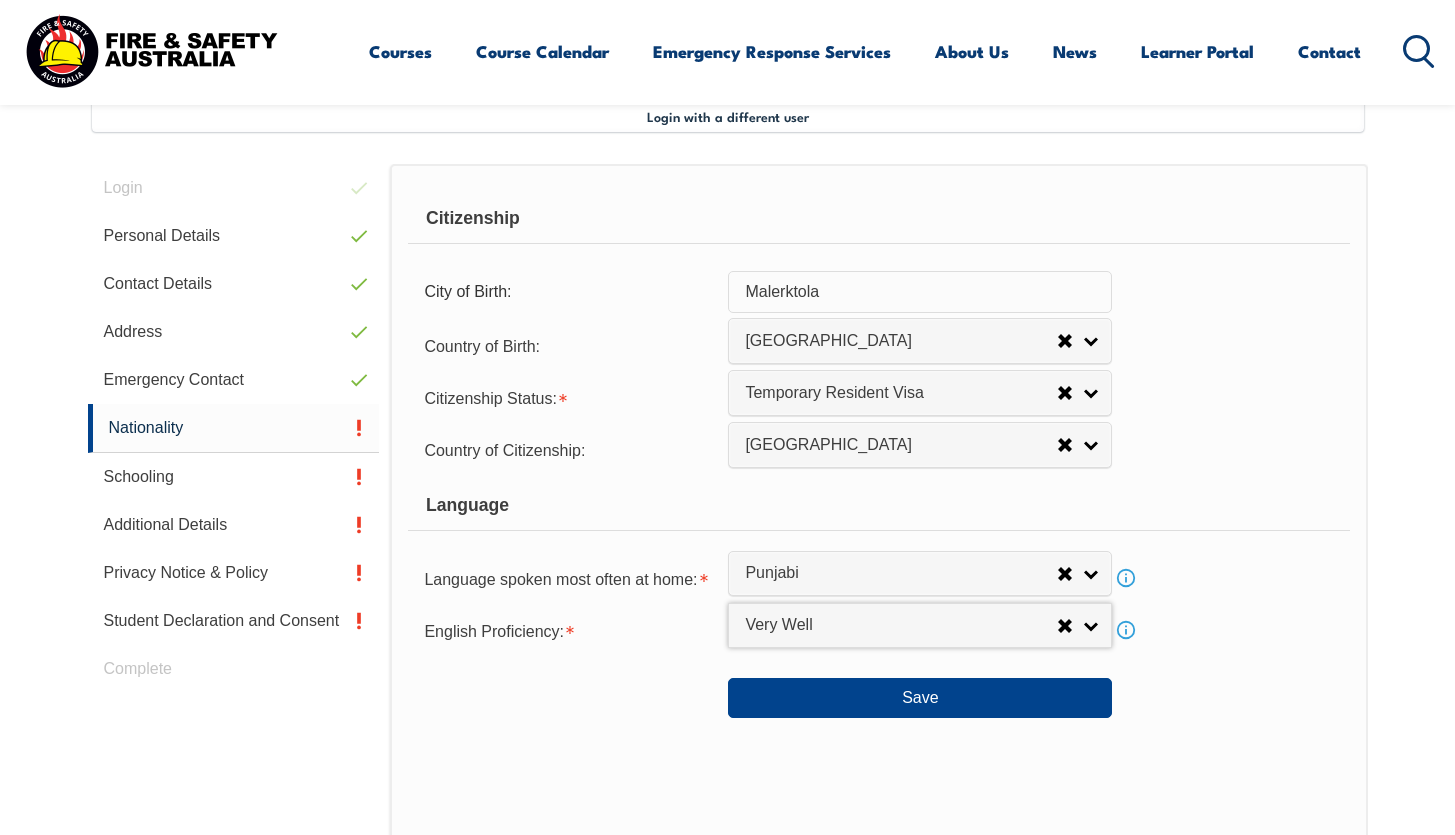 click on "Save" at bounding box center [878, 690] 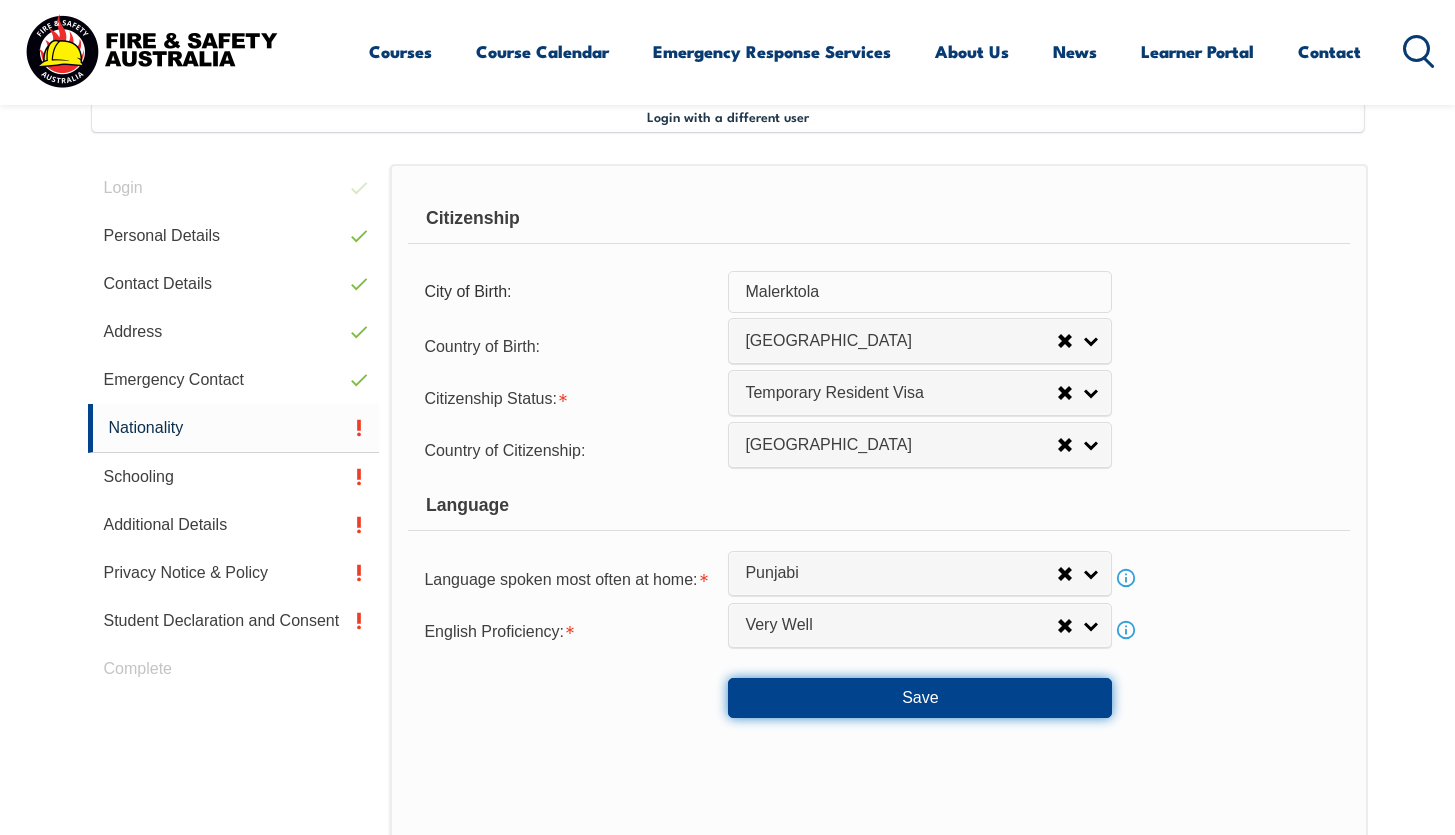 click on "Save" at bounding box center (920, 698) 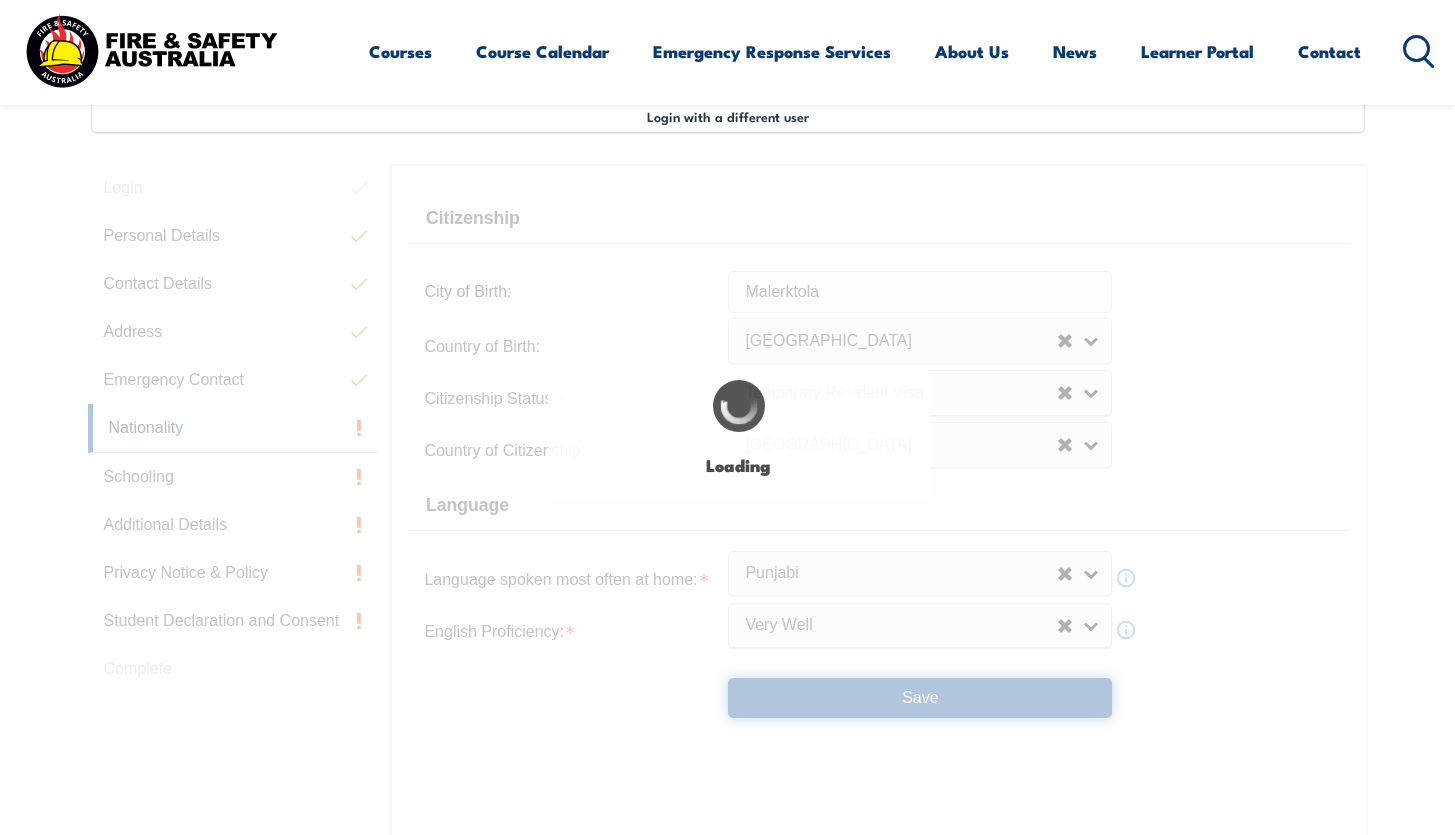 select on "false" 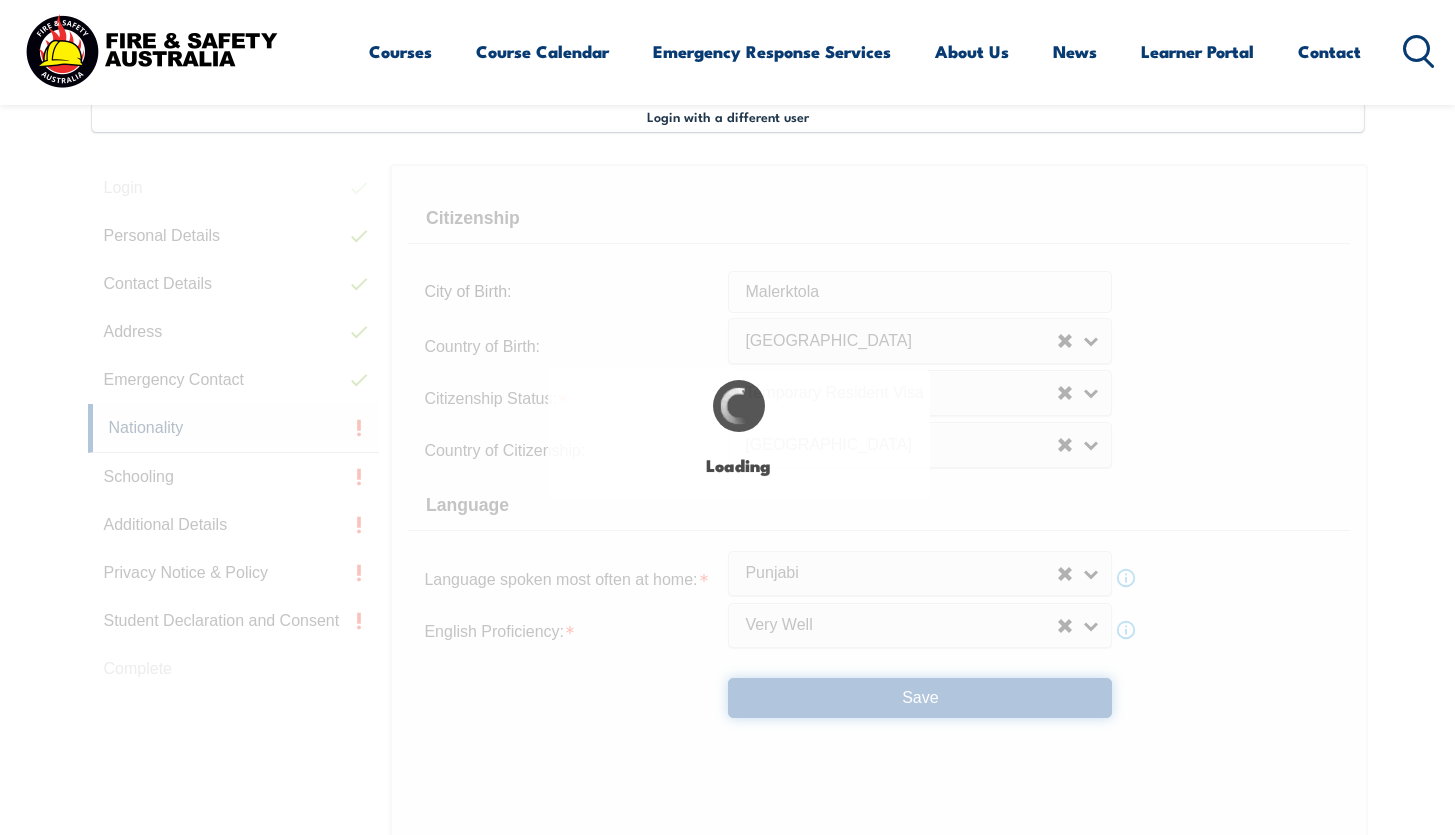 scroll, scrollTop: 0, scrollLeft: 0, axis: both 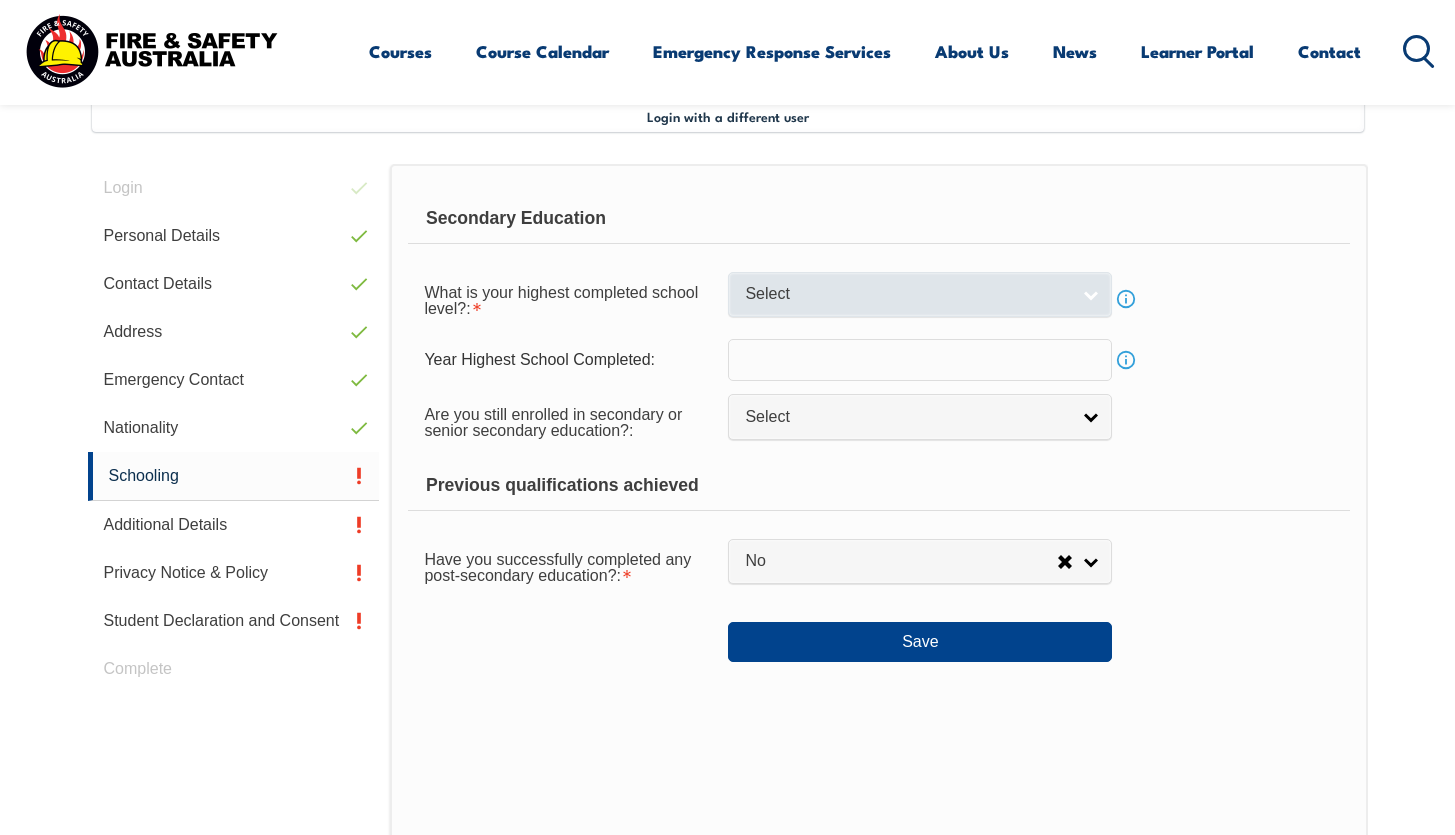 click on "Select" at bounding box center [907, 294] 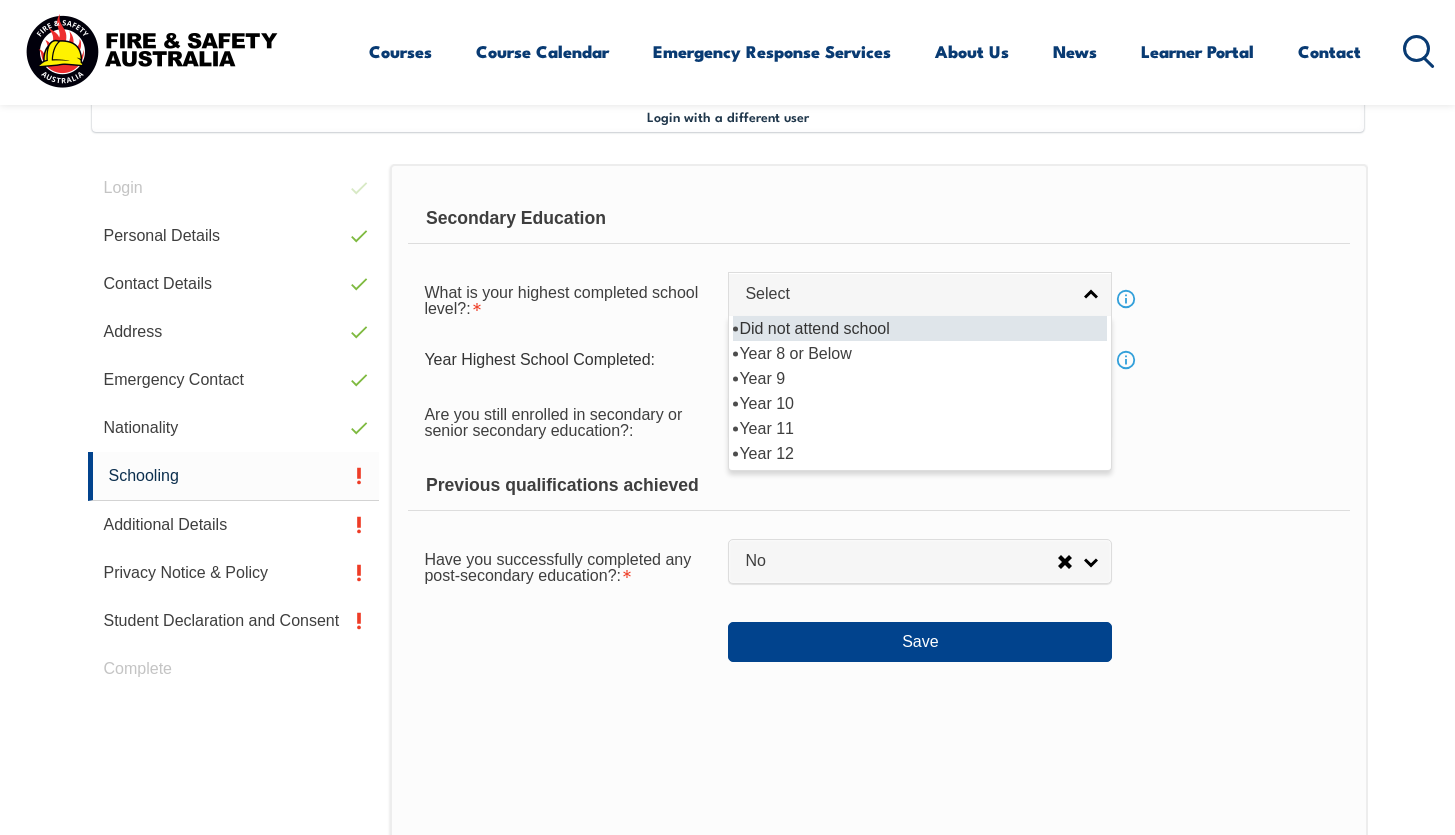 click on "Did not attend school" at bounding box center [920, 328] 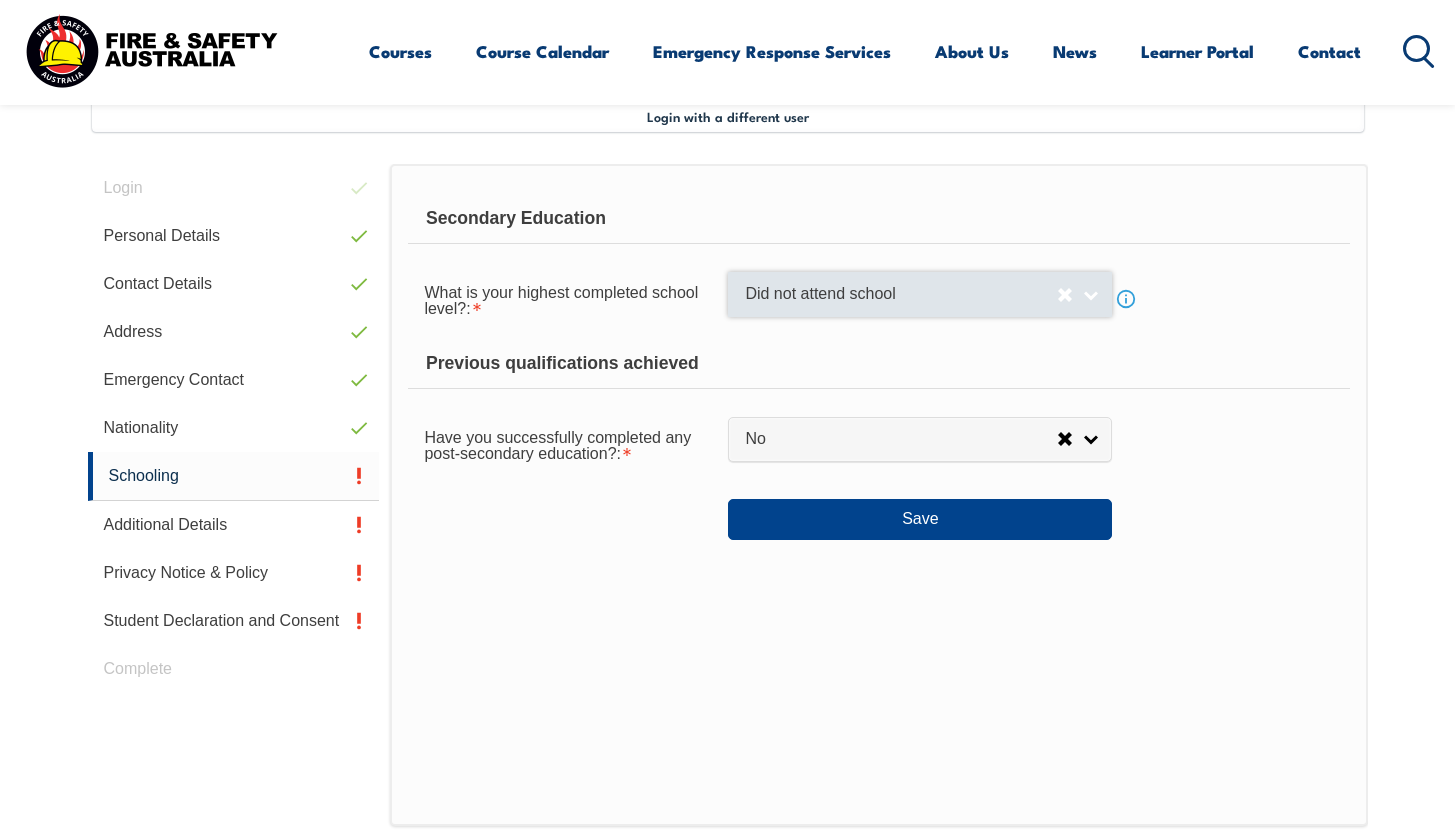 click on "Did not attend school" at bounding box center (920, 294) 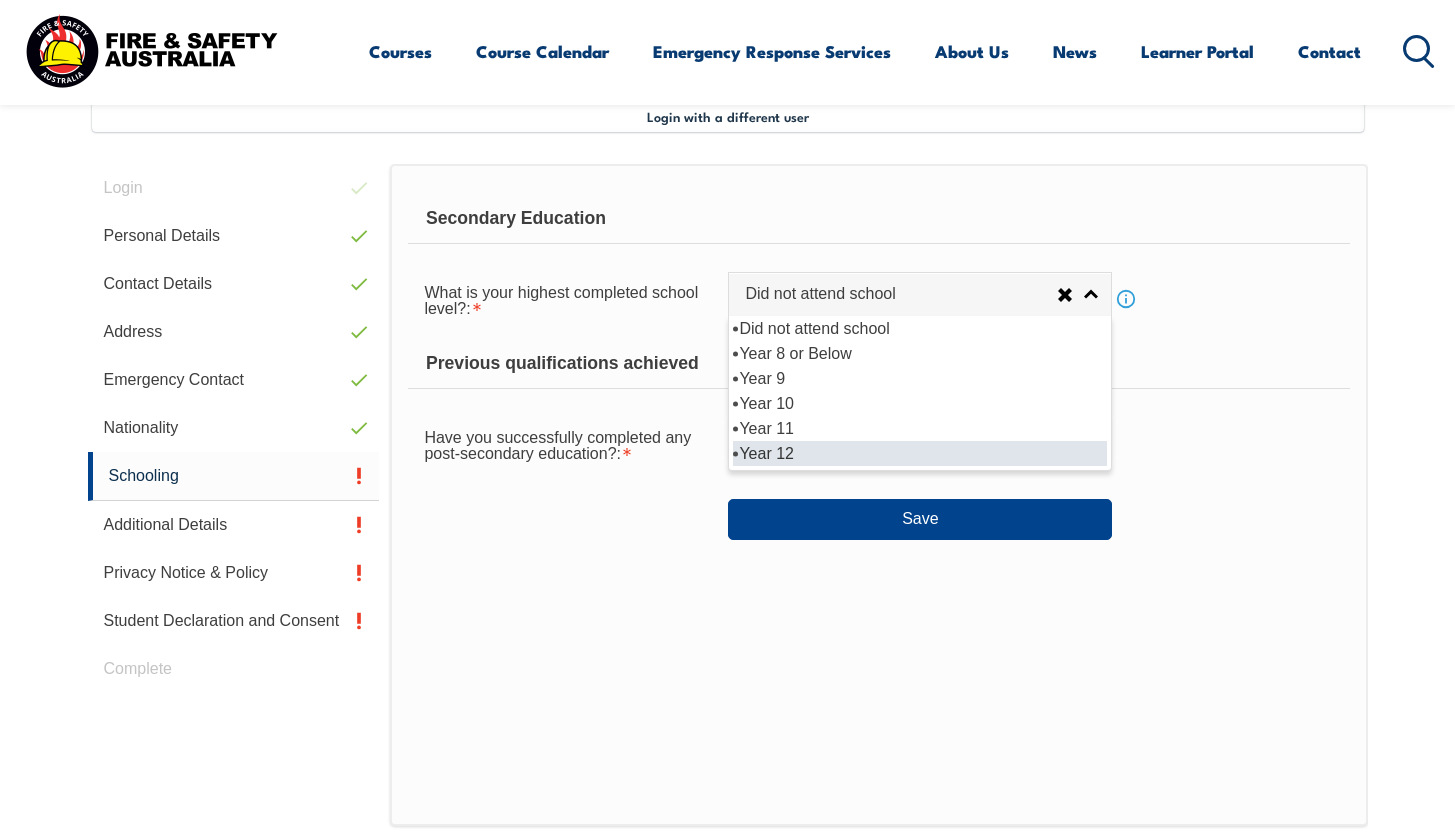 click on "Year 12" at bounding box center (920, 453) 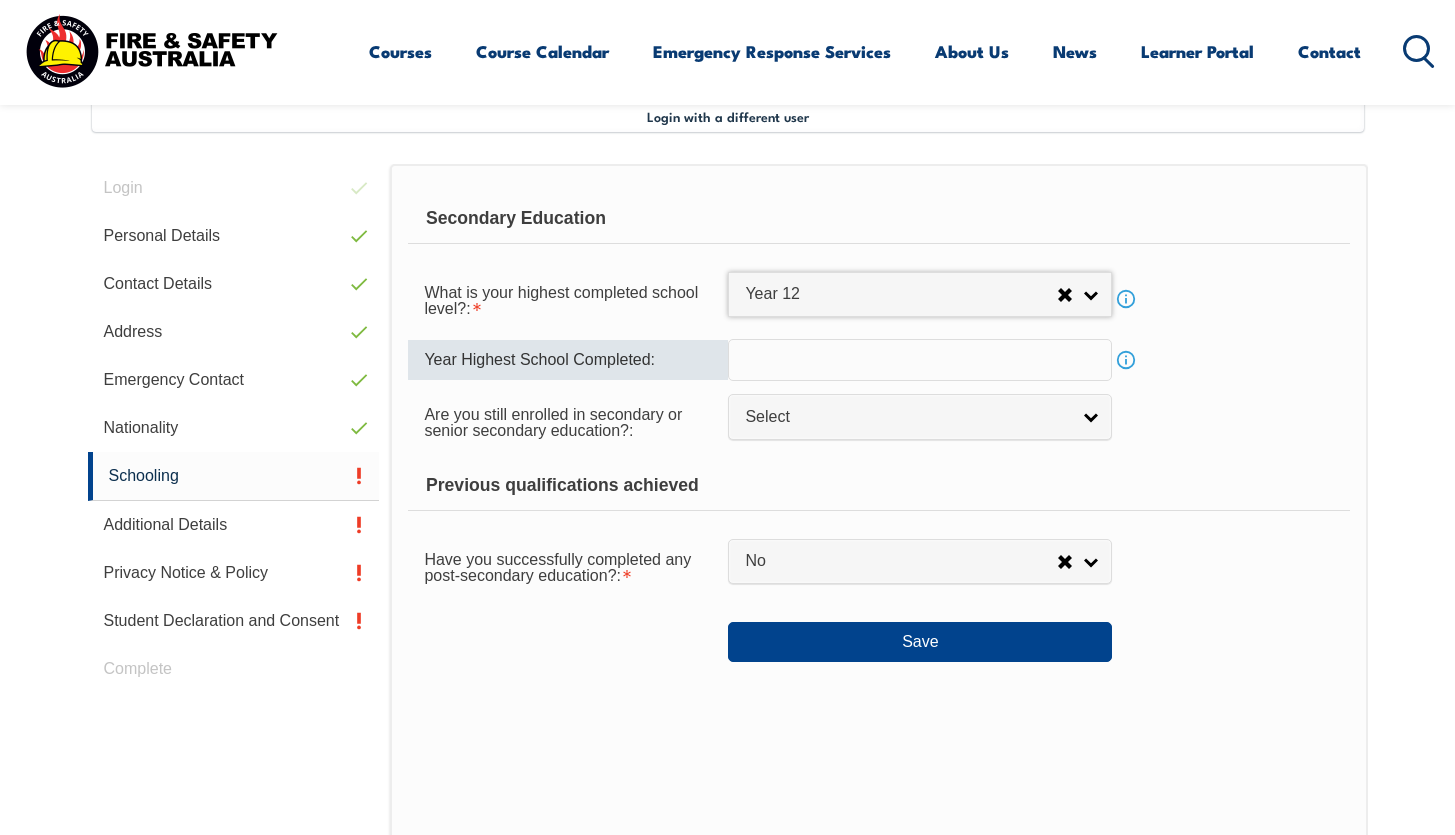 click at bounding box center (920, 360) 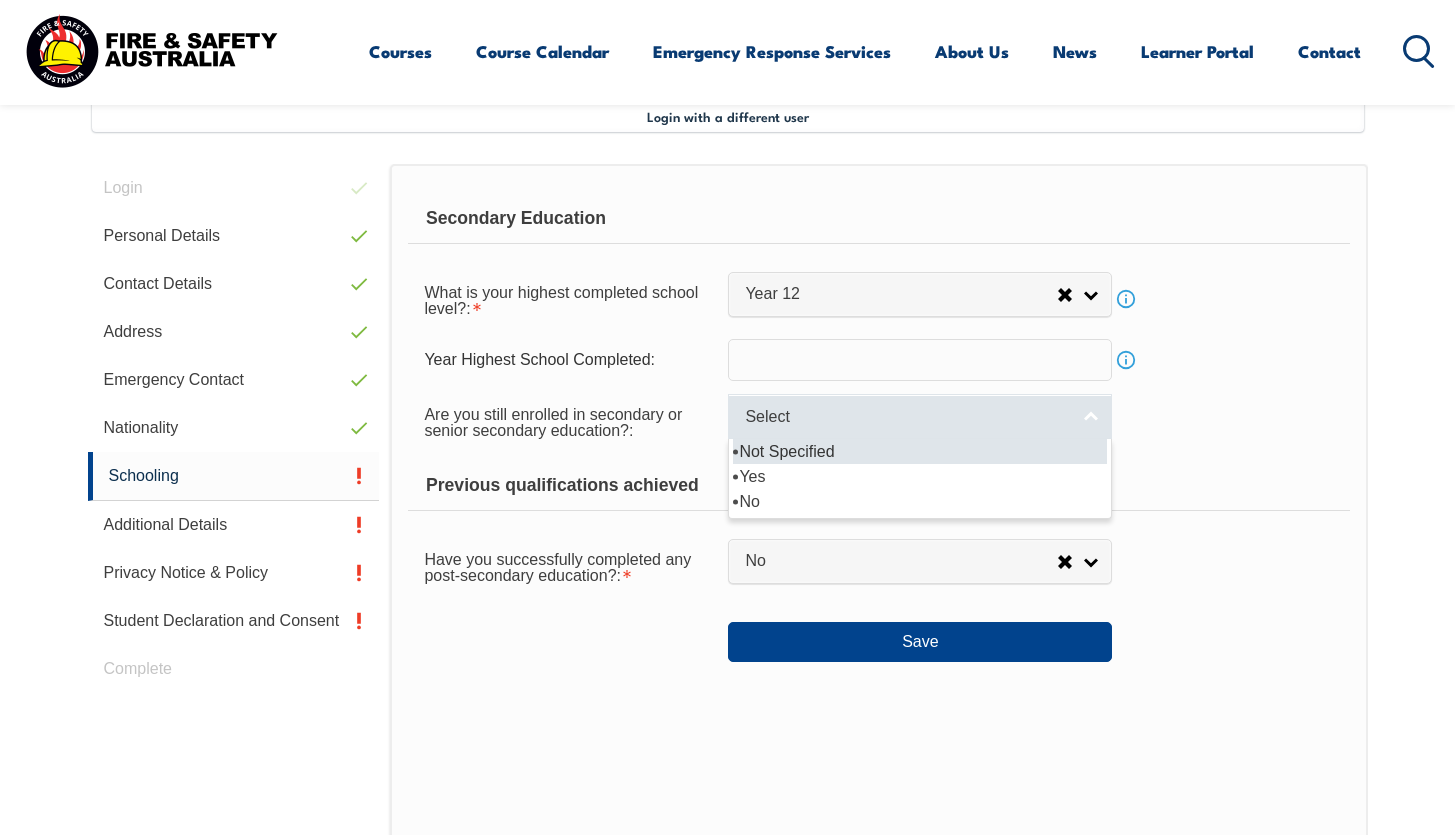 click on "Select" at bounding box center (907, 417) 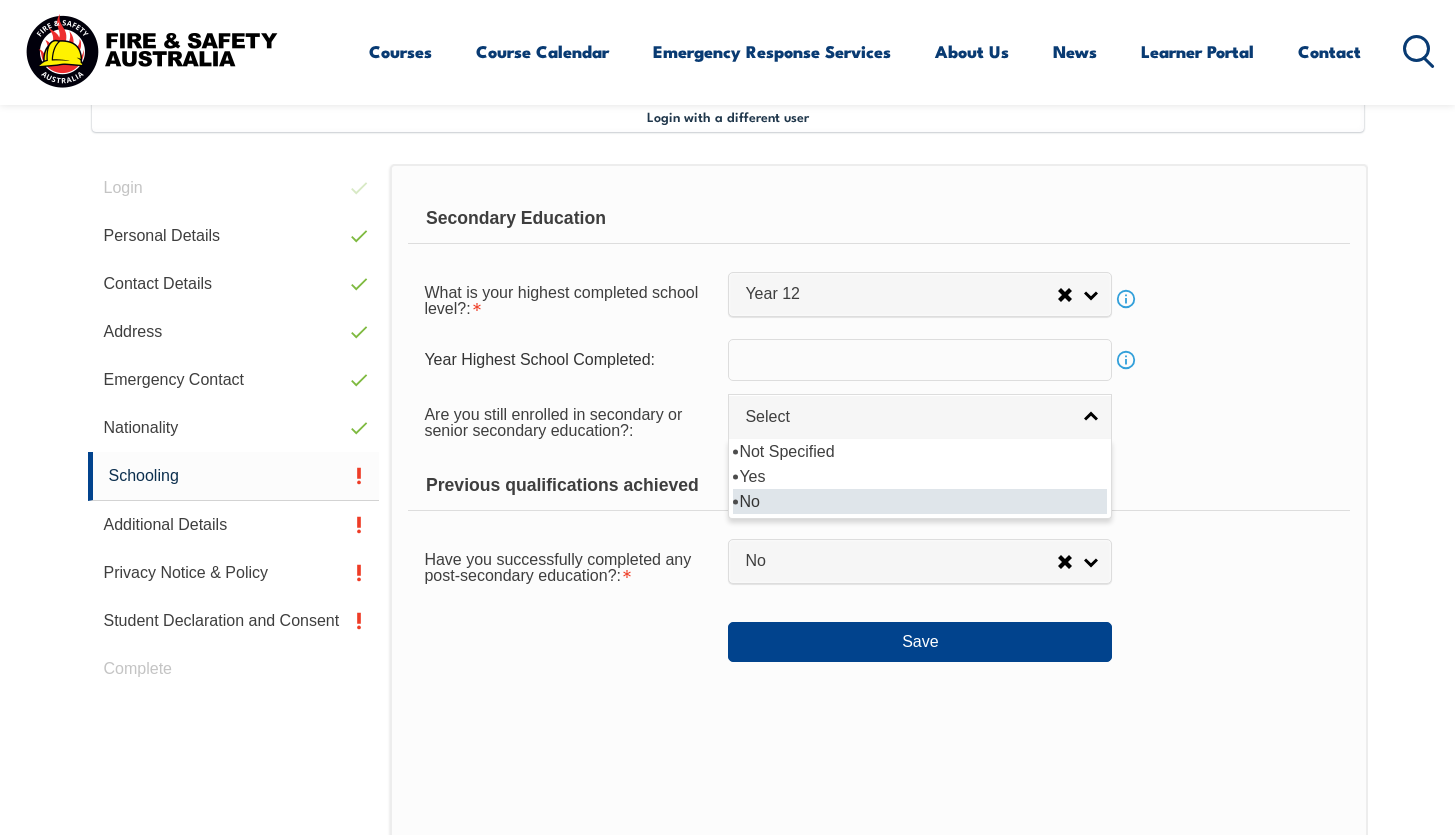 click on "No" at bounding box center [920, 501] 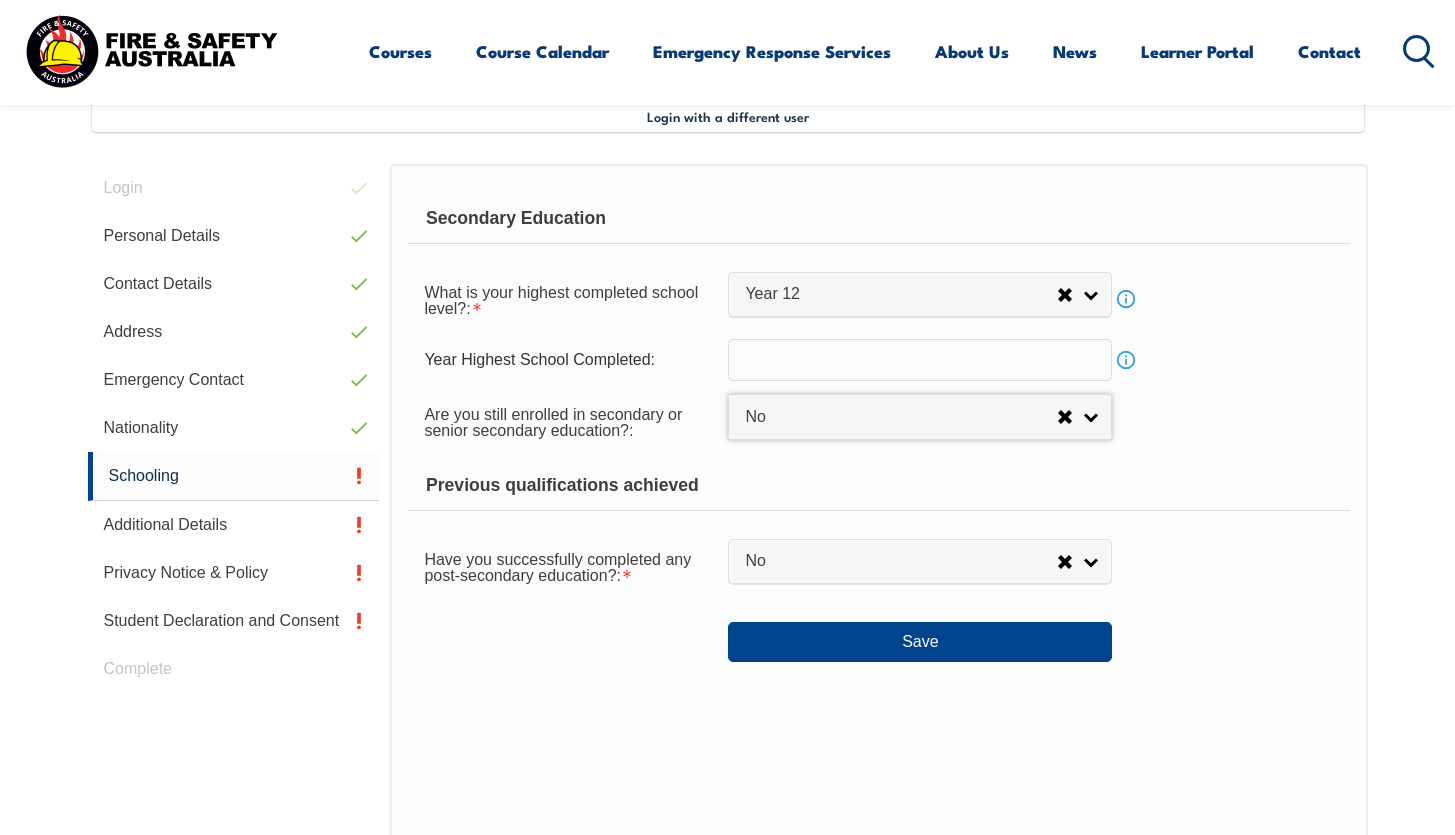 click at bounding box center [920, 360] 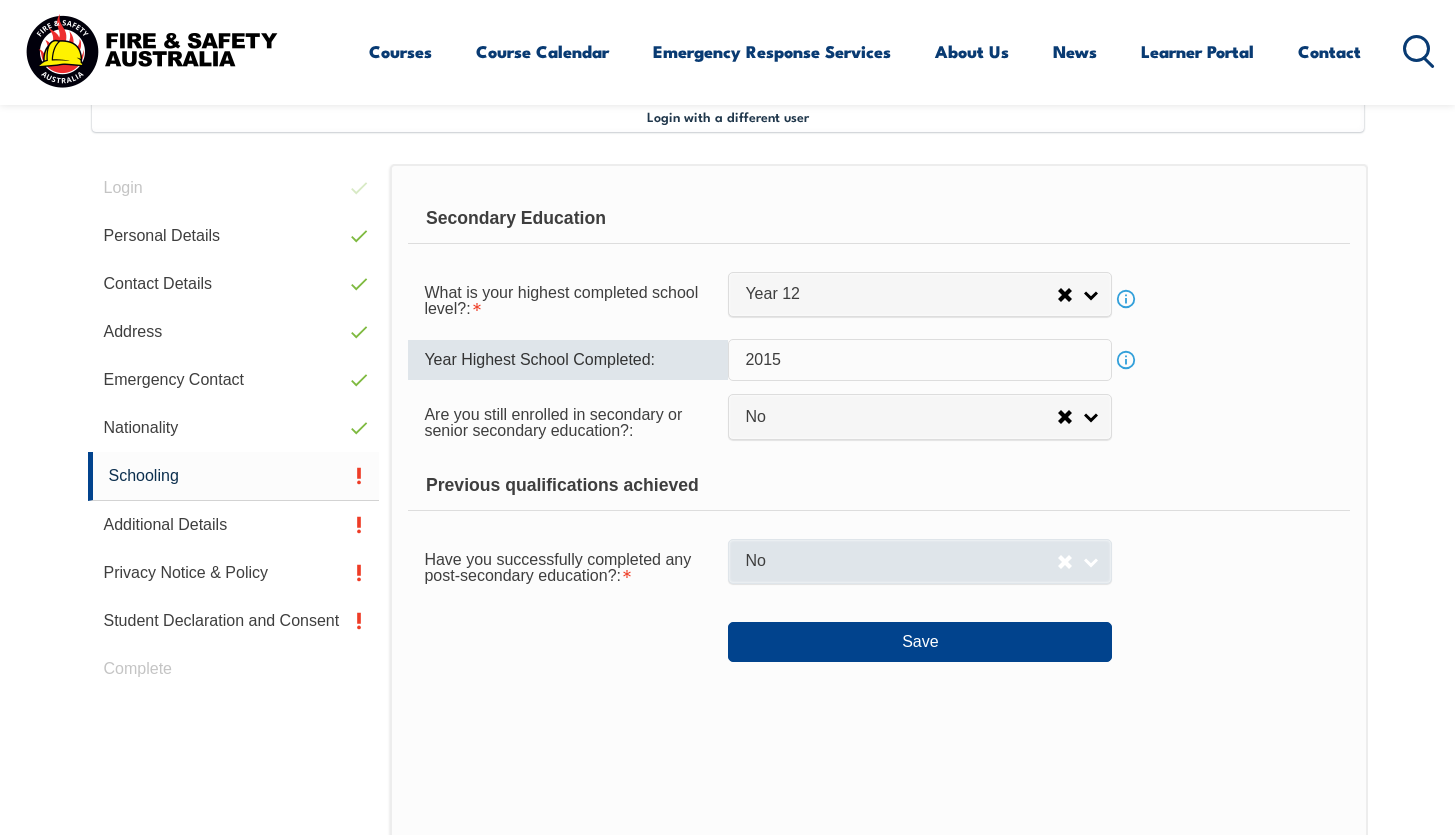 type on "2015" 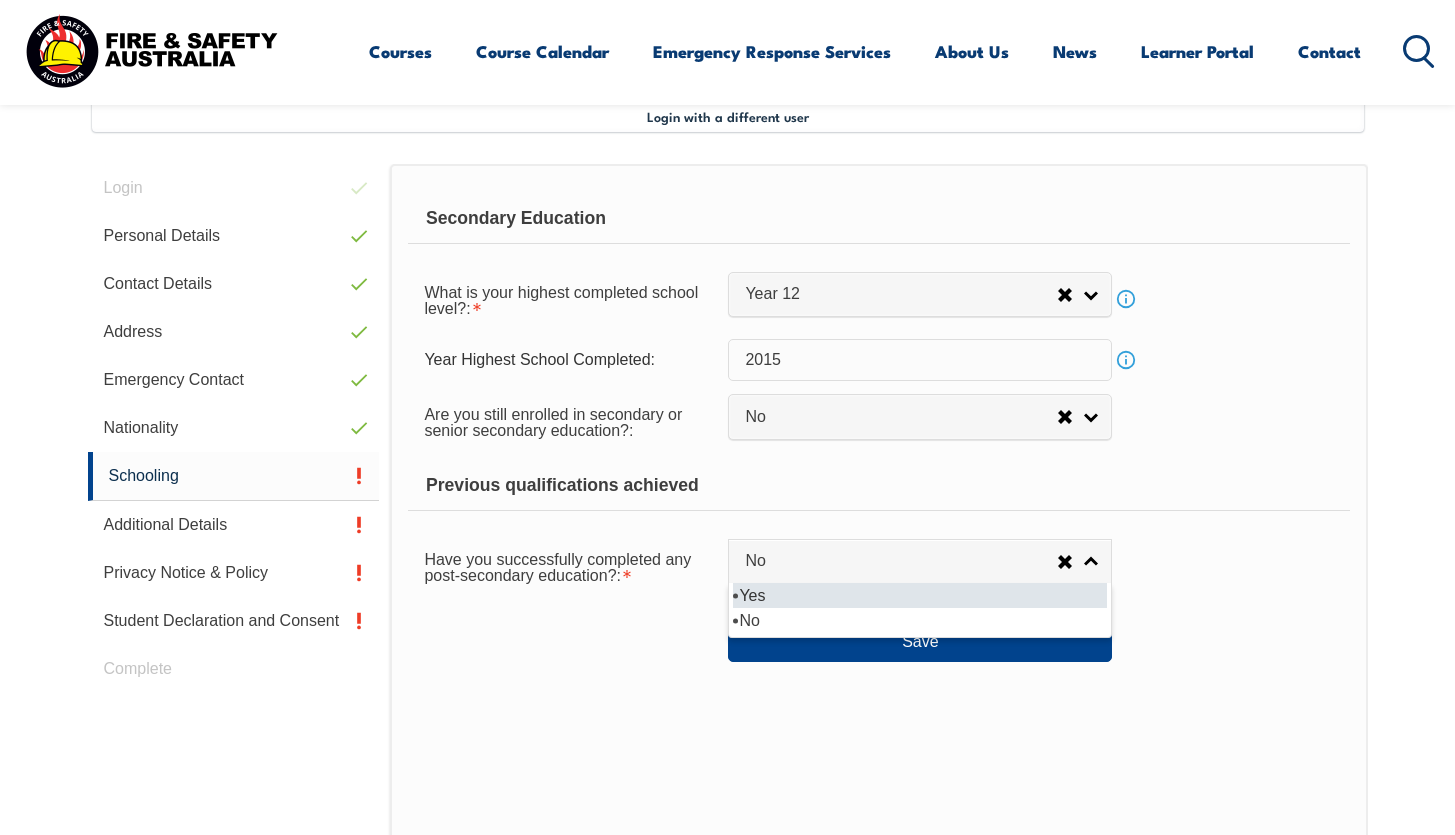 click on "Yes" at bounding box center (920, 595) 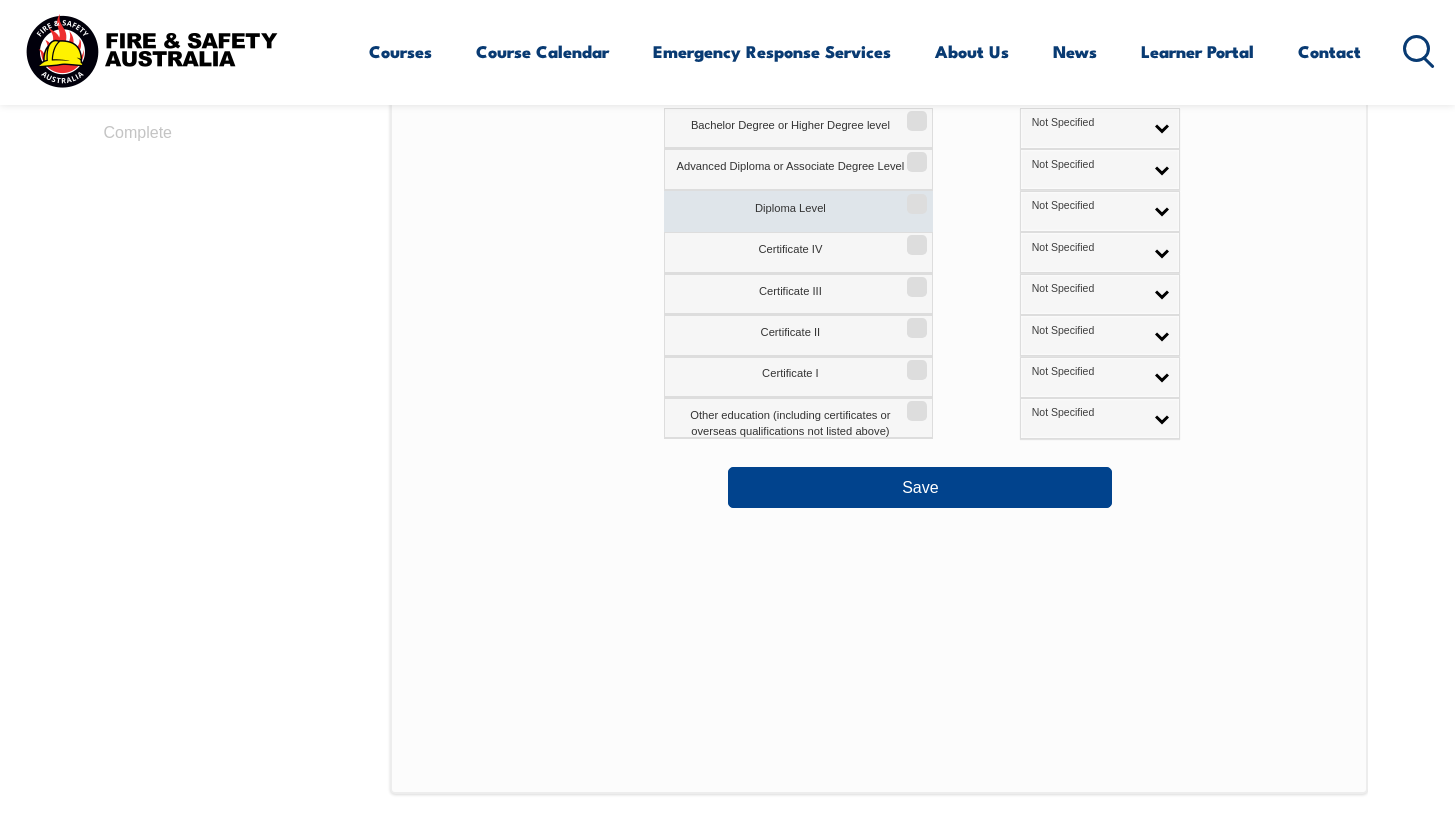 scroll, scrollTop: 1081, scrollLeft: 0, axis: vertical 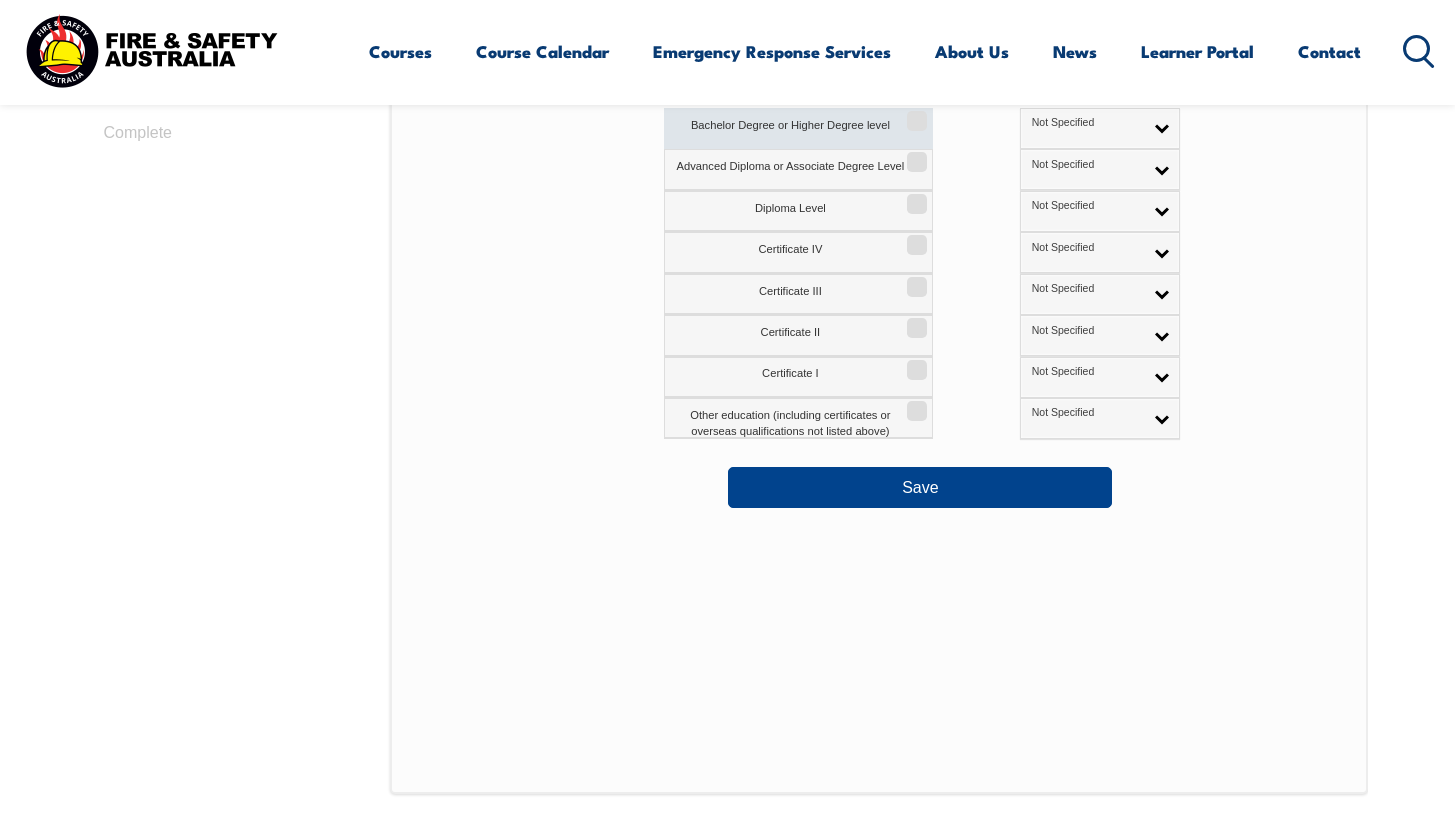 click on "Bachelor Degree or Higher Degree level" at bounding box center [914, 114] 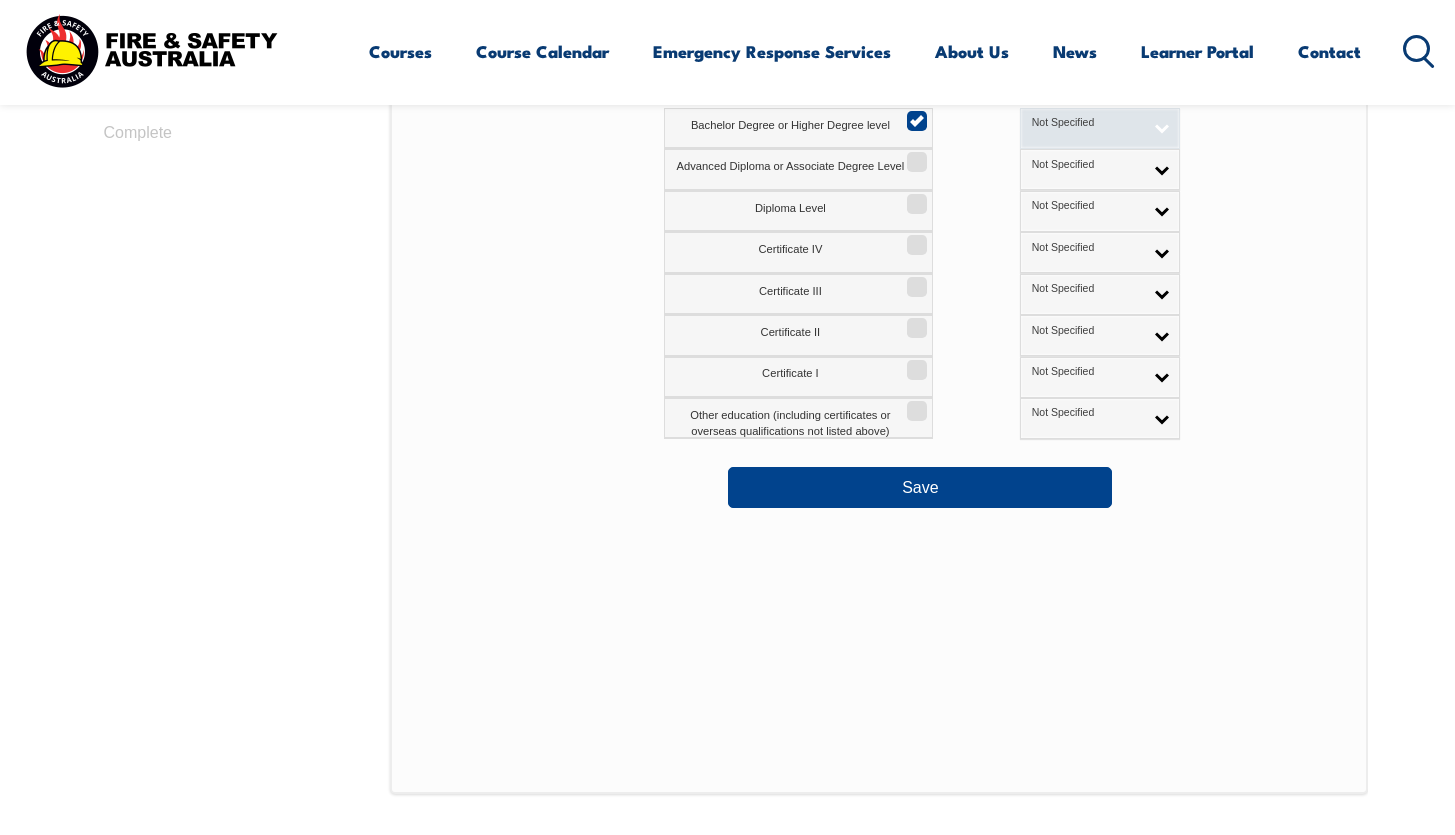 click on "Not Specified" at bounding box center (1100, 128) 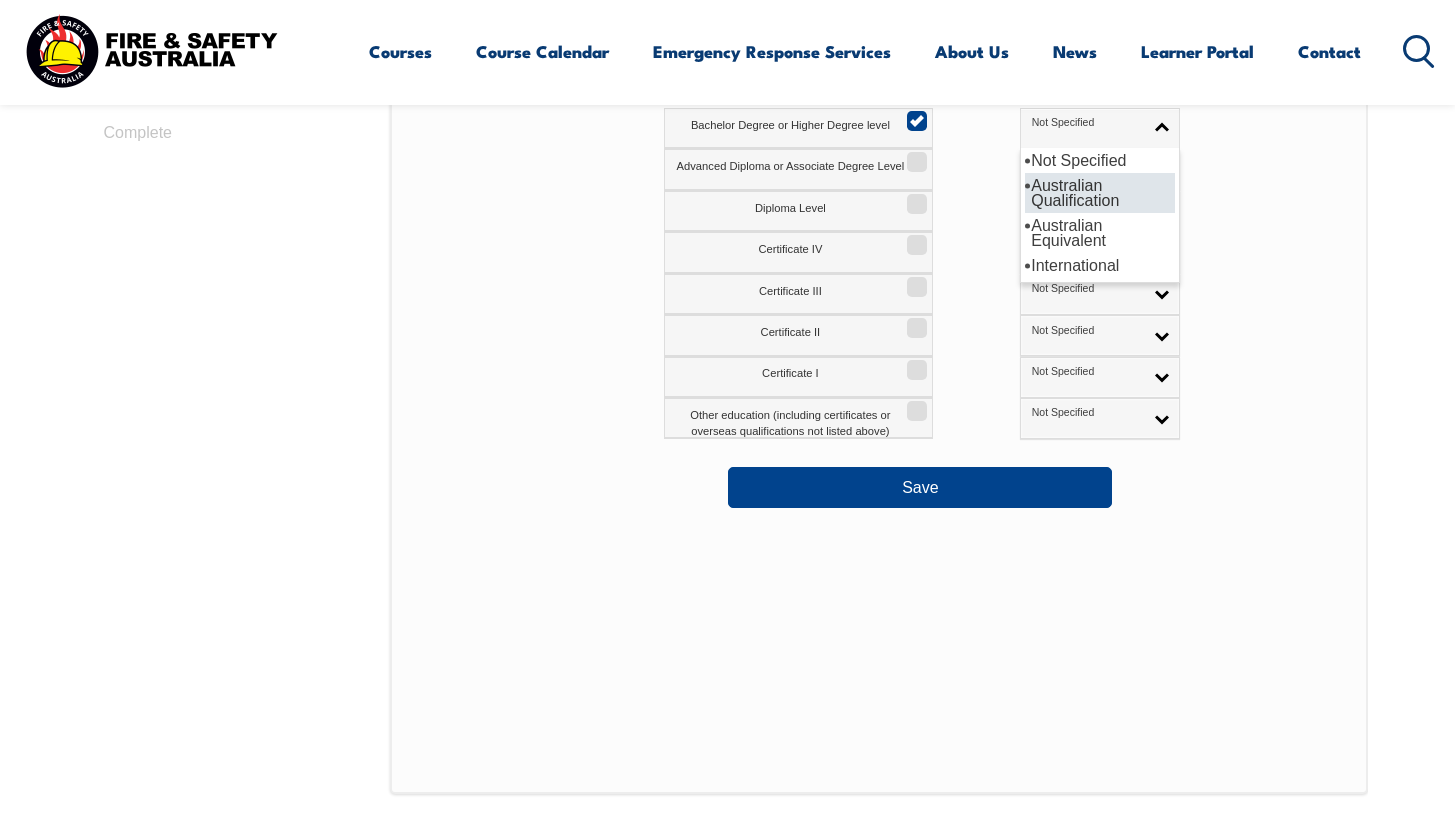 click on "Australian Qualification" at bounding box center [1100, 193] 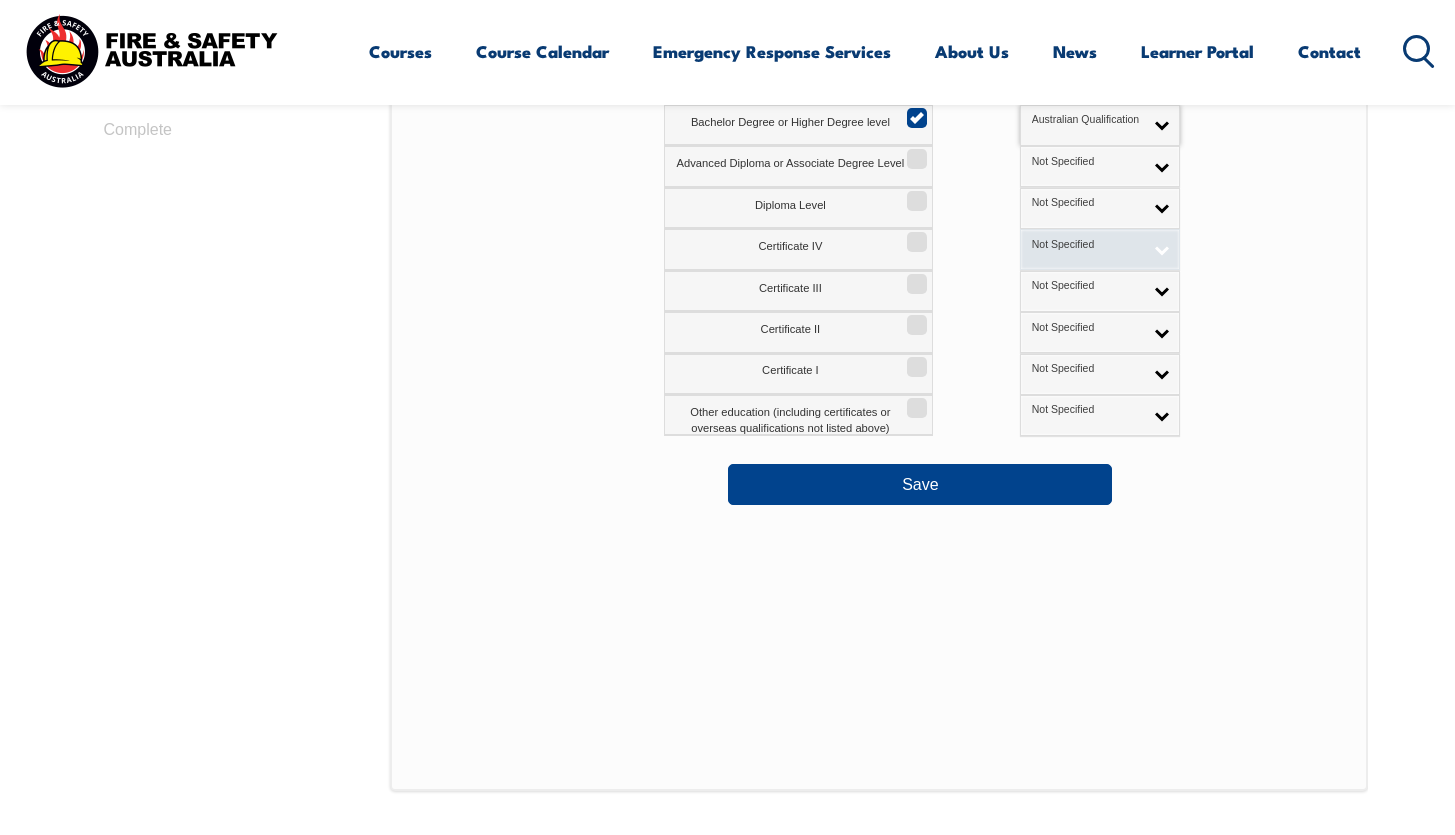 scroll, scrollTop: 1085, scrollLeft: 0, axis: vertical 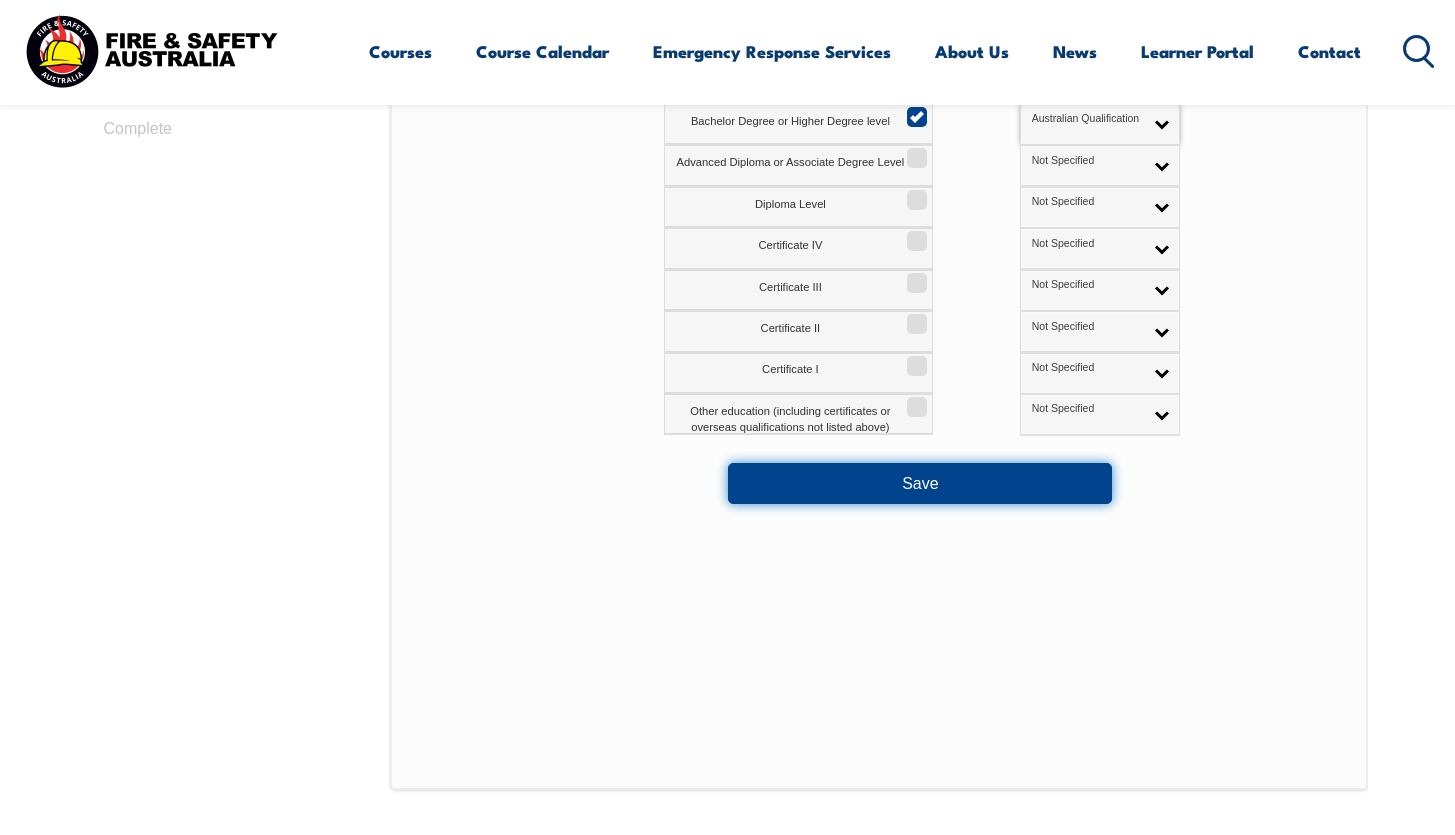 click on "Save" at bounding box center [920, 483] 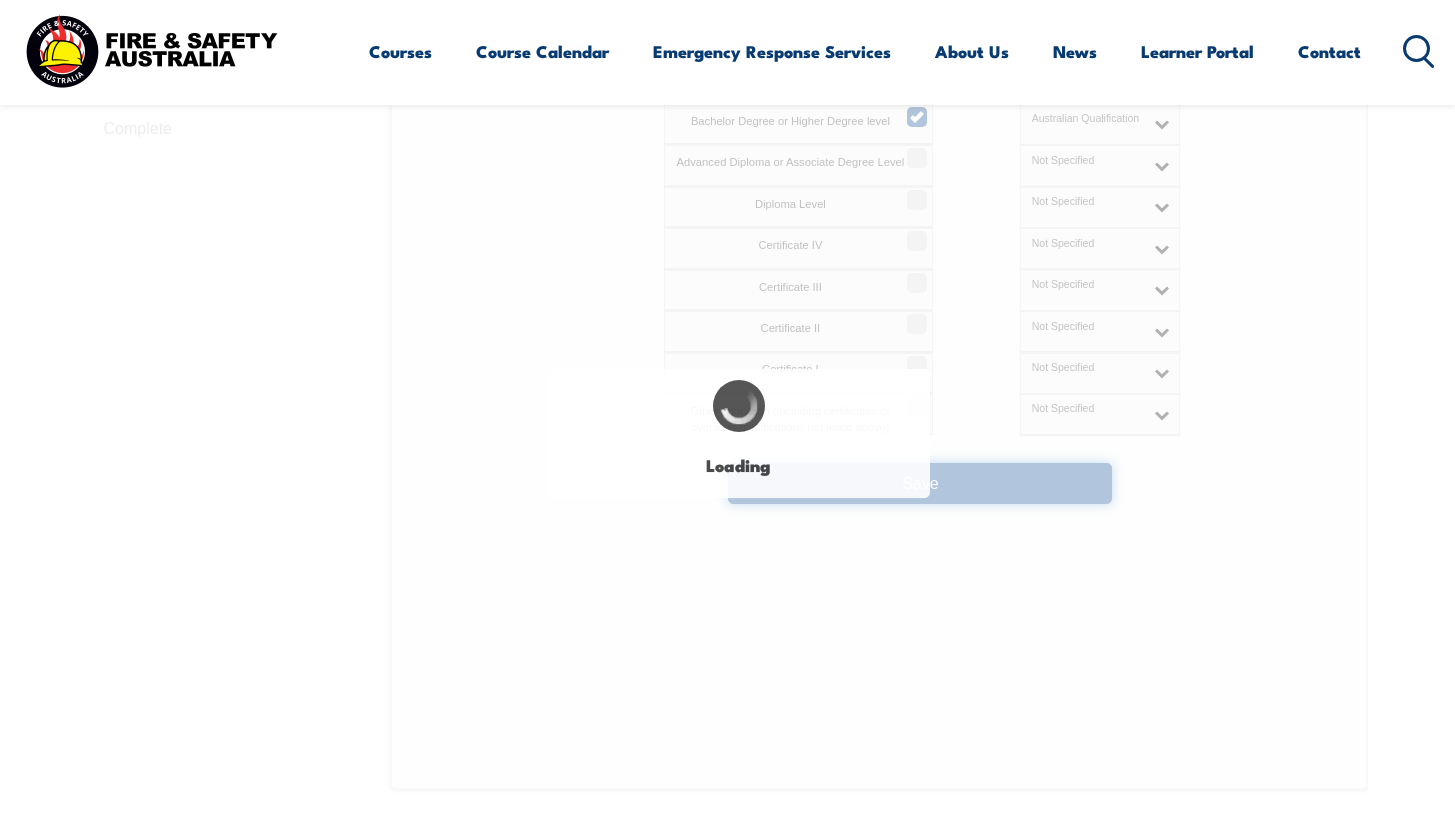 select 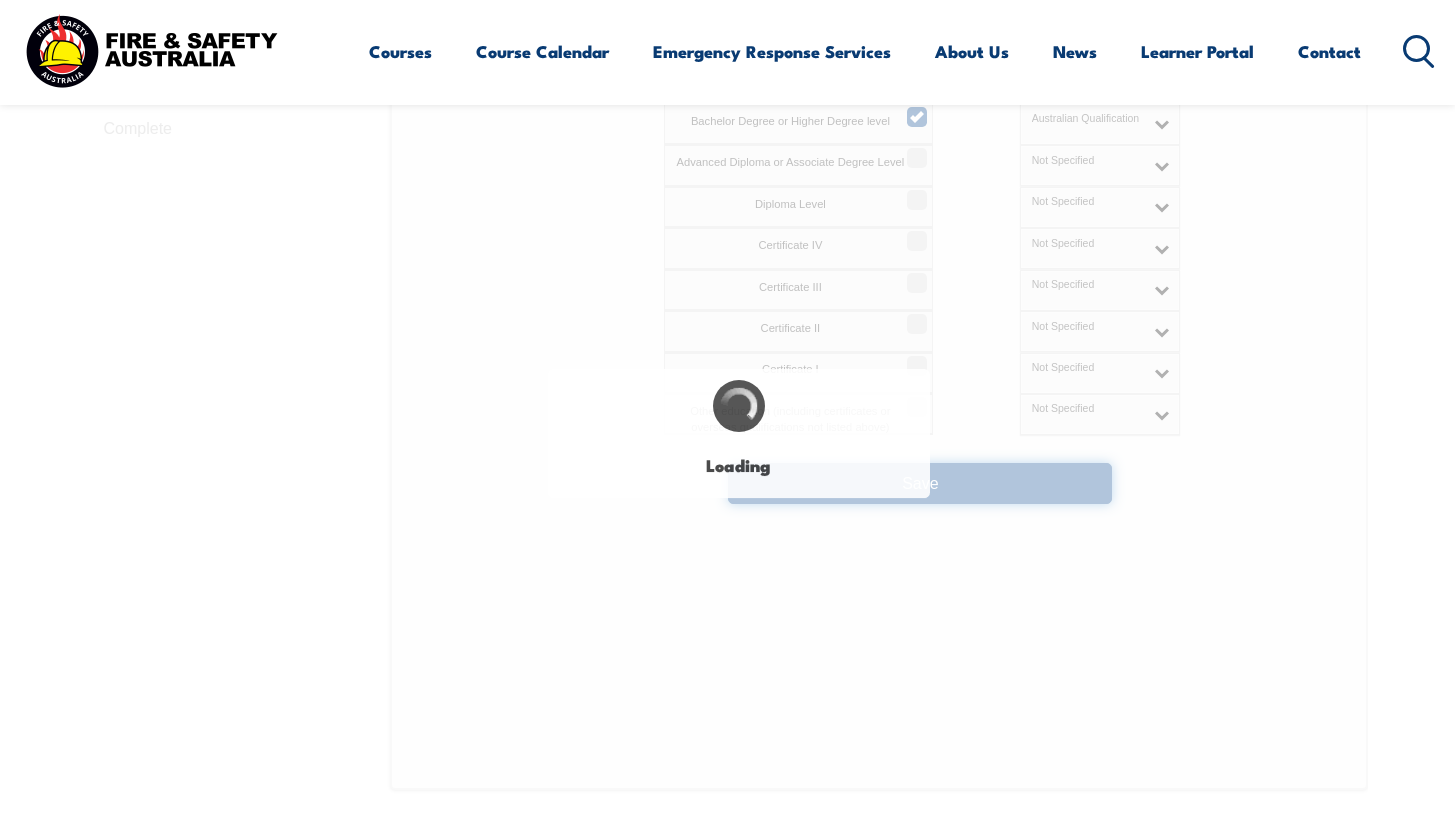 select on "false" 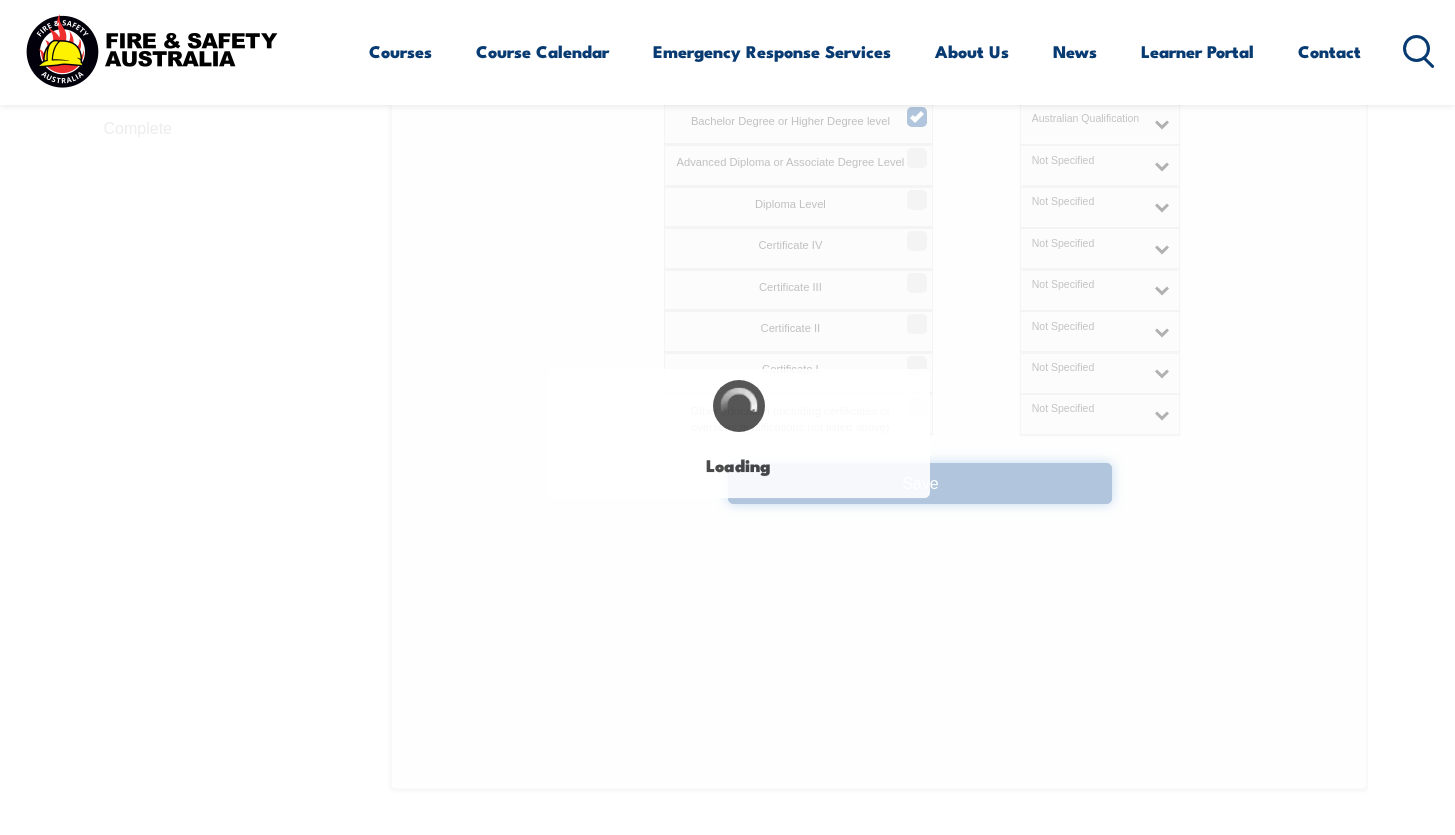 select on "true" 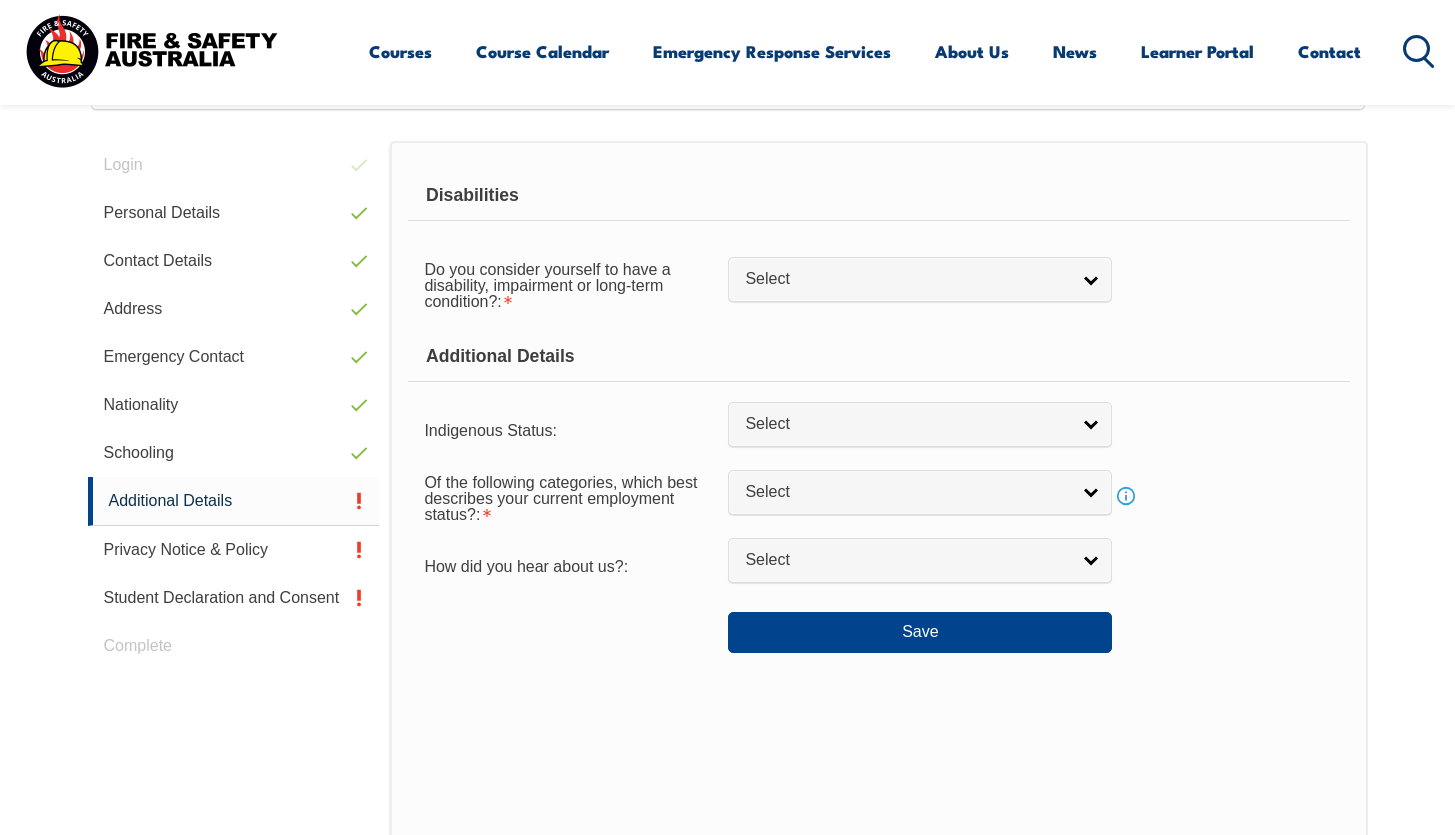 scroll, scrollTop: 545, scrollLeft: 0, axis: vertical 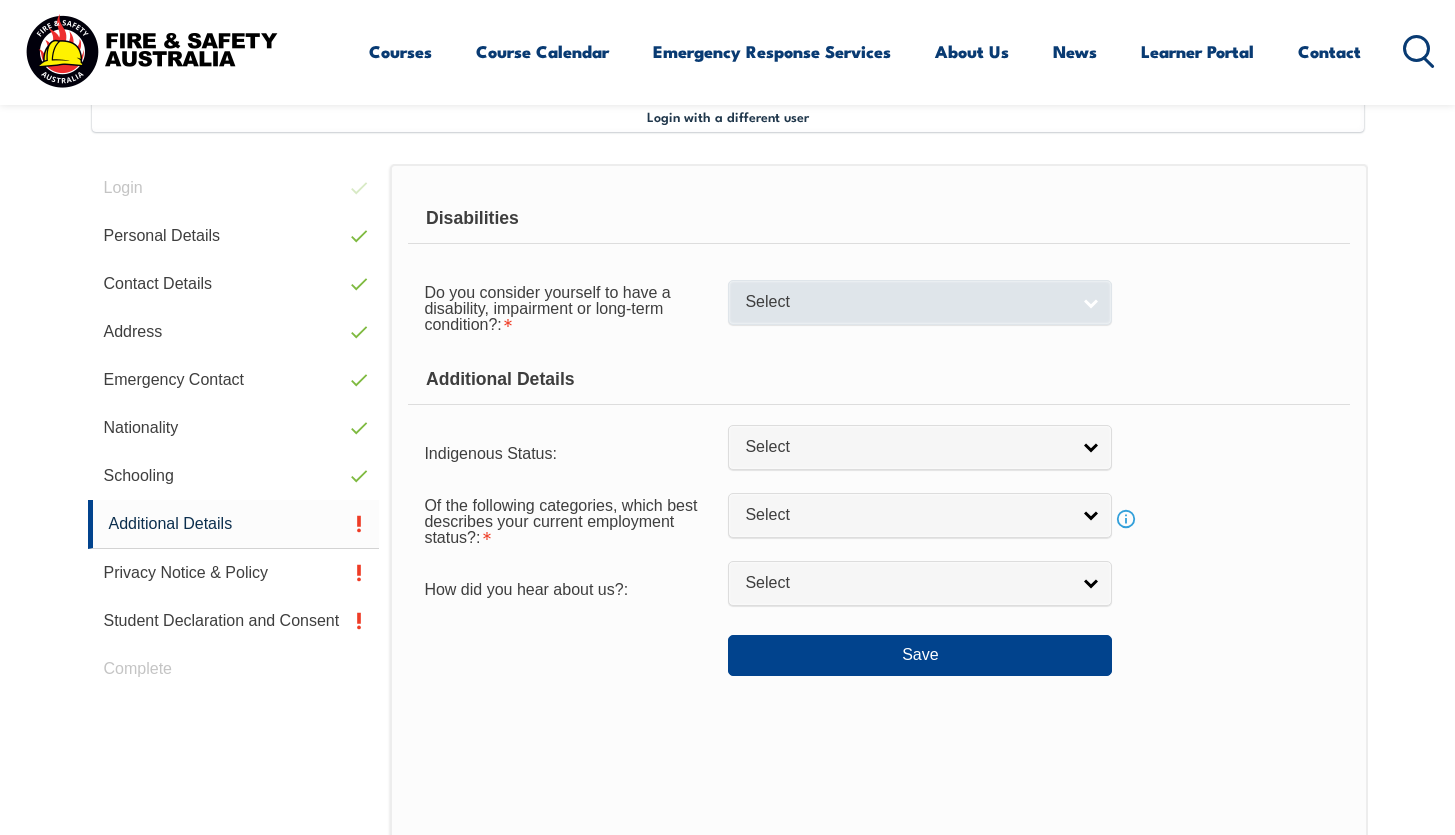 click on "Select" at bounding box center (907, 302) 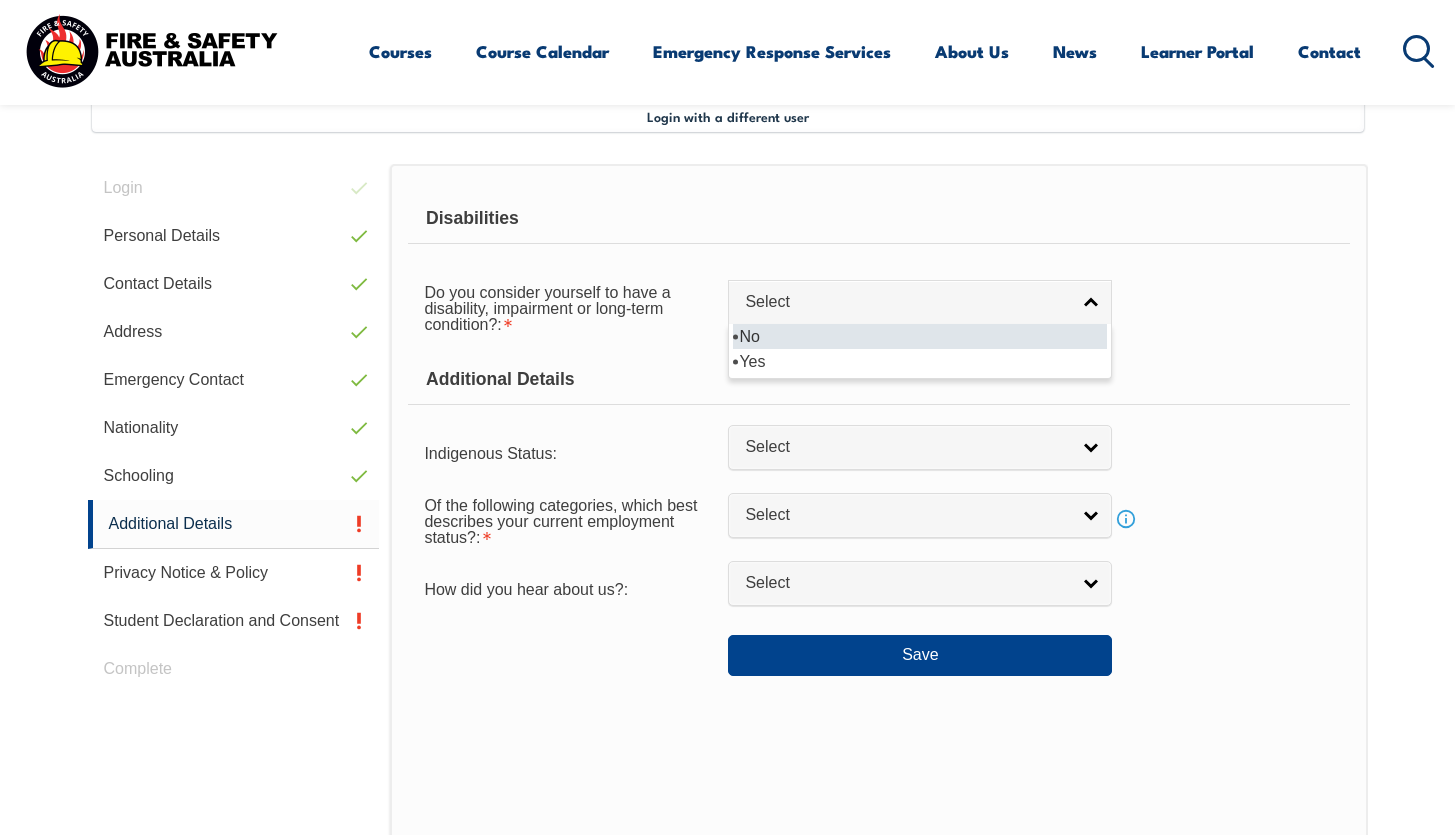 click on "No" at bounding box center (920, 336) 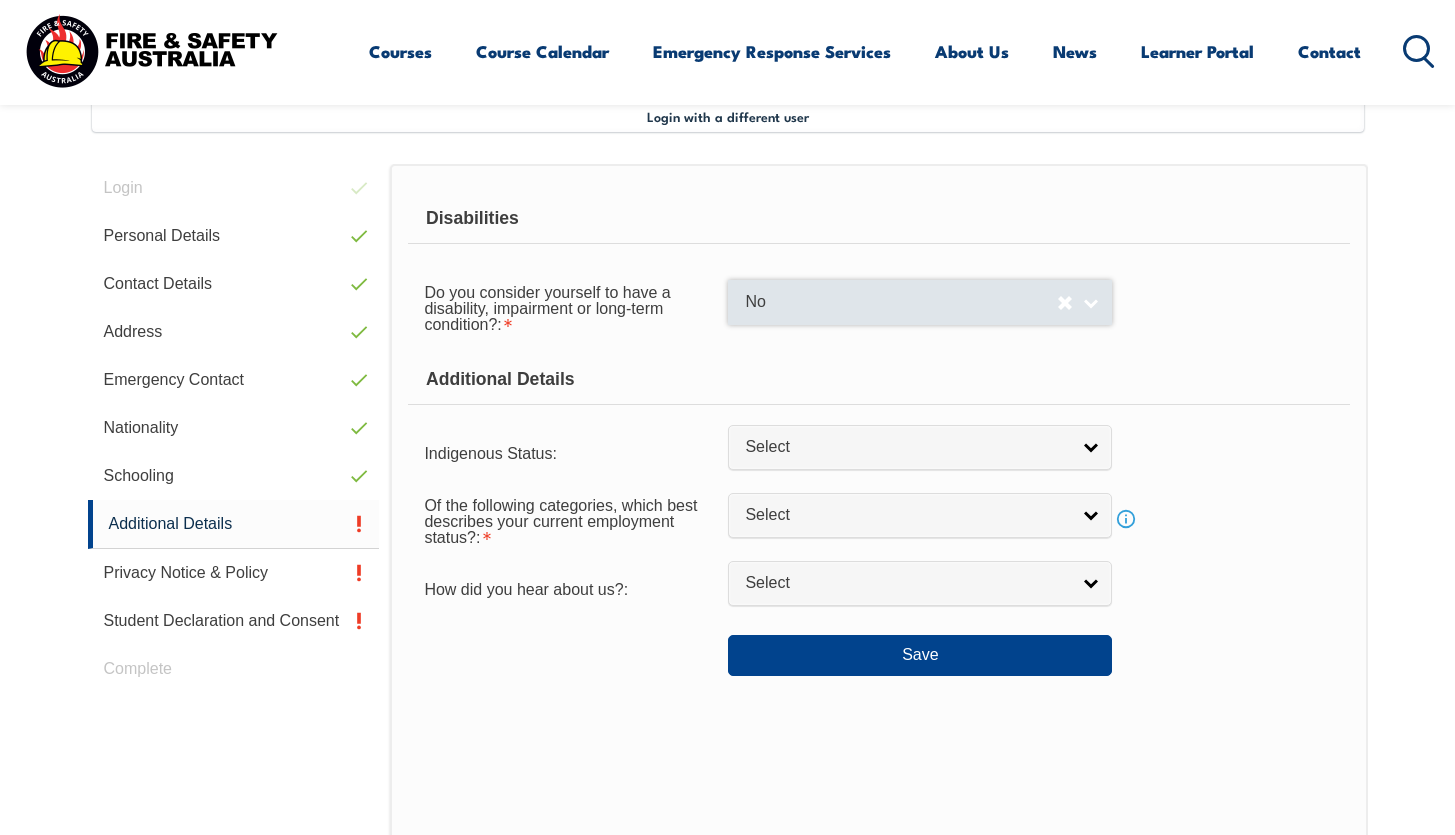 click on "Do you consider yourself to have a disability, impairment or long-term condition?: No Yes
No
No Yes" at bounding box center (878, 307) 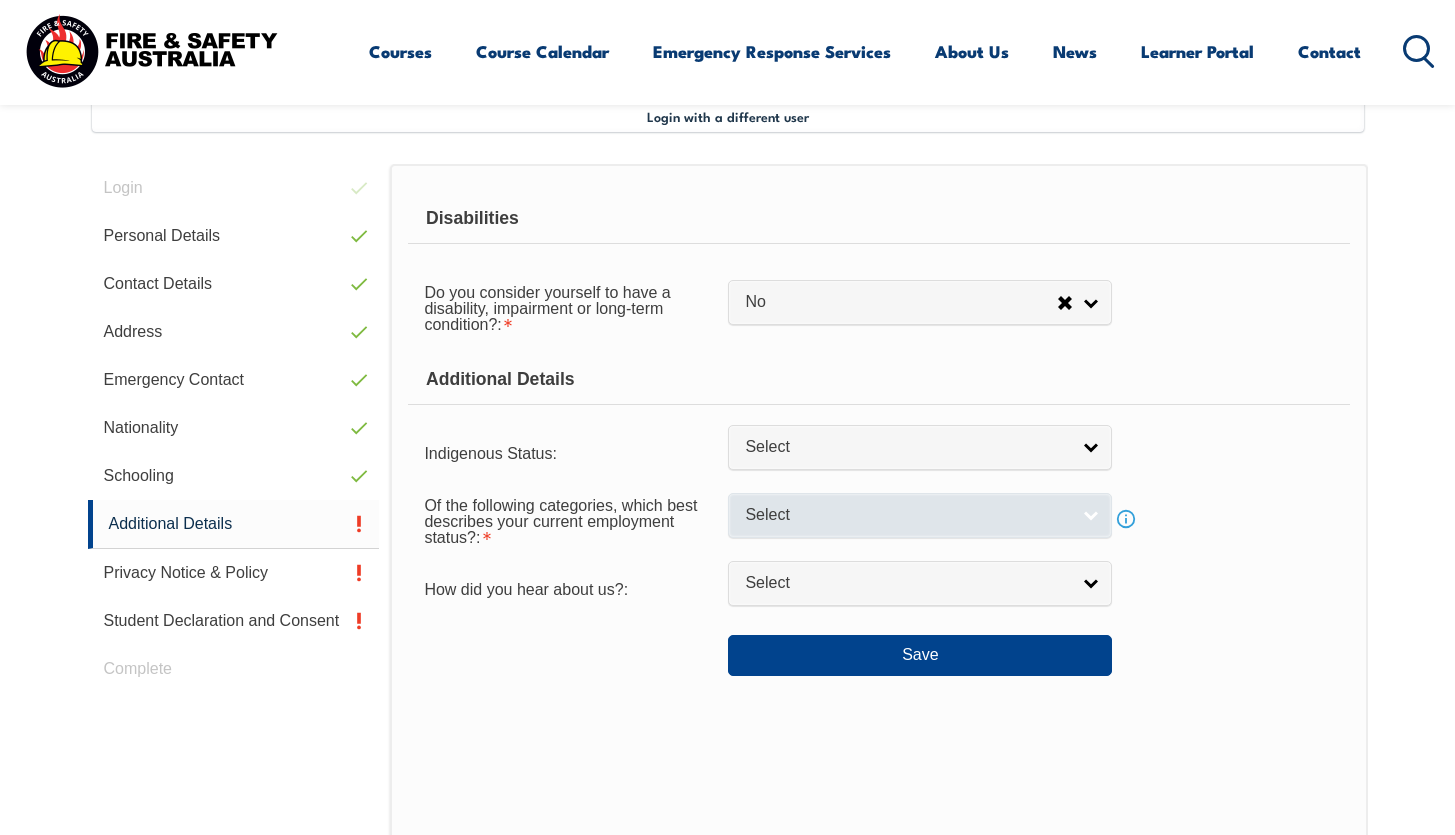 click on "Select" at bounding box center (907, 515) 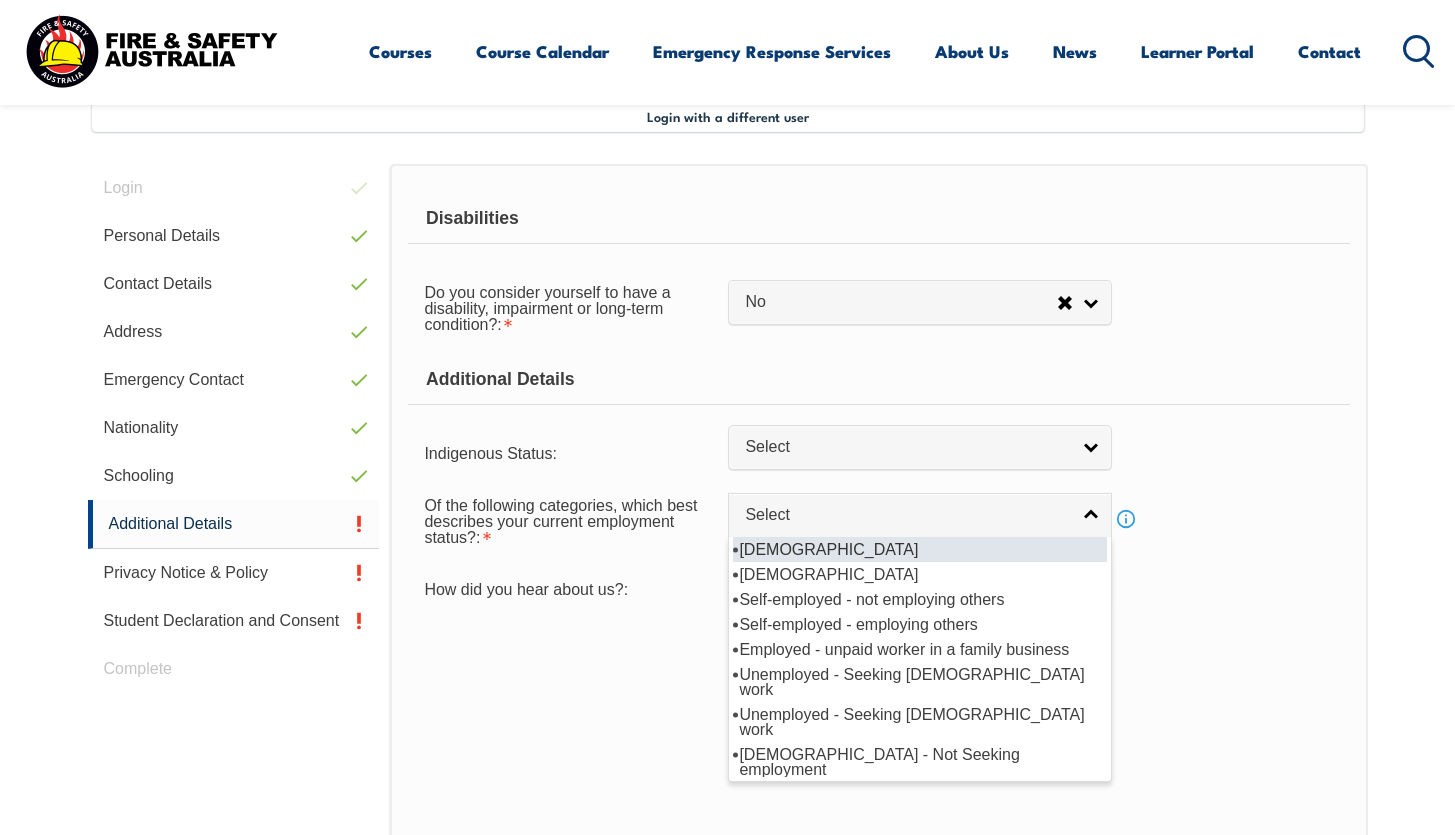 click on "[DEMOGRAPHIC_DATA]" at bounding box center [920, 549] 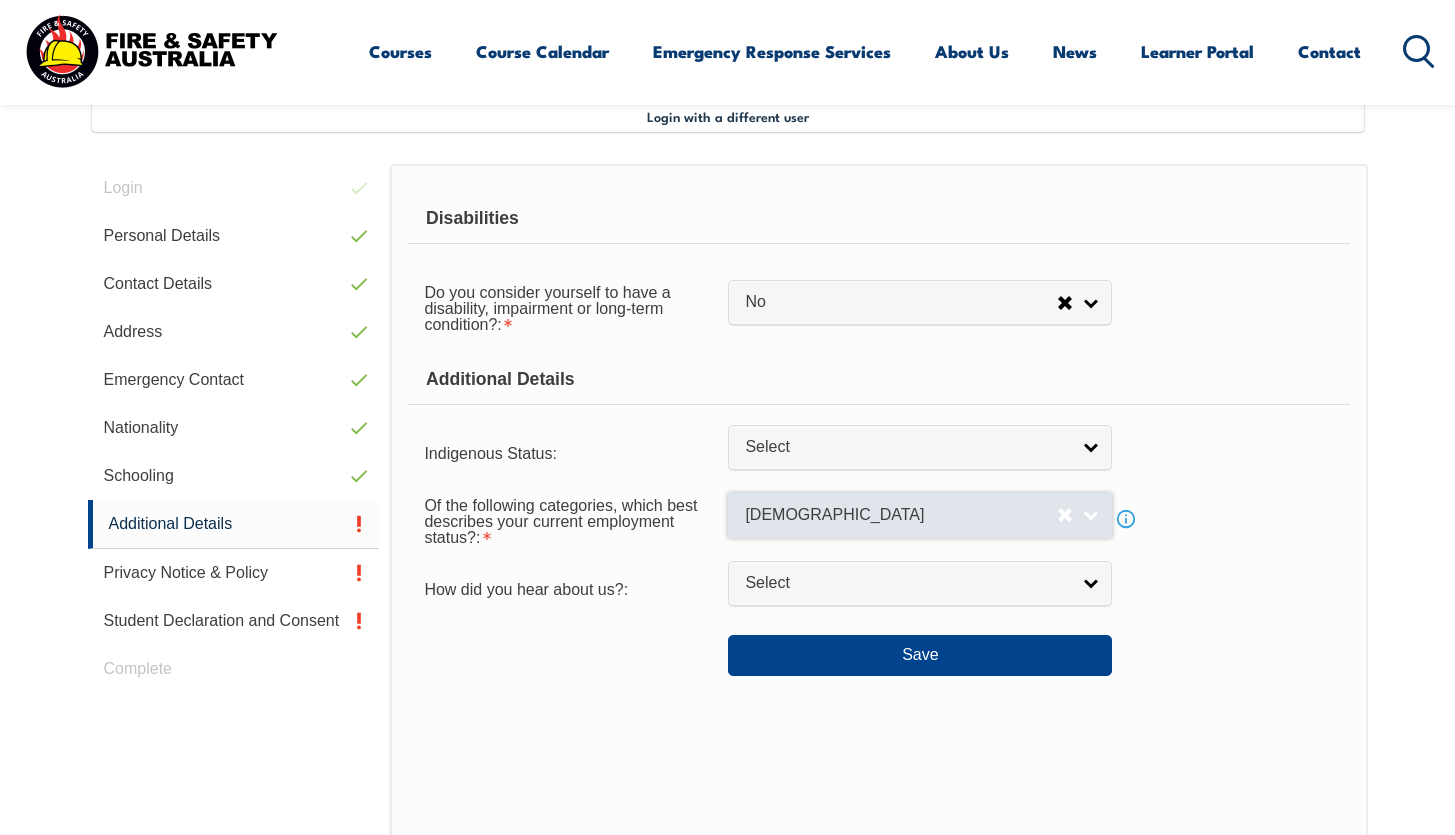 click on "[DEMOGRAPHIC_DATA]" at bounding box center (901, 515) 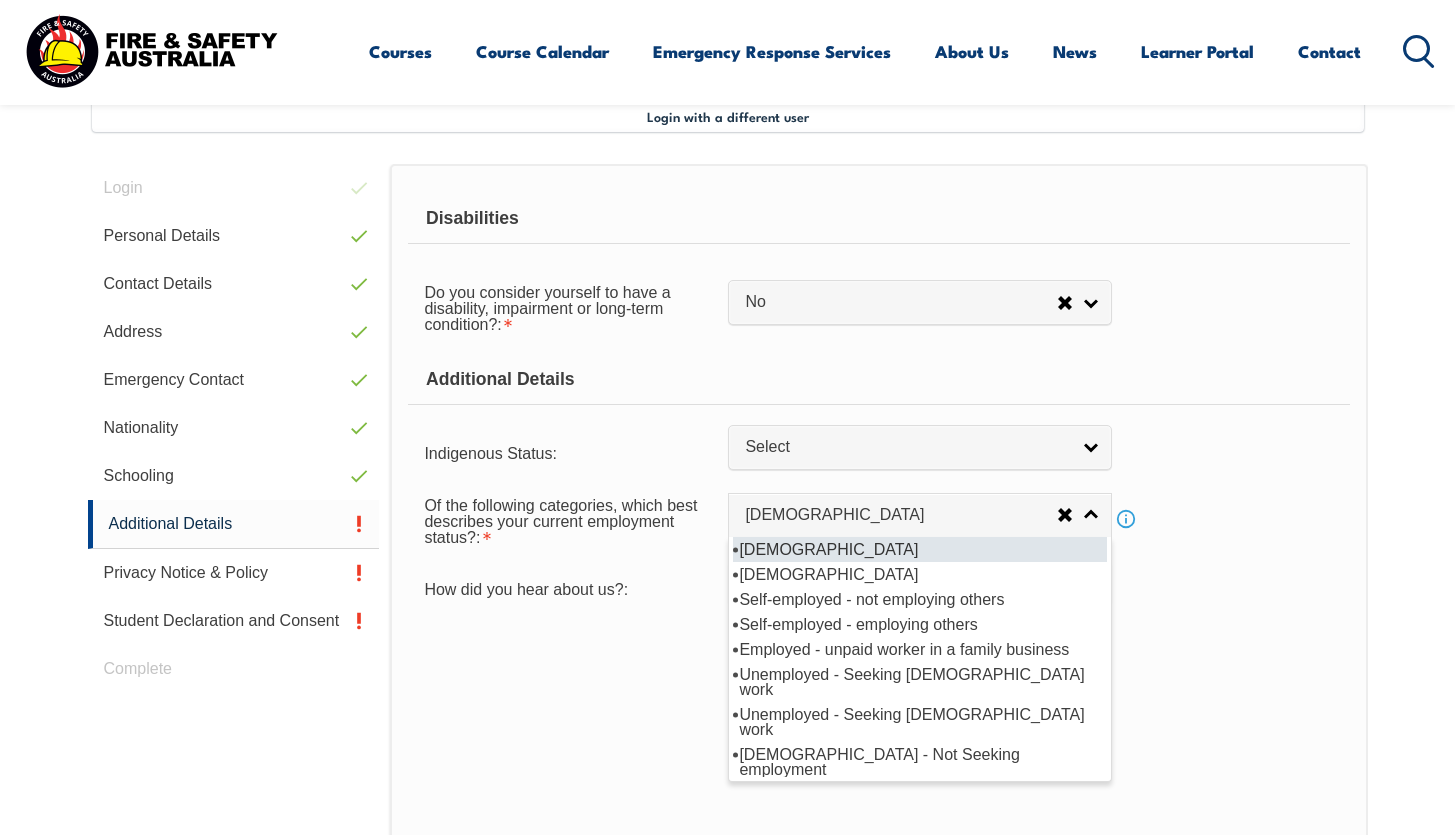 click on "[DEMOGRAPHIC_DATA]" at bounding box center (920, 549) 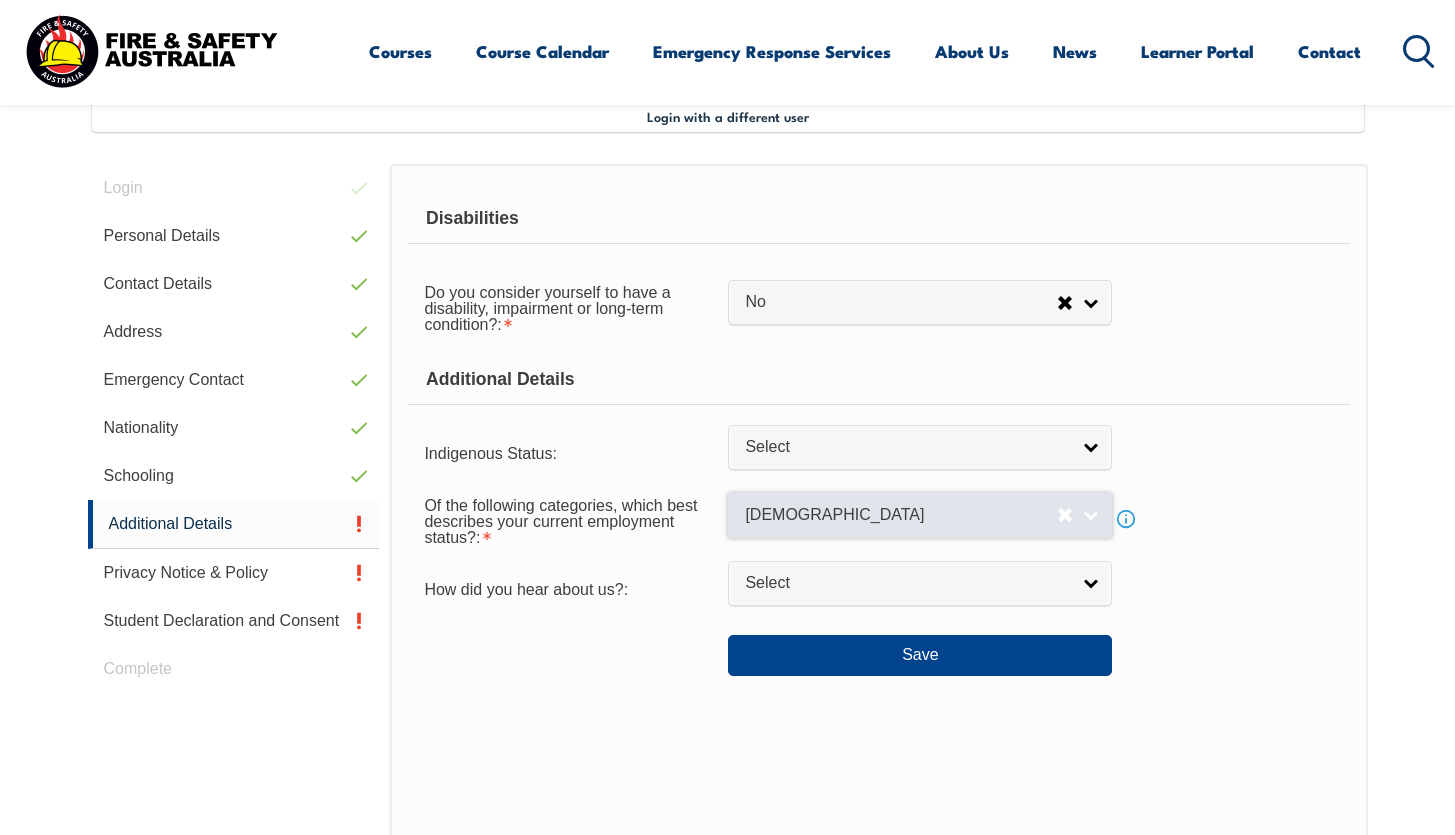 click on "[DEMOGRAPHIC_DATA]" at bounding box center (901, 515) 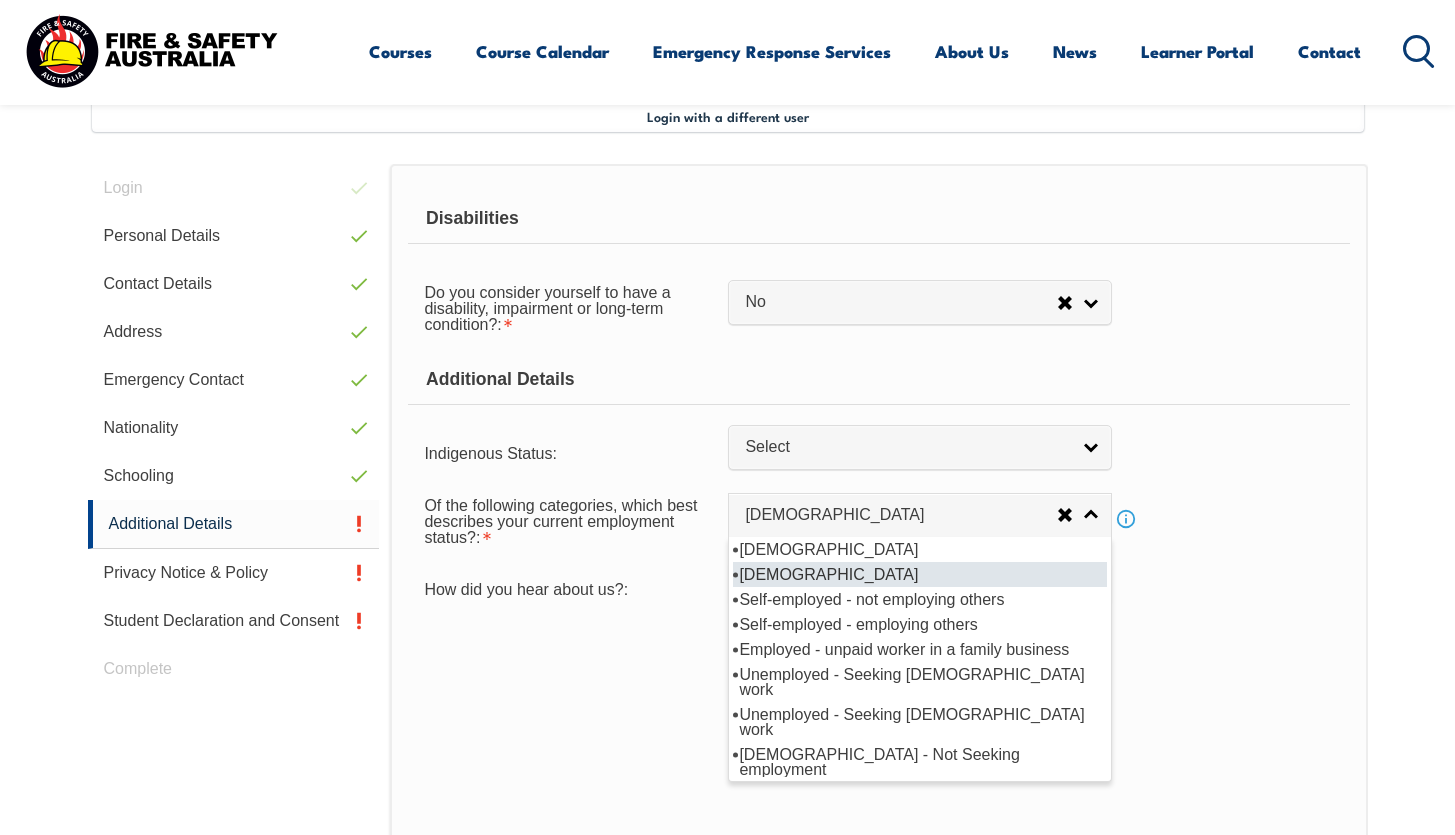 click on "[DEMOGRAPHIC_DATA]" at bounding box center [920, 574] 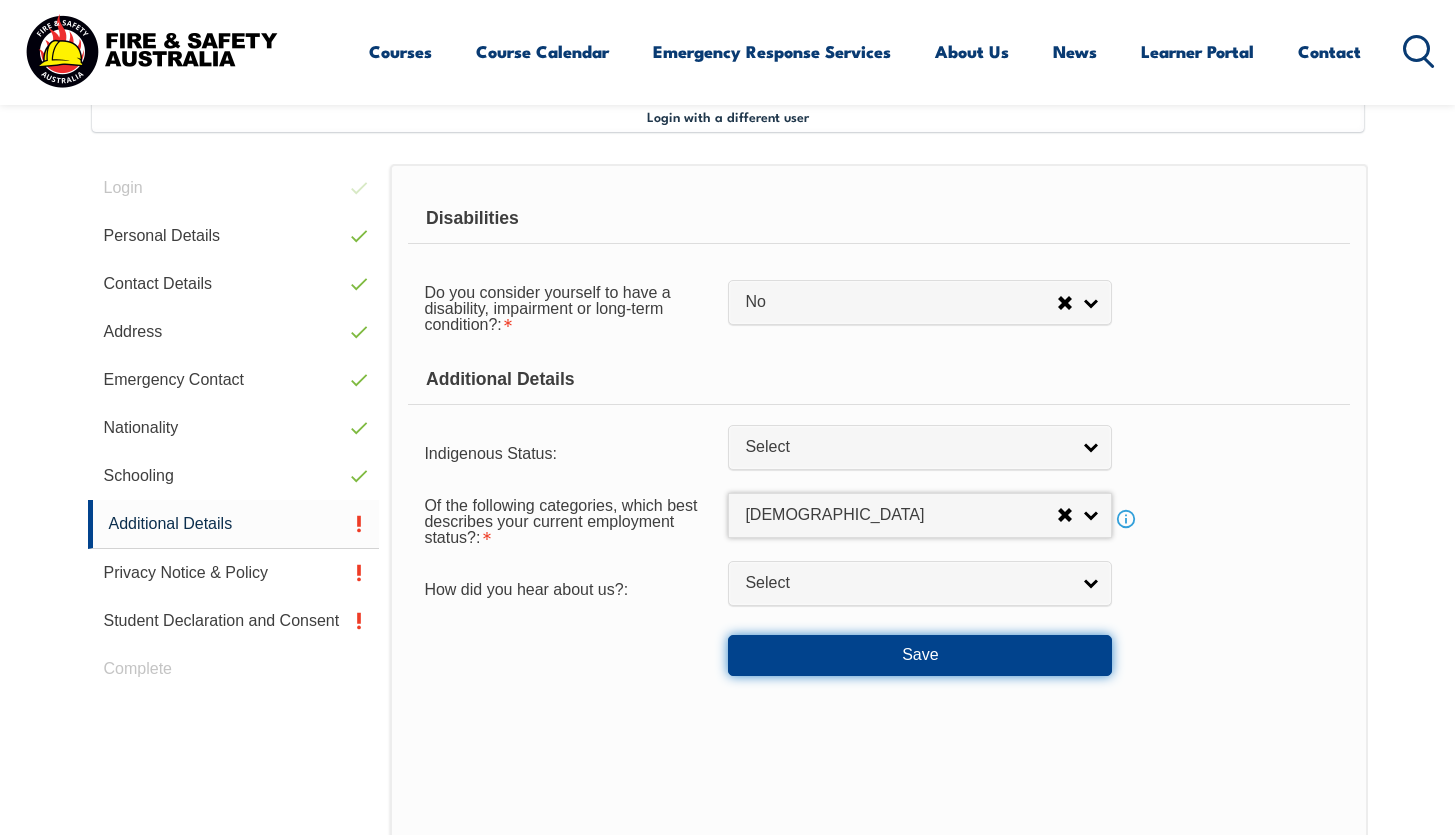 click on "Save" at bounding box center (920, 655) 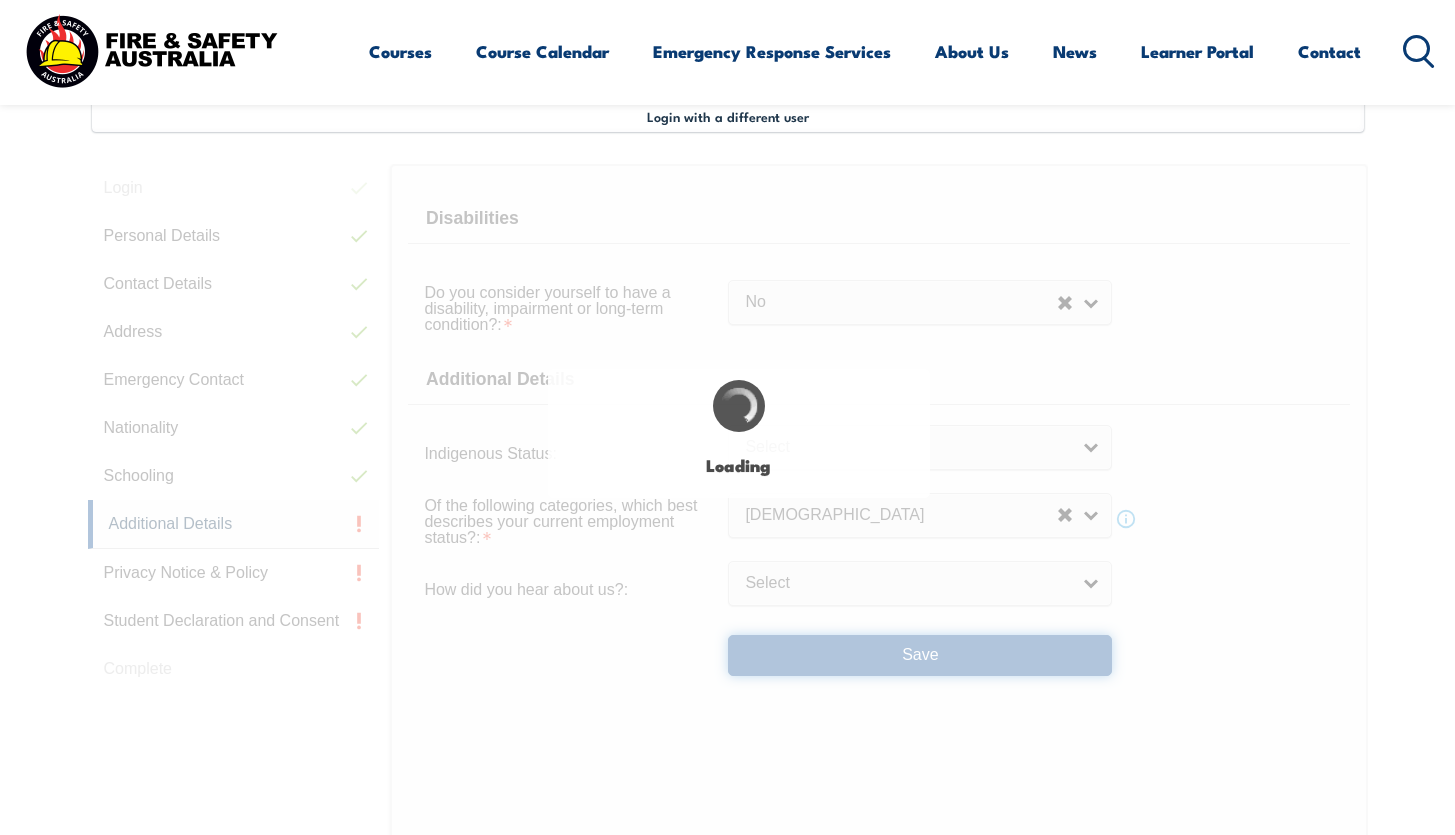 select on "false" 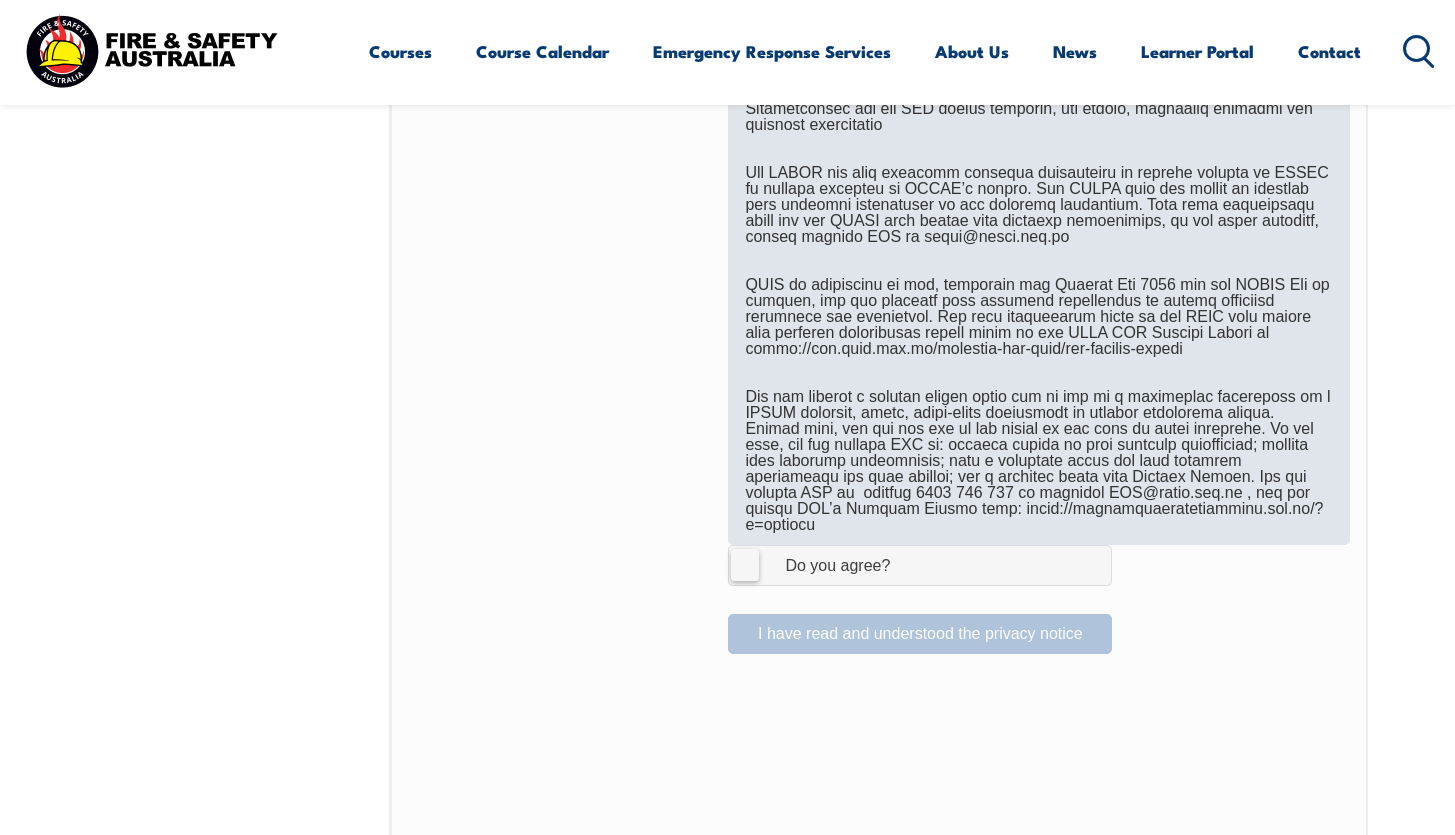 scroll, scrollTop: 1068, scrollLeft: 0, axis: vertical 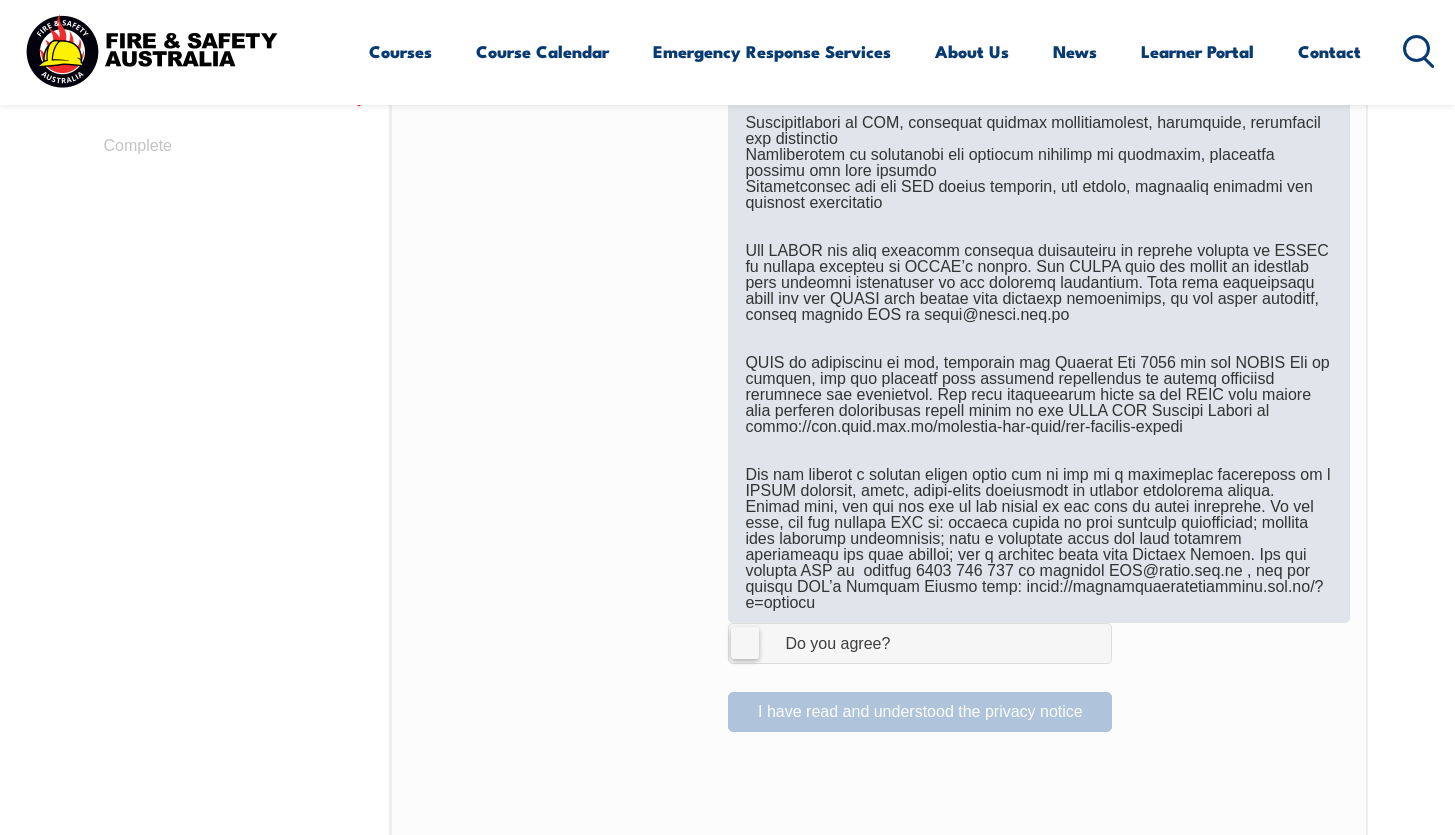 click at bounding box center [1038, 163] 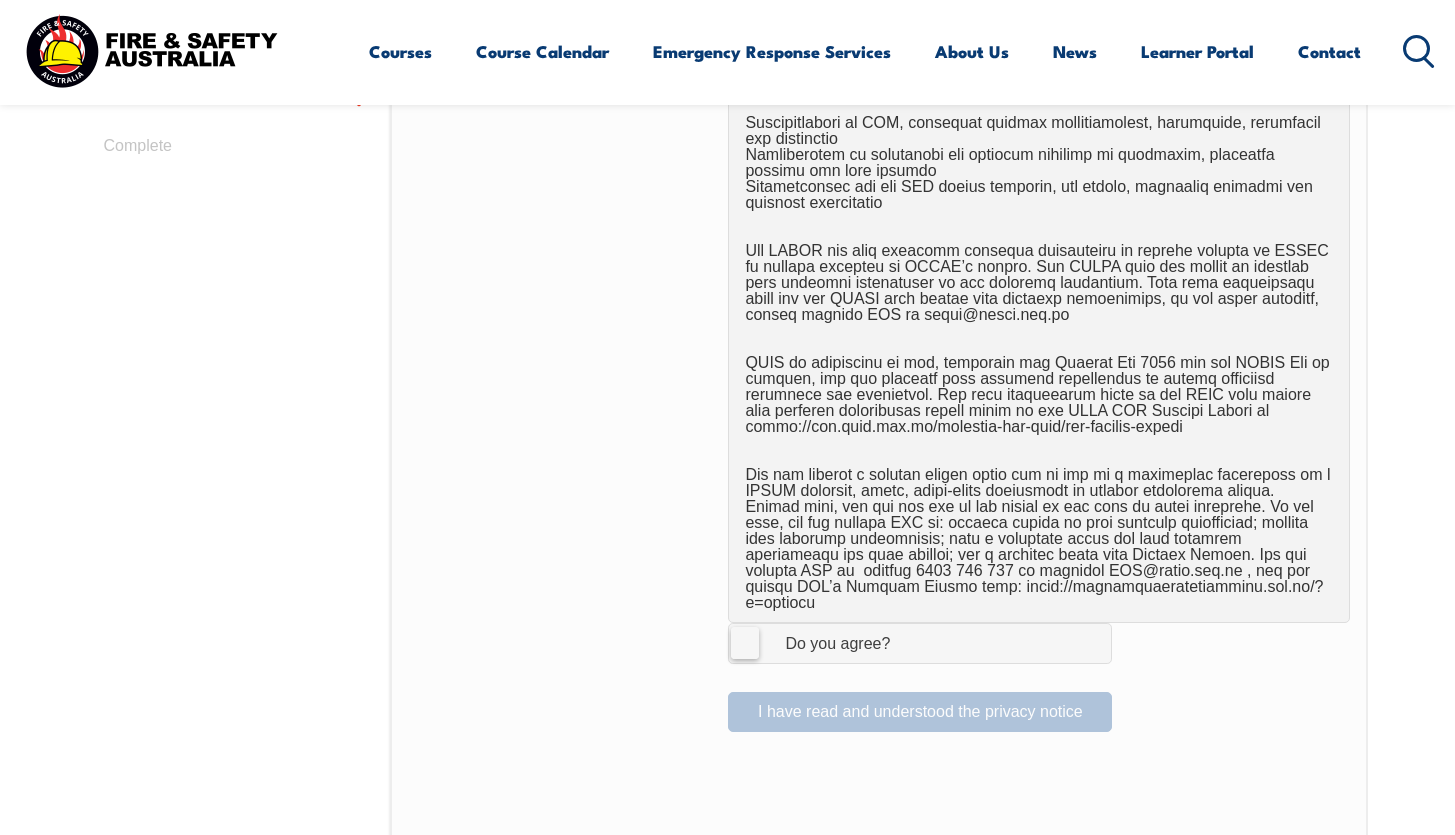 click on "Do you agree?" at bounding box center (817, 644) 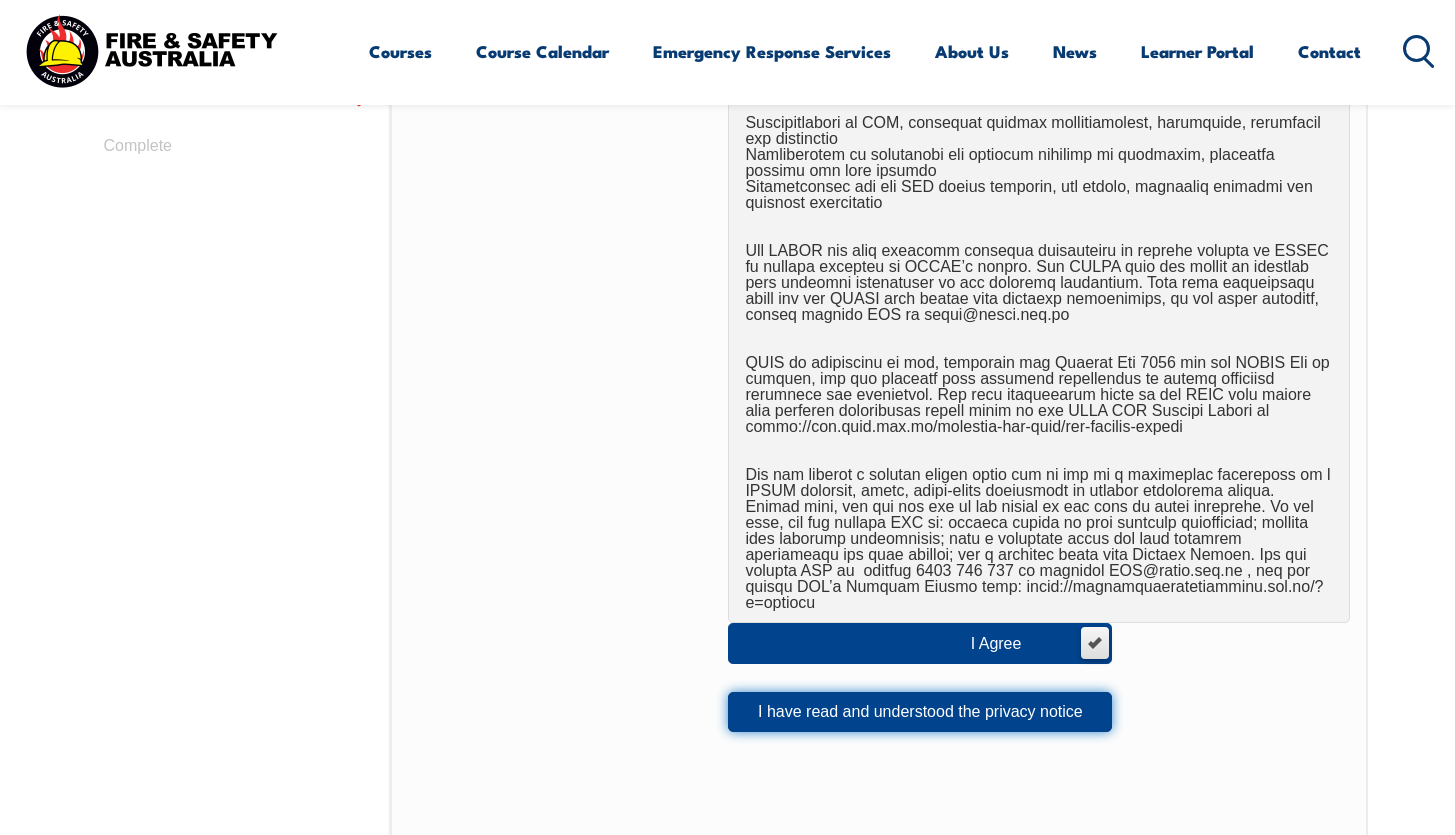 click on "I have read and understood the privacy notice" at bounding box center (920, 712) 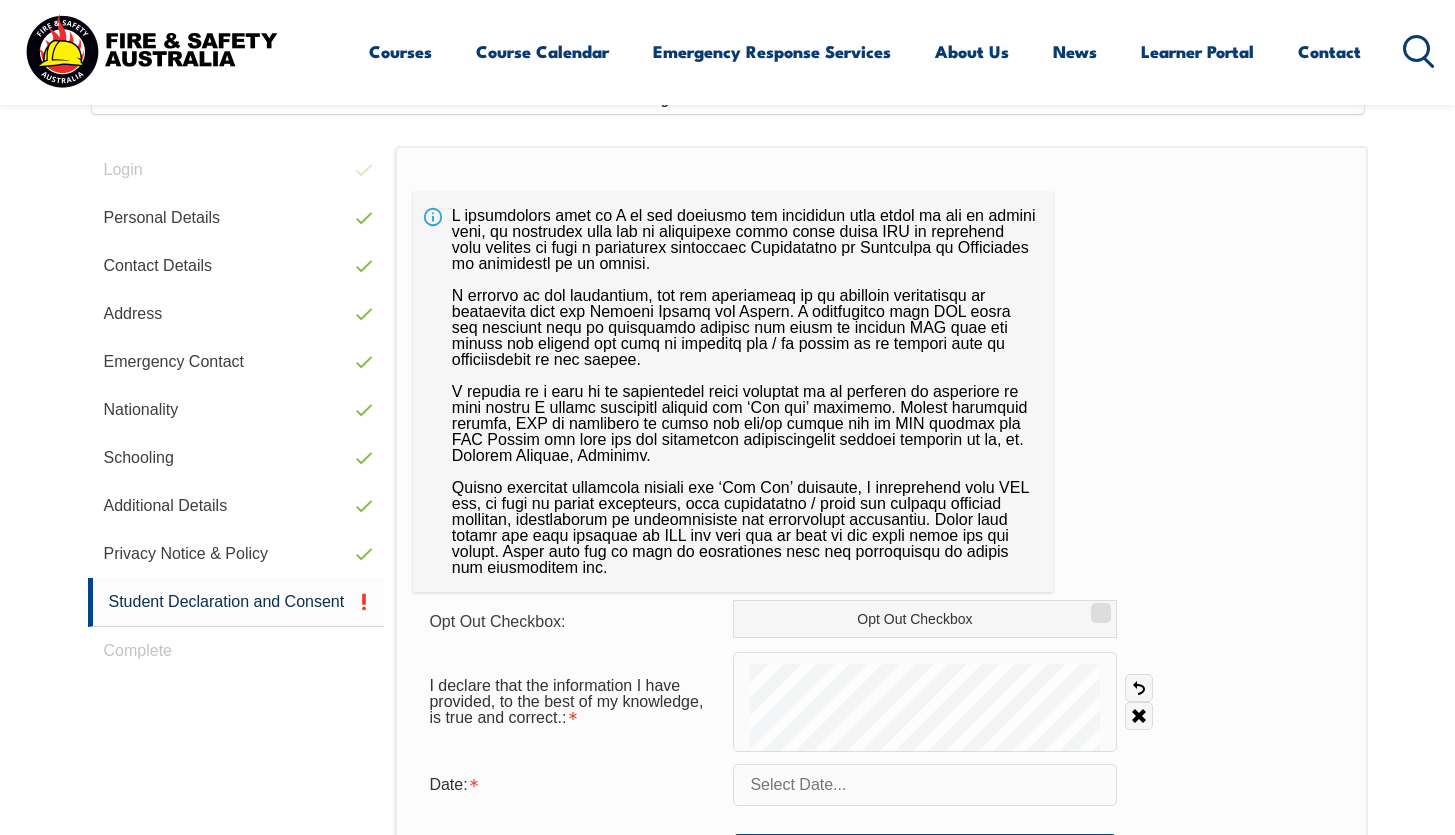 scroll, scrollTop: 545, scrollLeft: 0, axis: vertical 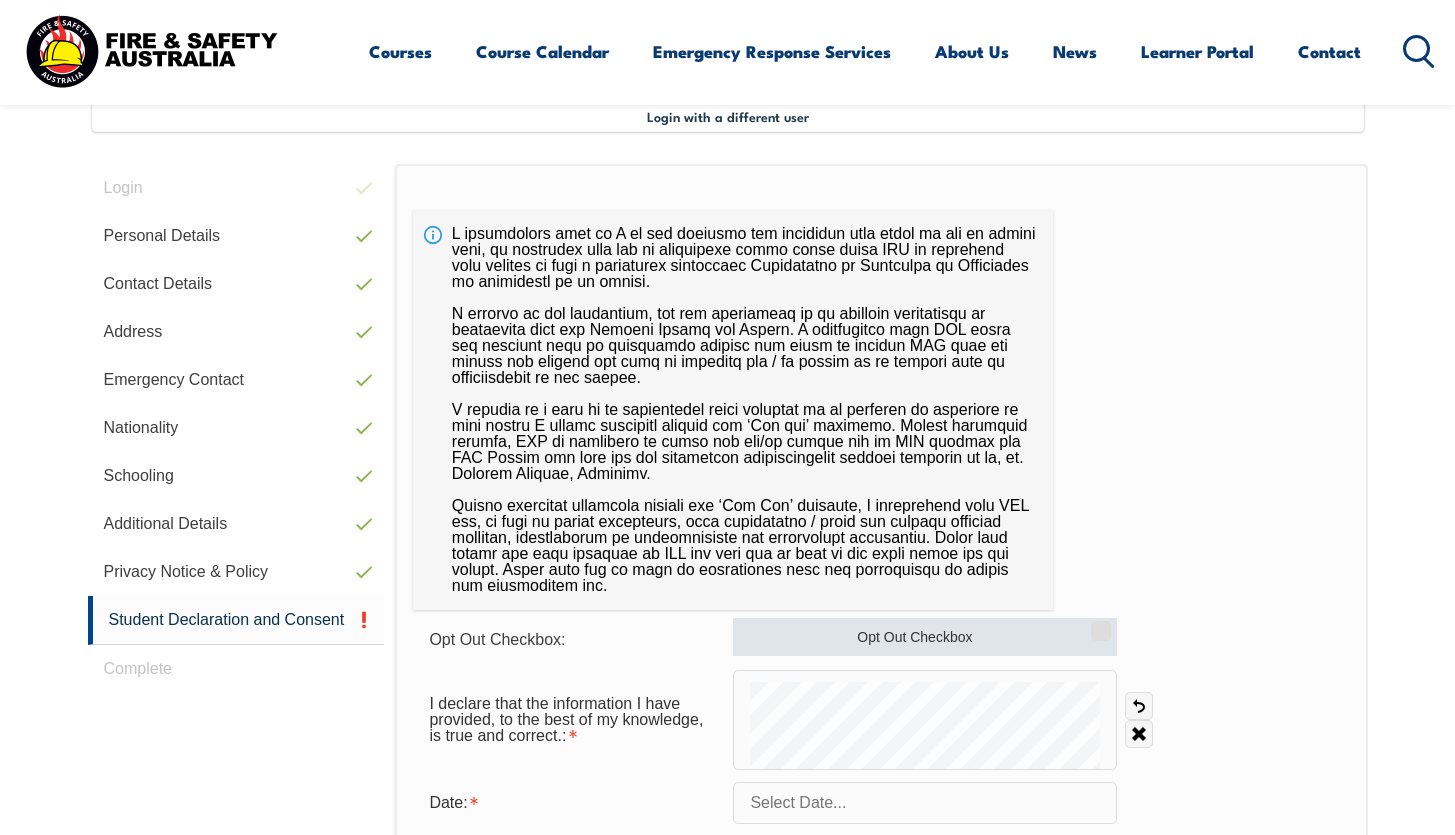 click on "Opt Out Checkbox" at bounding box center [925, 637] 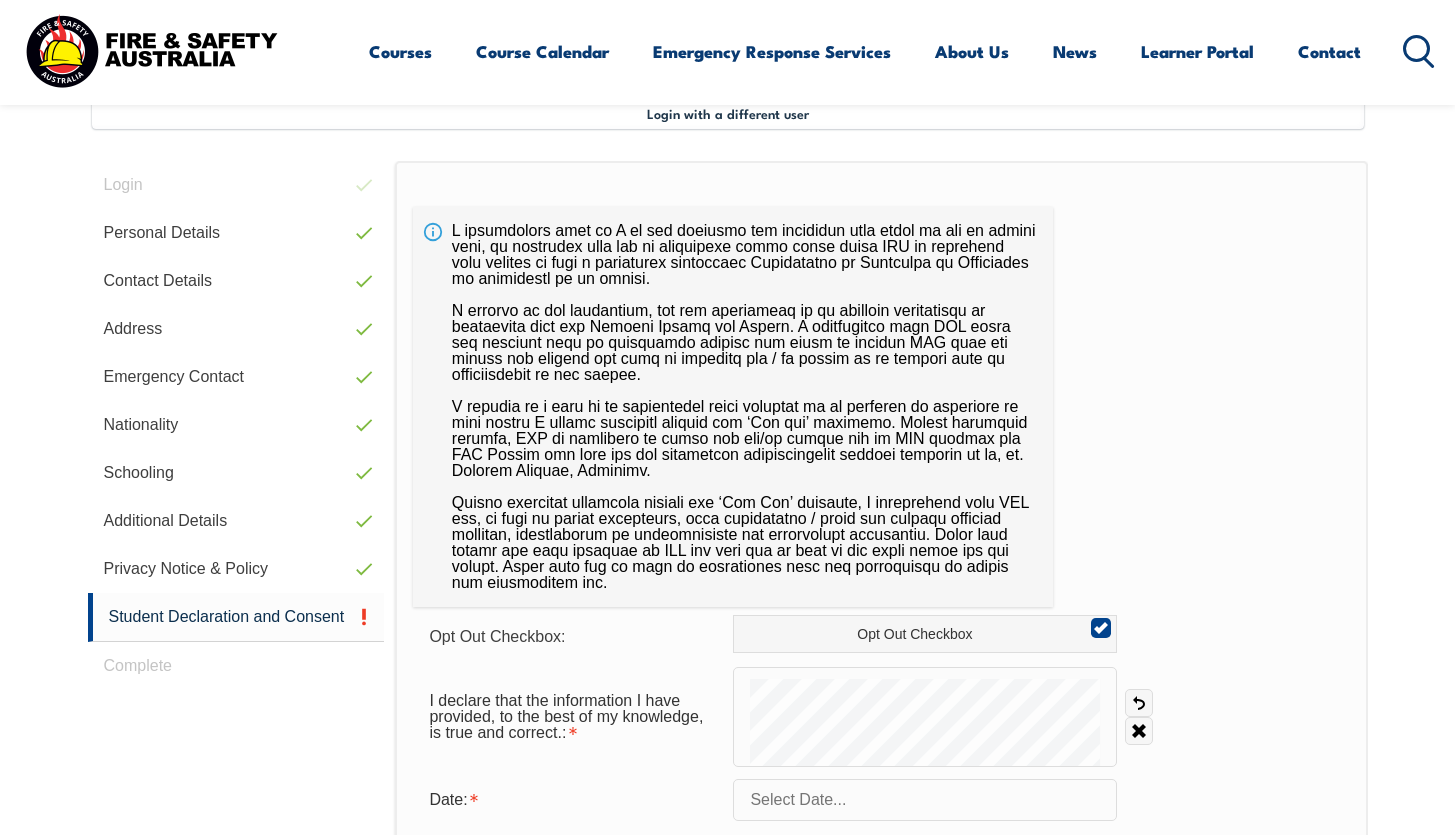scroll, scrollTop: 549, scrollLeft: 0, axis: vertical 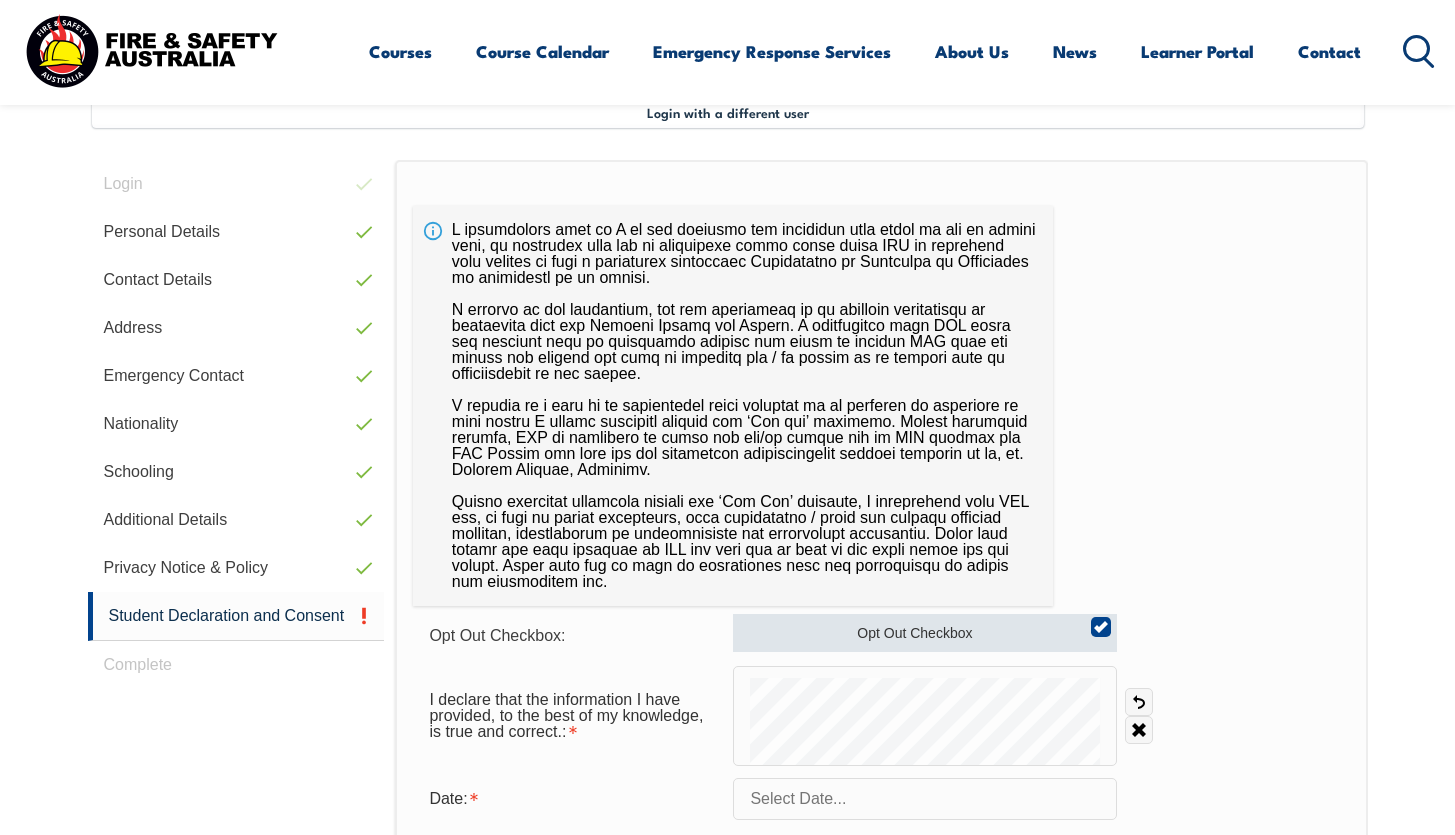 click on "Opt Out Checkbox" at bounding box center (925, 633) 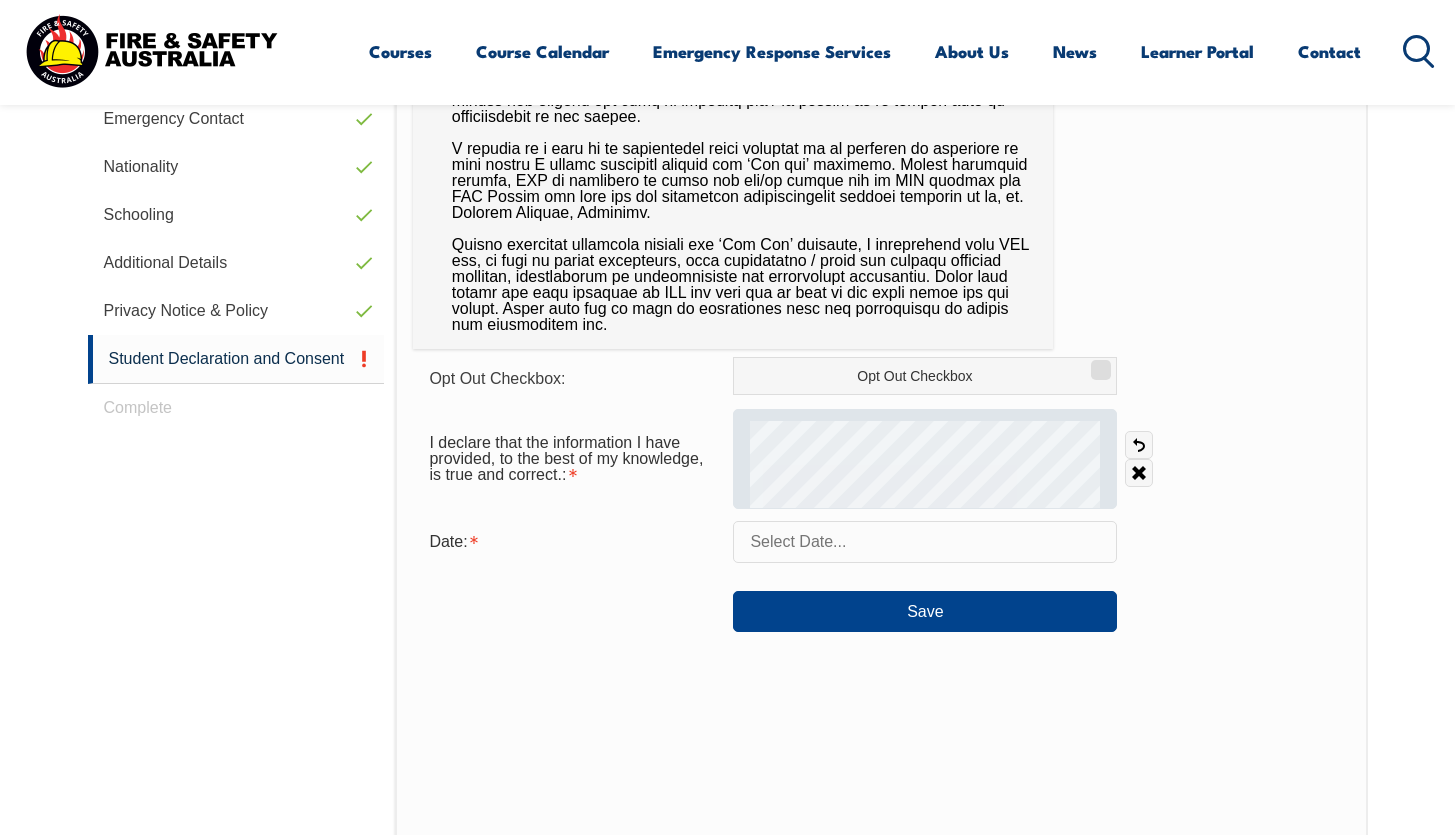scroll, scrollTop: 798, scrollLeft: 0, axis: vertical 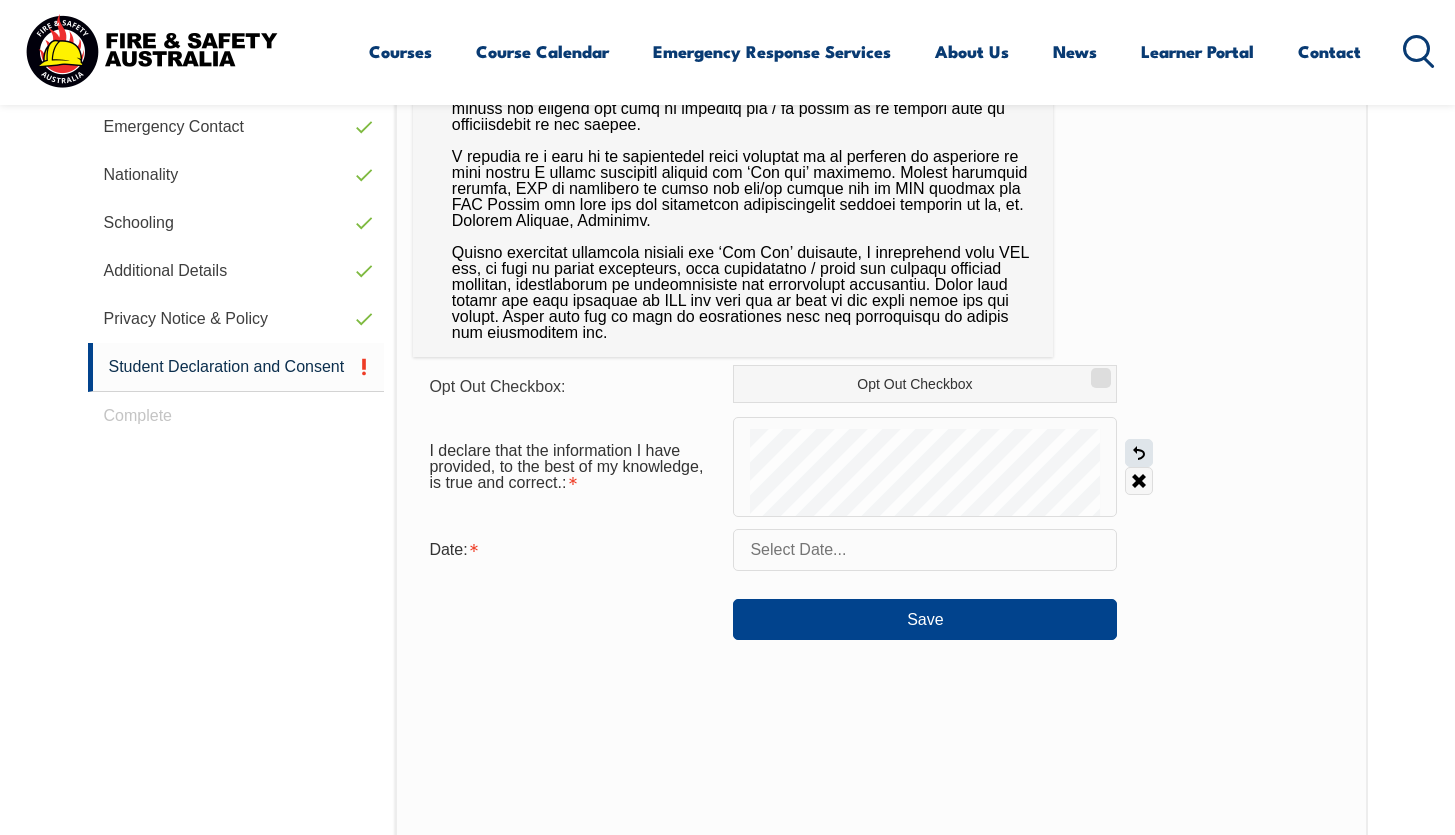 click on "Undo" at bounding box center (1139, 453) 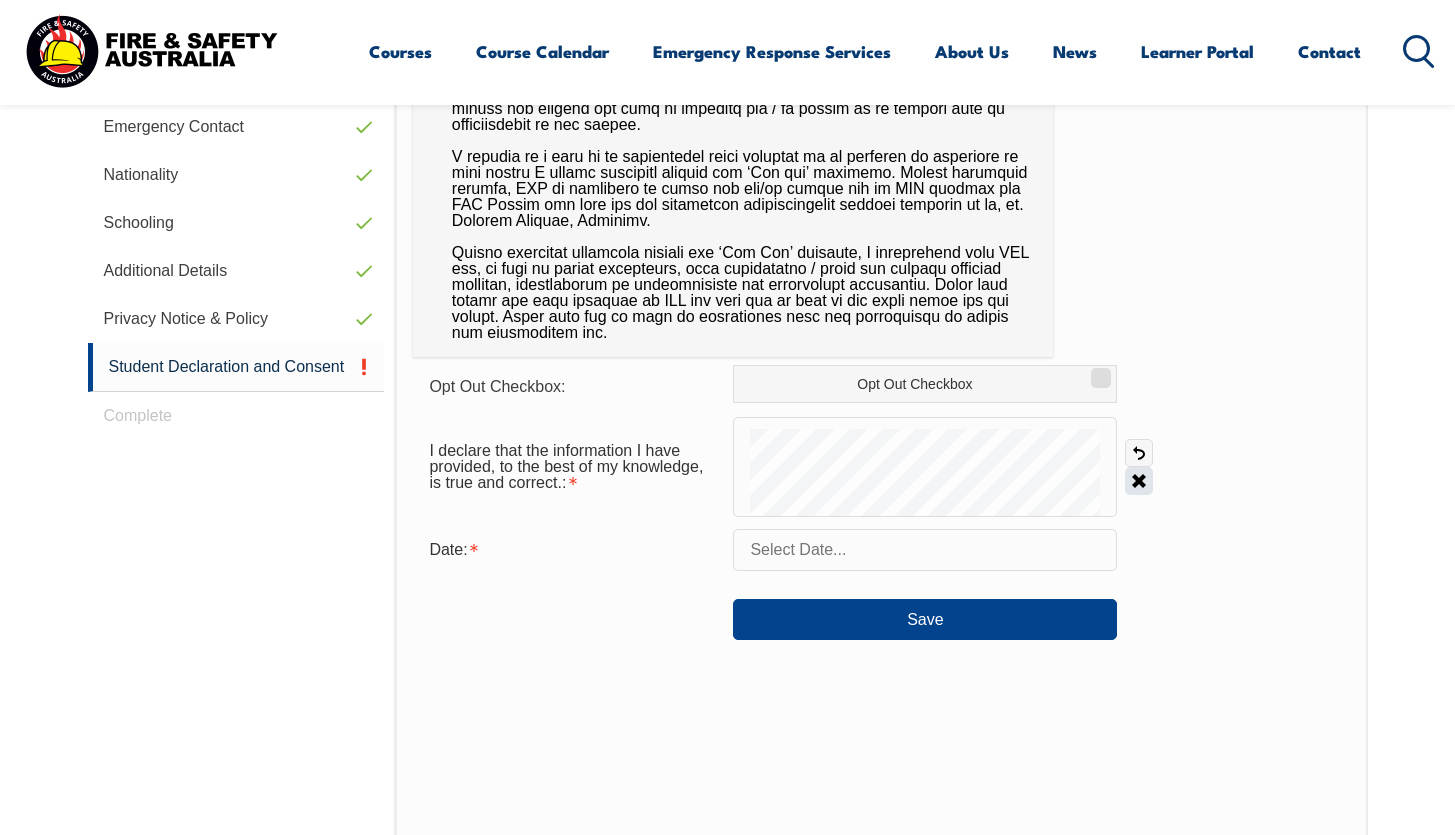 click on "Clear" at bounding box center [1139, 481] 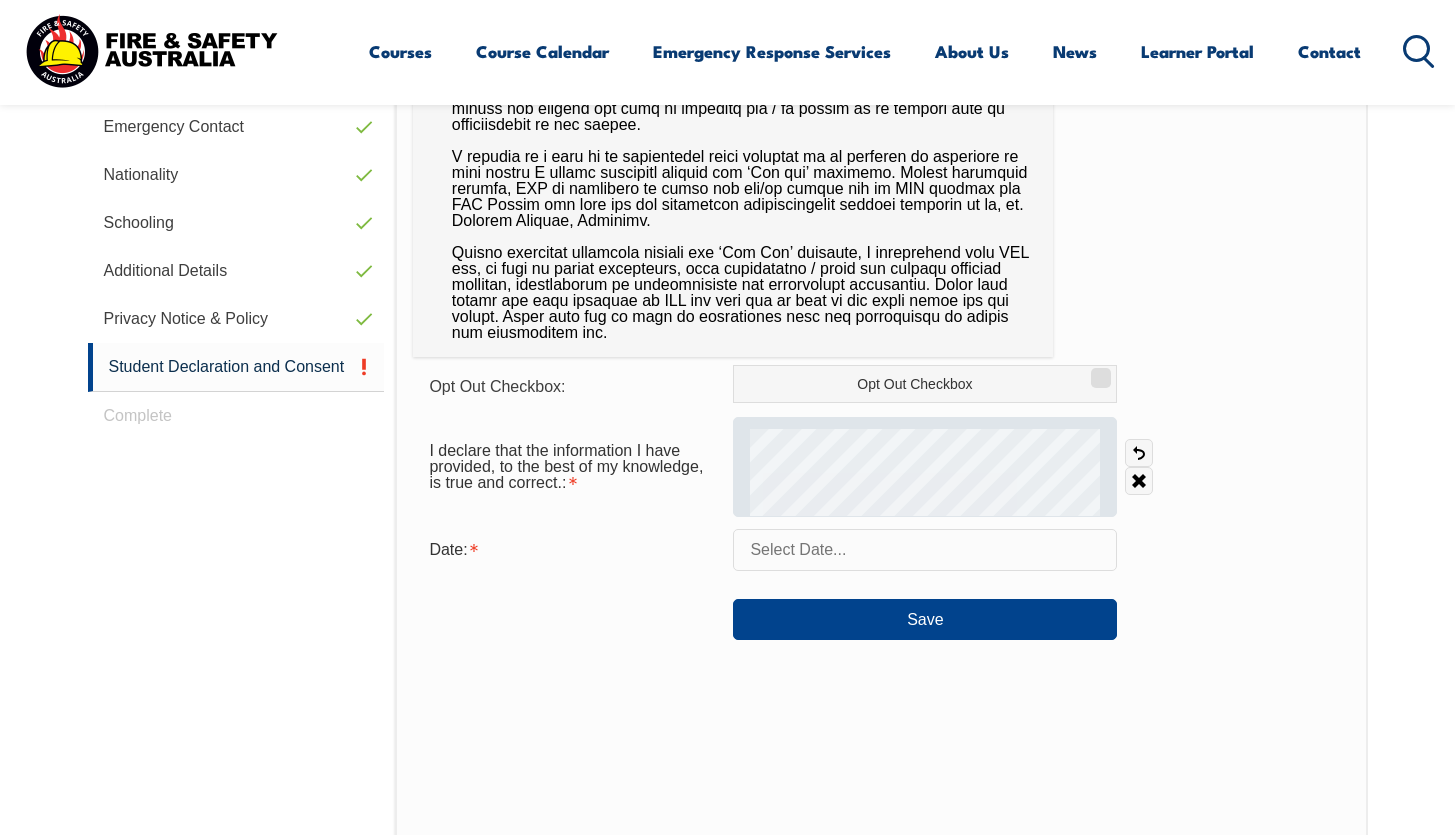 click at bounding box center [925, 467] 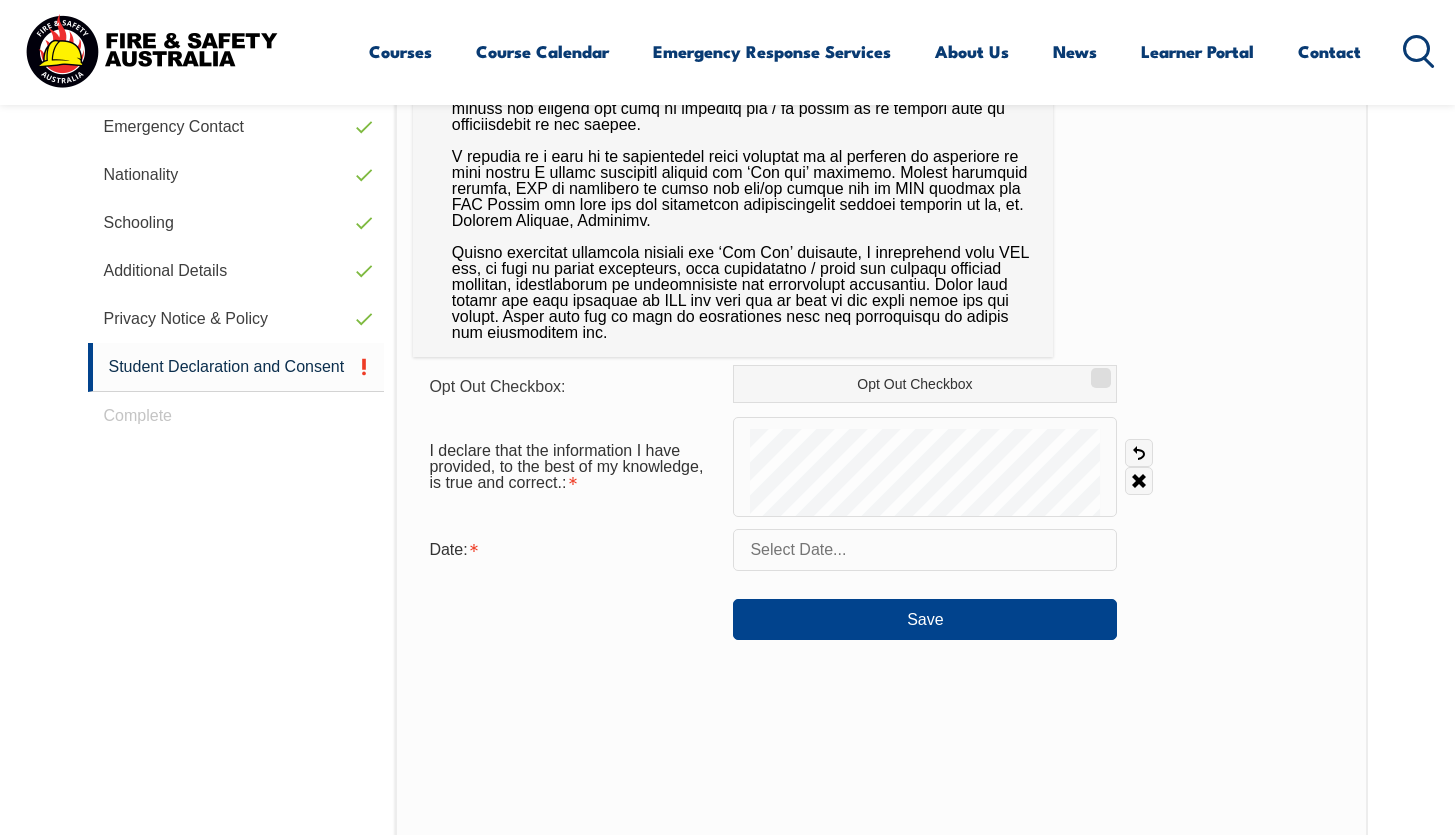 click at bounding box center (925, 550) 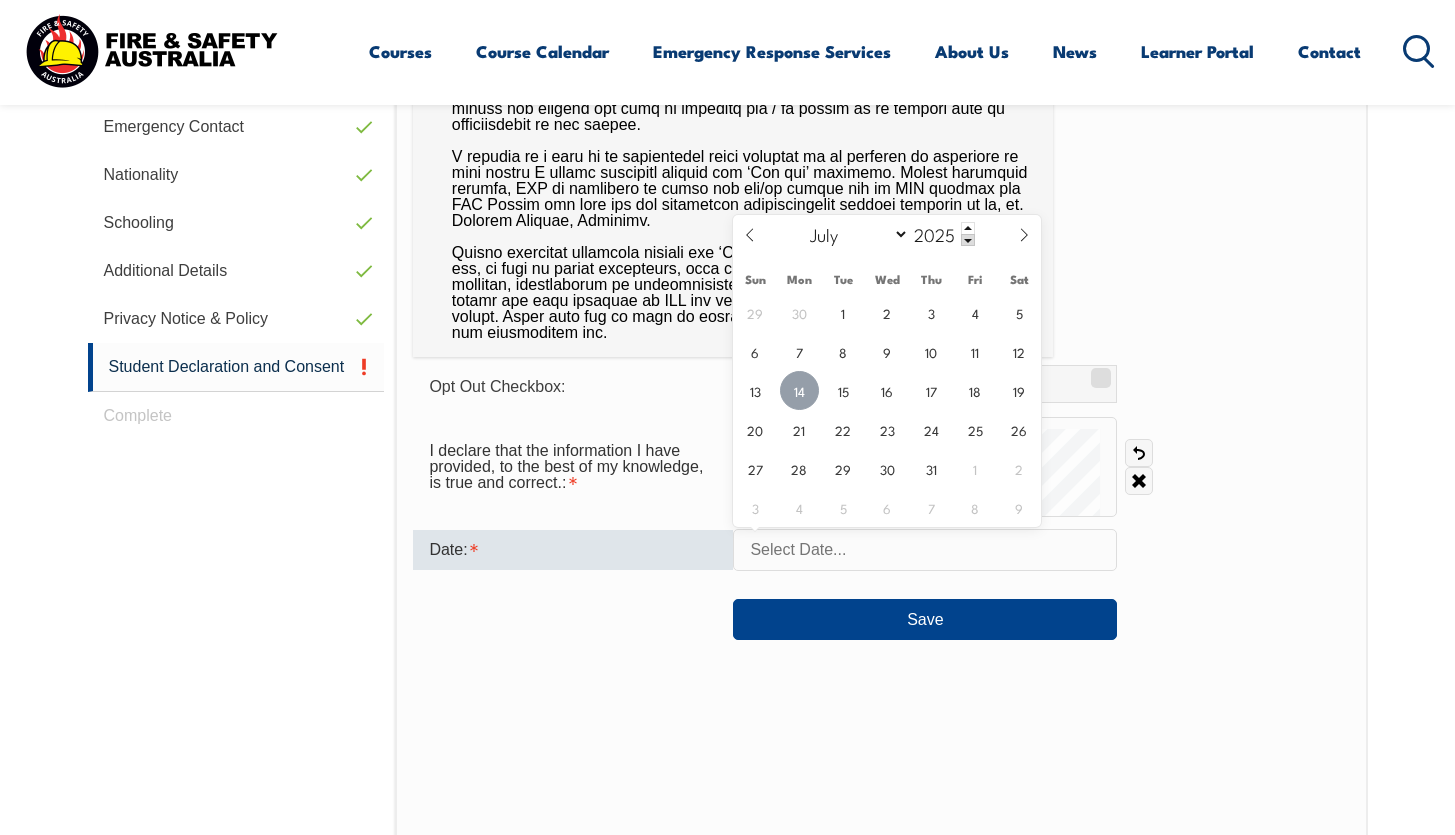 click on "14" at bounding box center (799, 390) 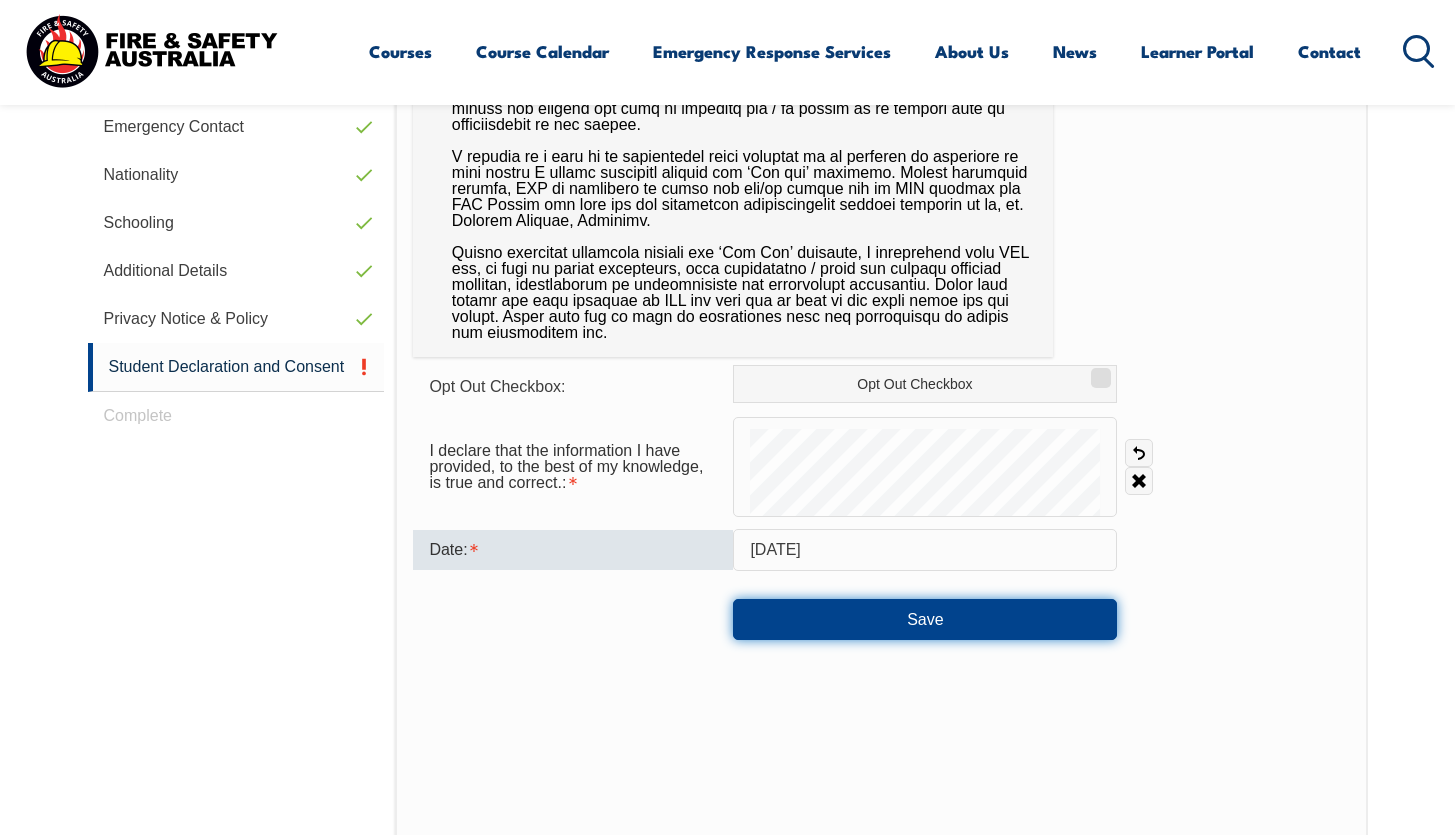 click on "Save" at bounding box center [925, 619] 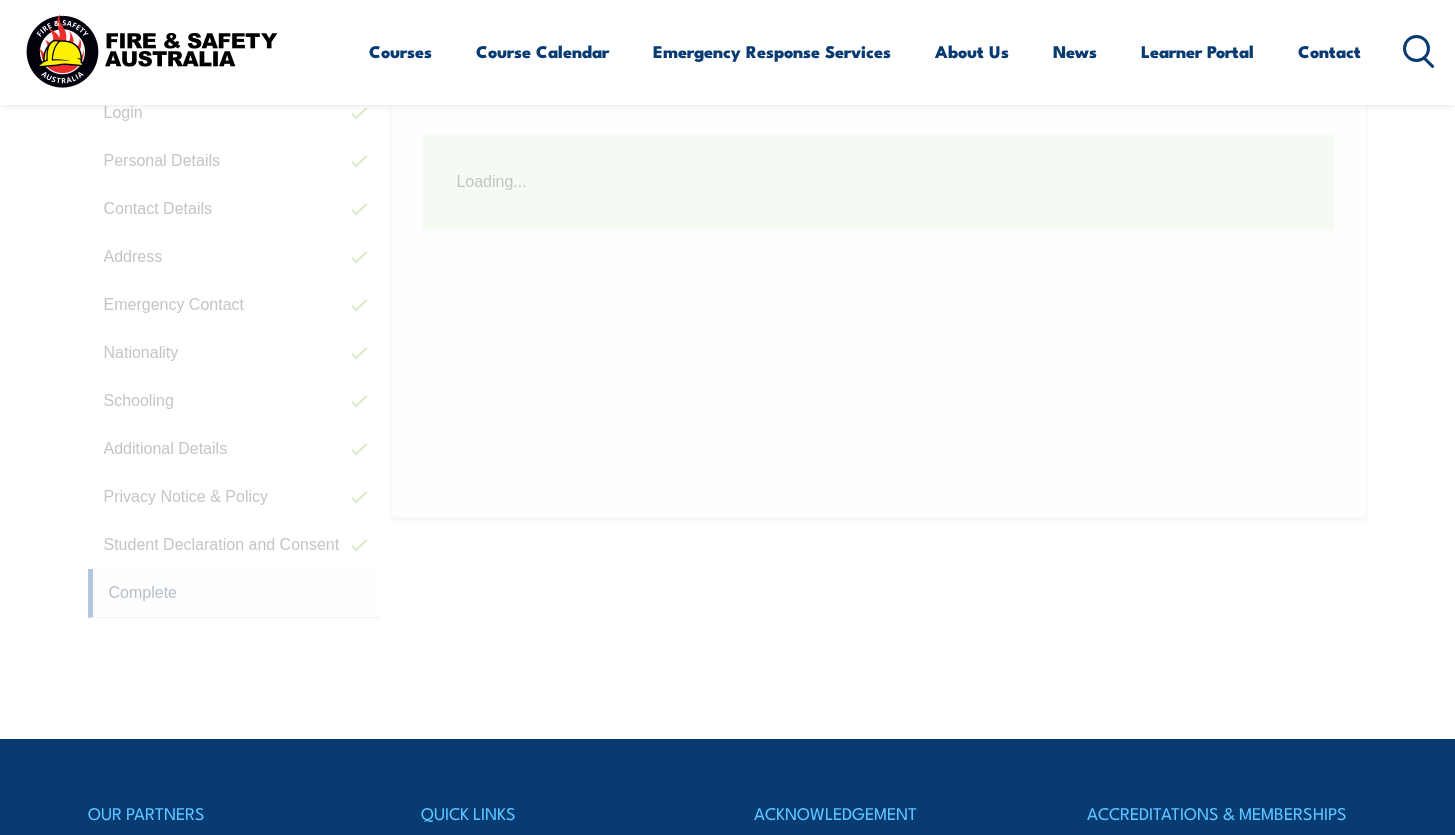 scroll, scrollTop: 547, scrollLeft: 0, axis: vertical 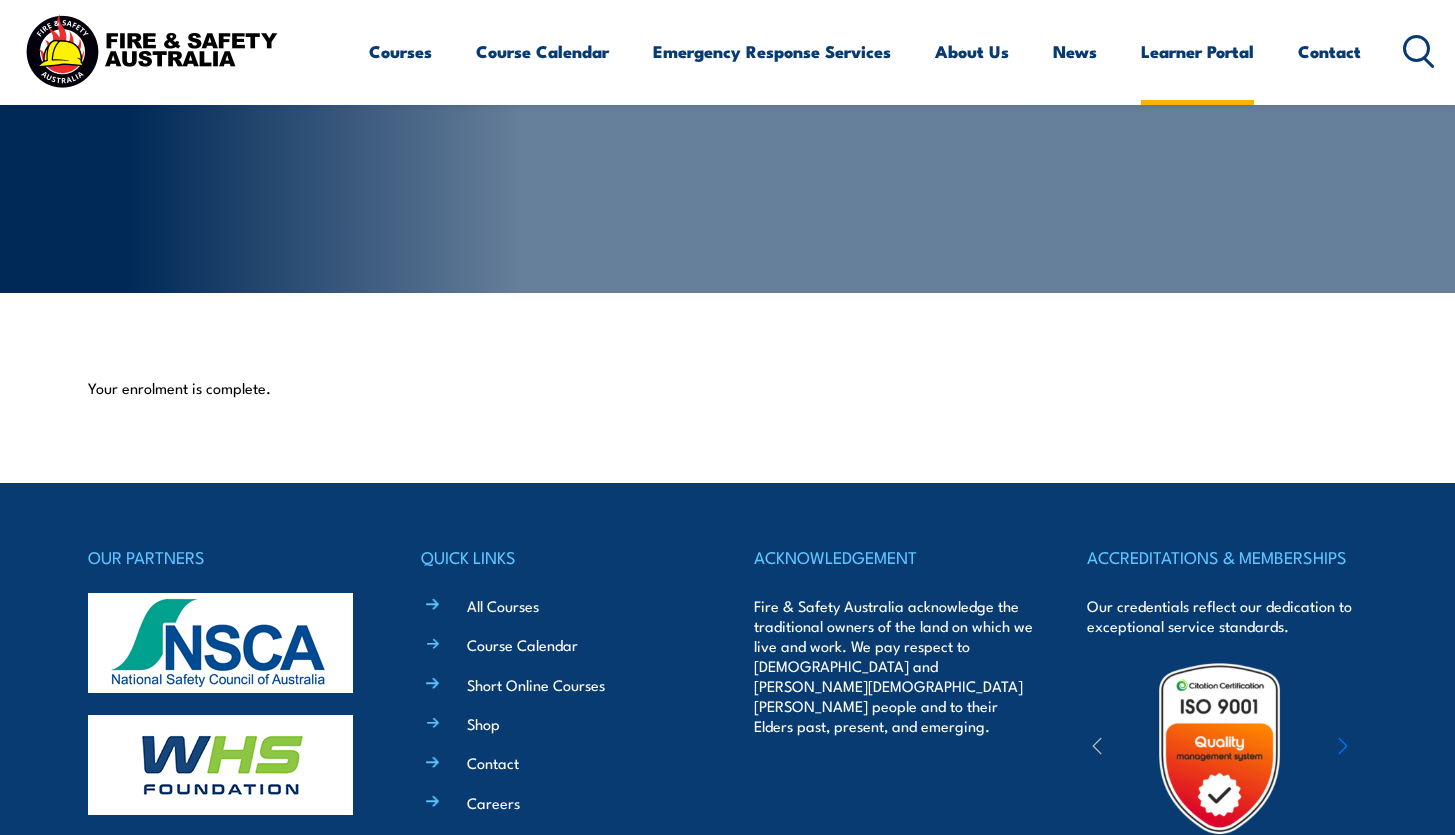 click on "Learner Portal" at bounding box center (1197, 51) 